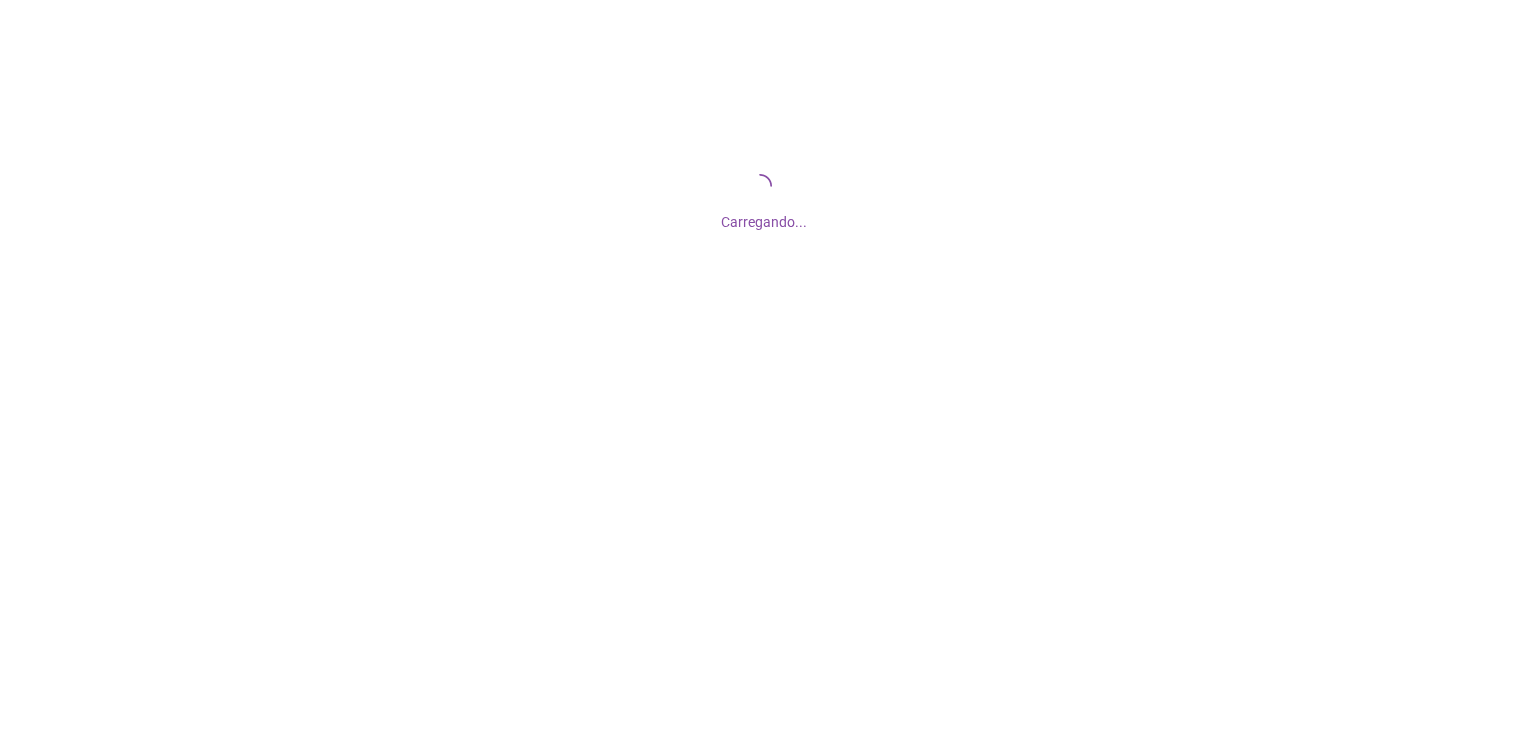 scroll, scrollTop: 0, scrollLeft: 0, axis: both 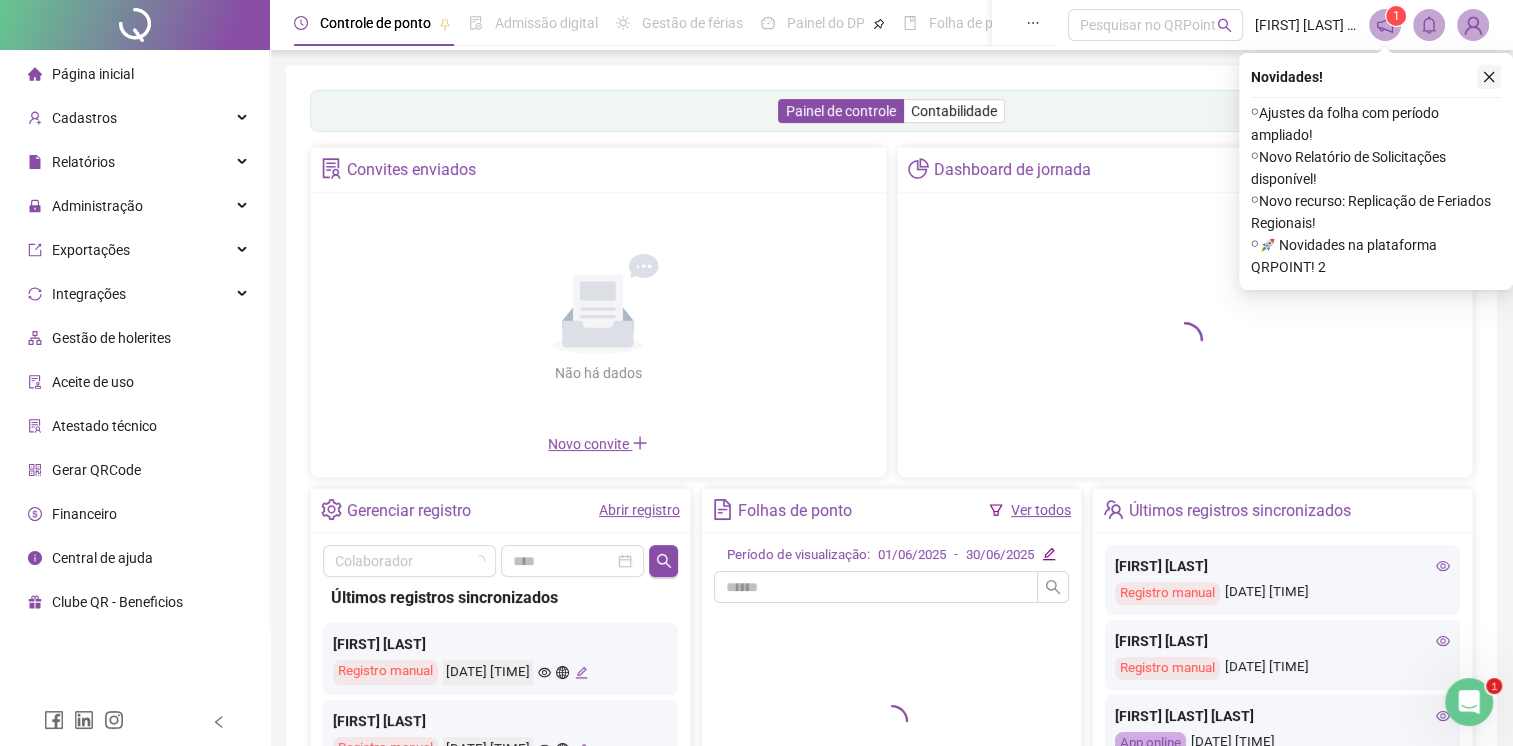 click at bounding box center [1489, 77] 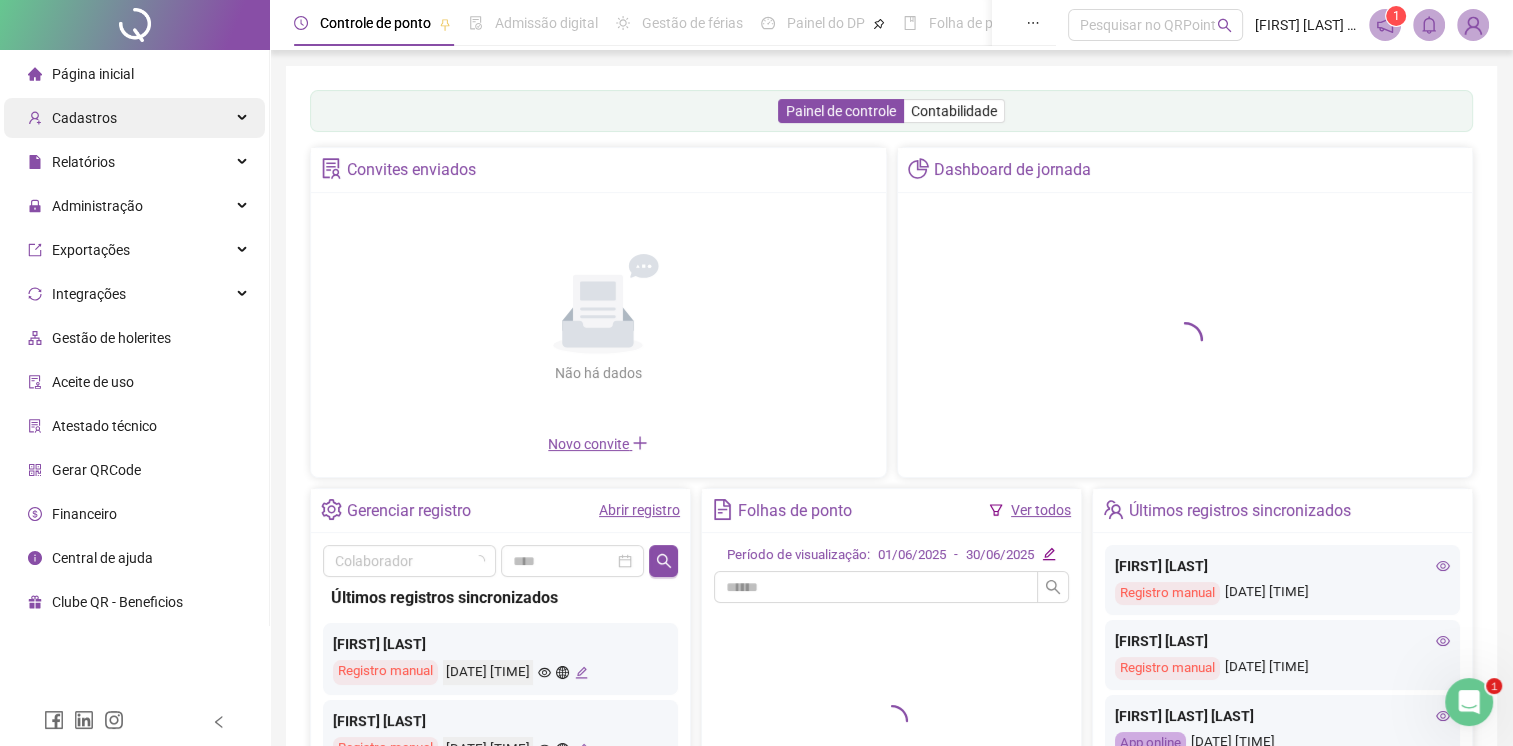 click on "Cadastros" at bounding box center (134, 118) 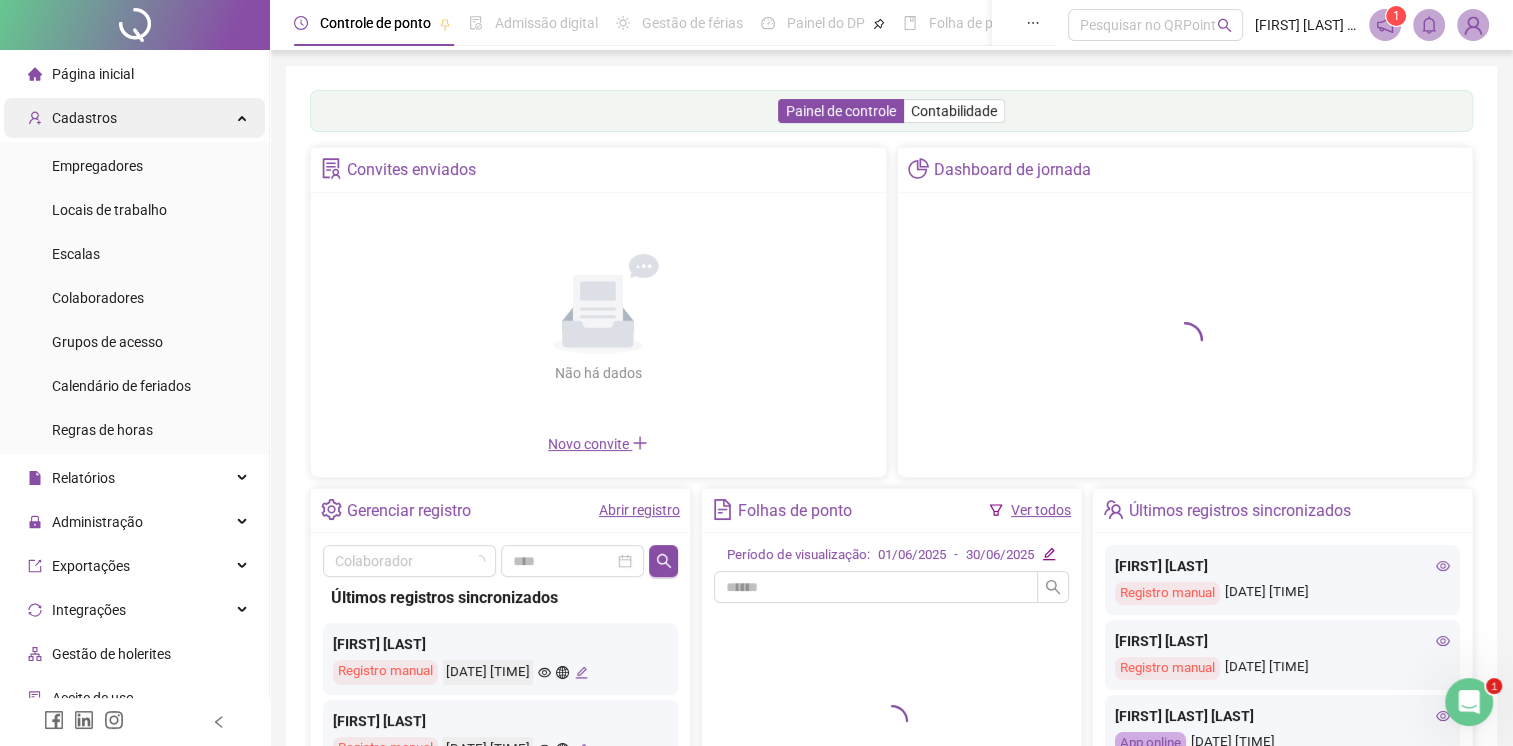 click on "Cadastros" at bounding box center [134, 118] 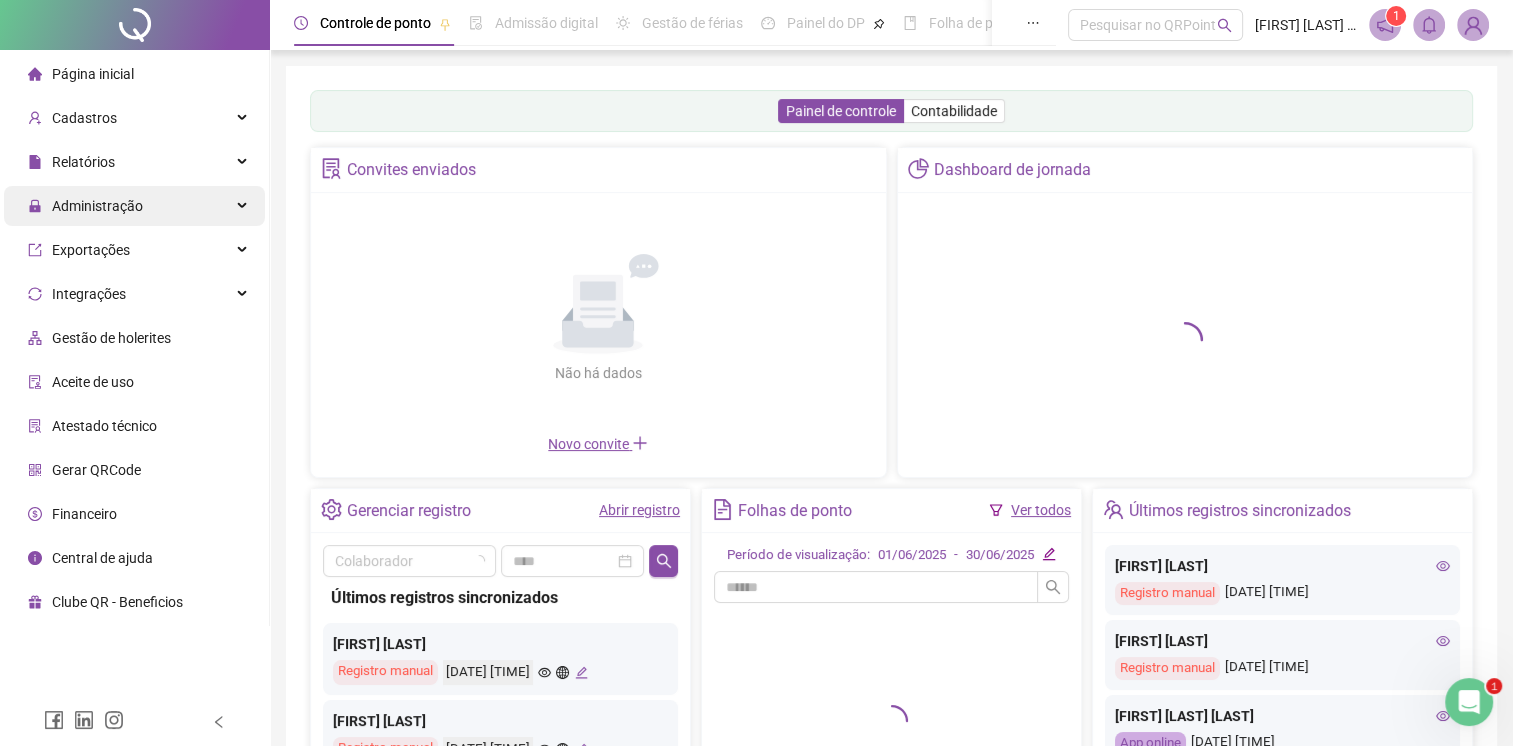 click on "Administração" at bounding box center [134, 206] 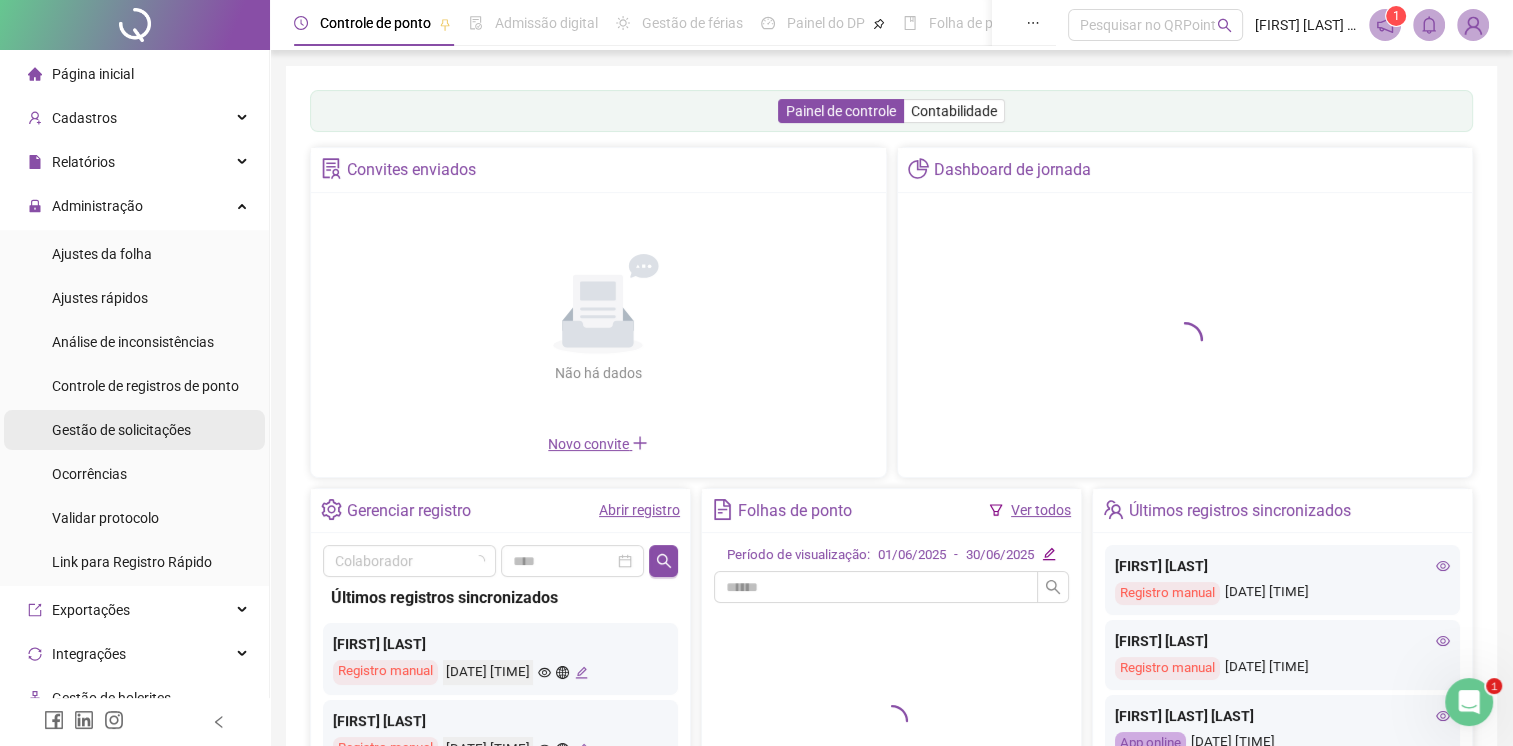 click on "Gestão de solicitações" at bounding box center (121, 430) 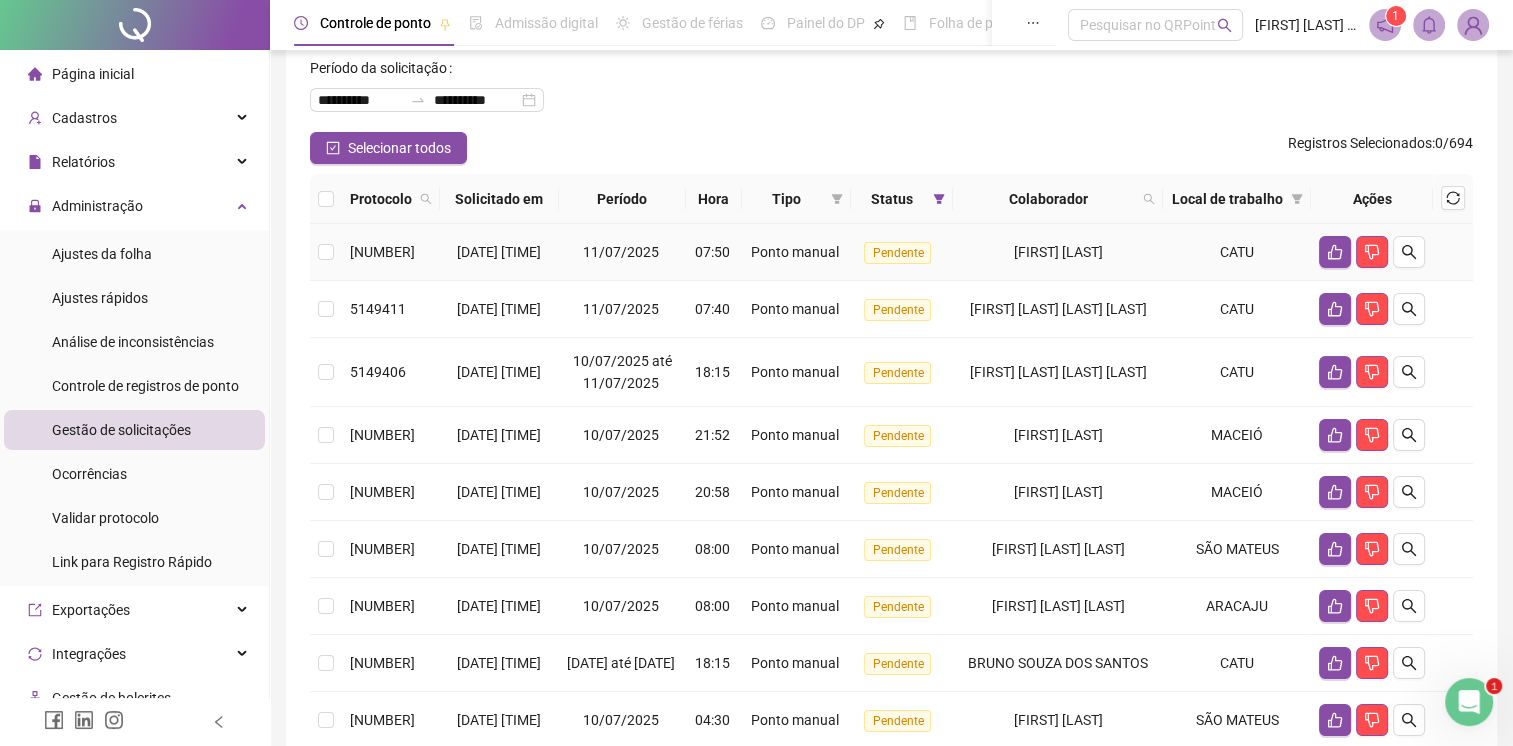 scroll, scrollTop: 200, scrollLeft: 0, axis: vertical 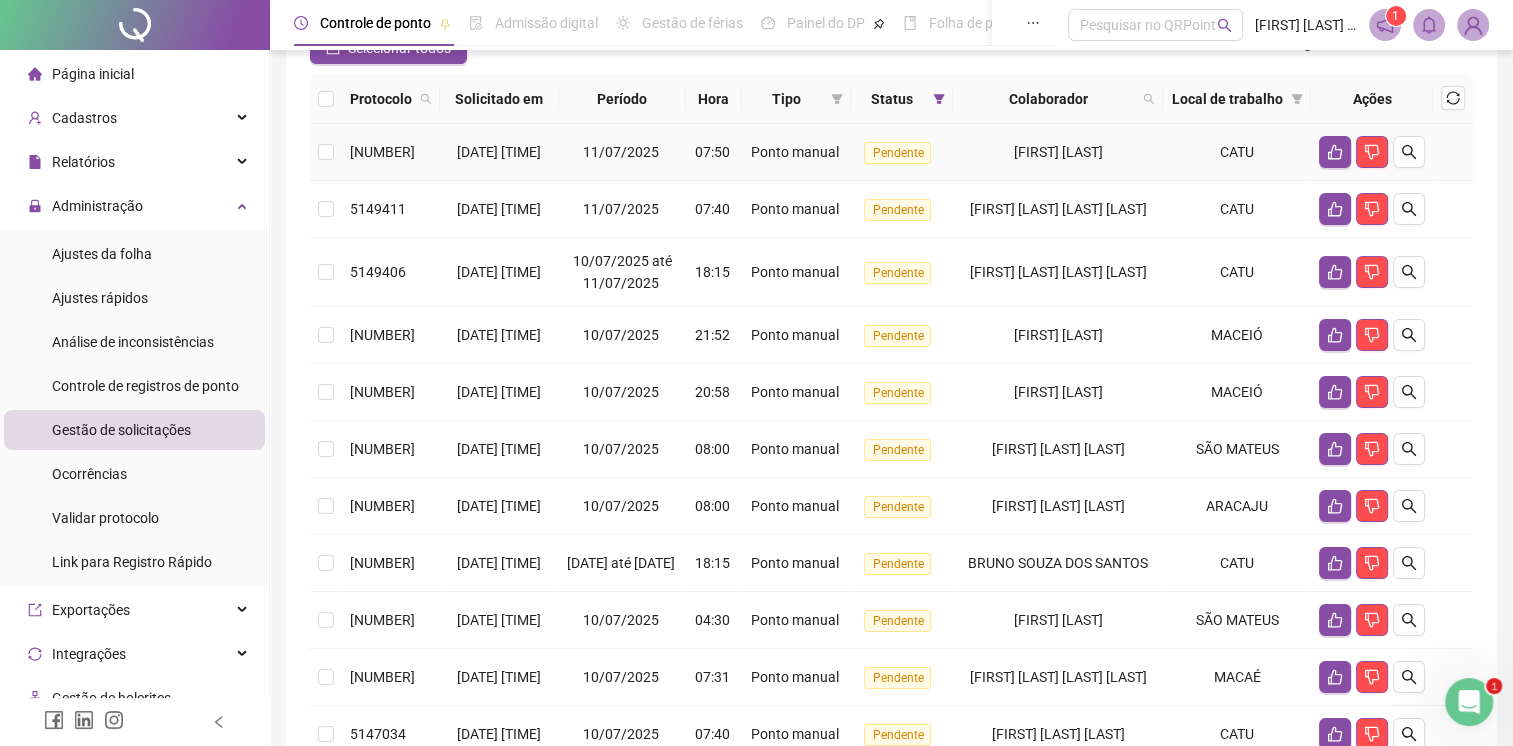 click on "[FIRST] [LAST]" at bounding box center [1058, 152] 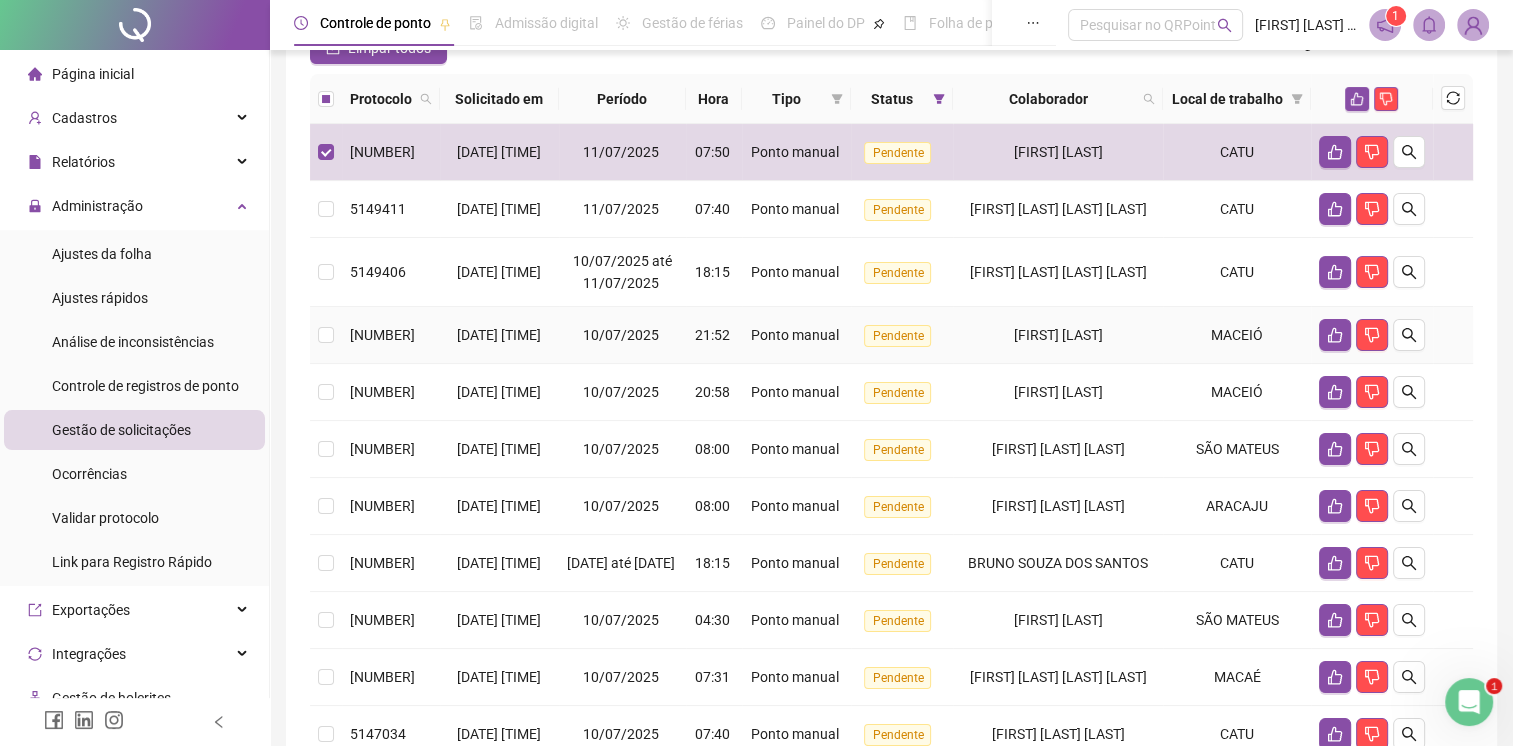 click on "[FIRST] [LAST]" at bounding box center (1058, 335) 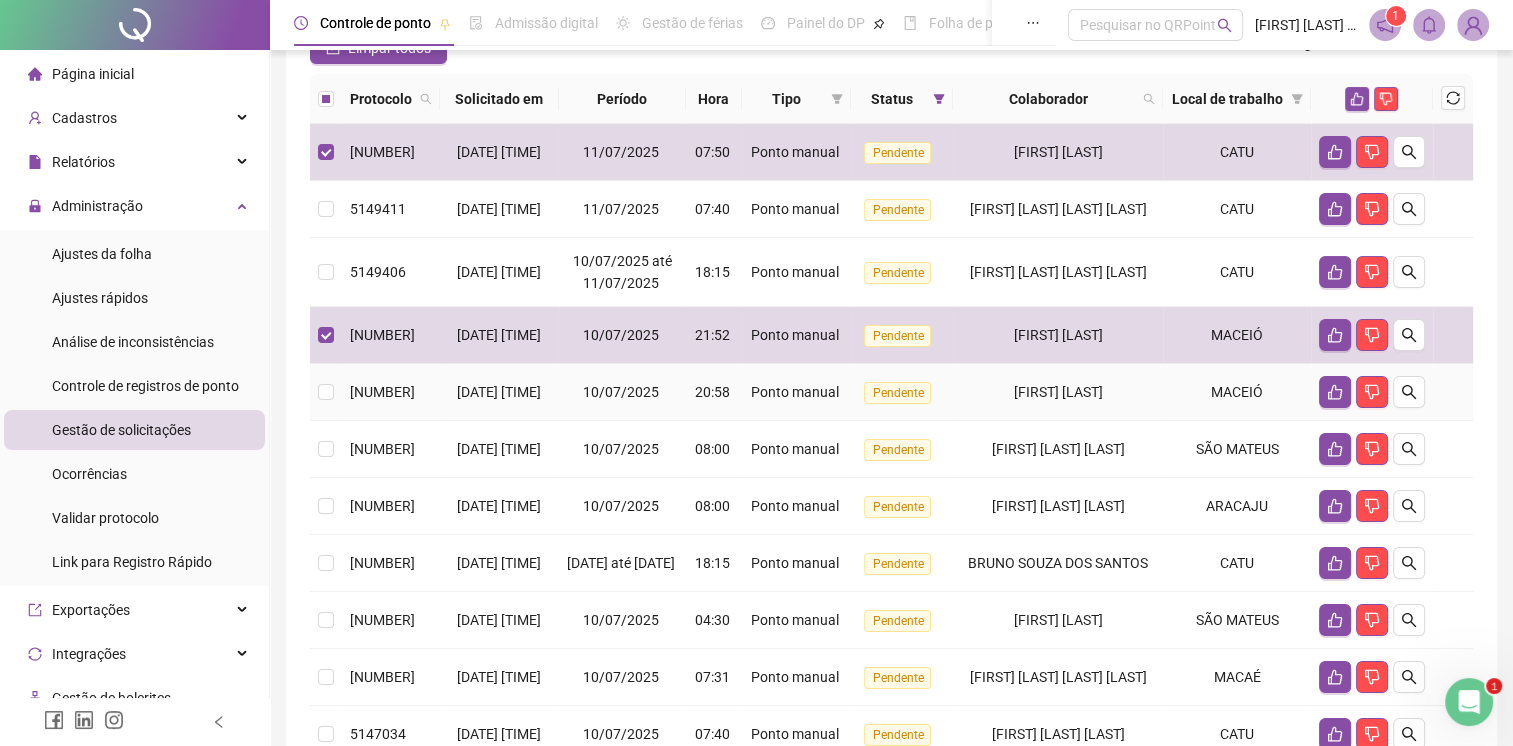 click on "[FIRST] [LAST]" at bounding box center (1057, 392) 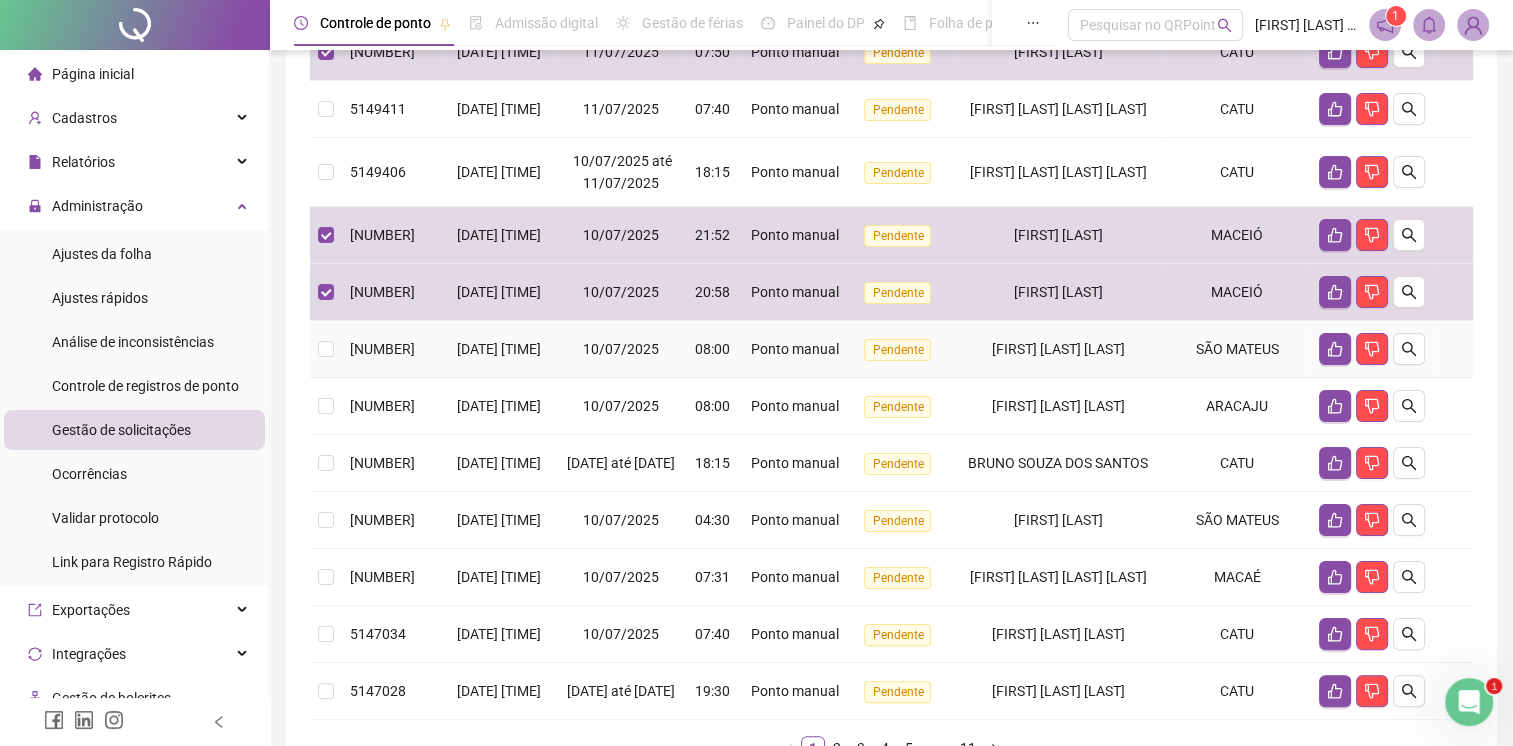 click on "[FIRST] [LAST] [LAST]" at bounding box center [1057, 349] 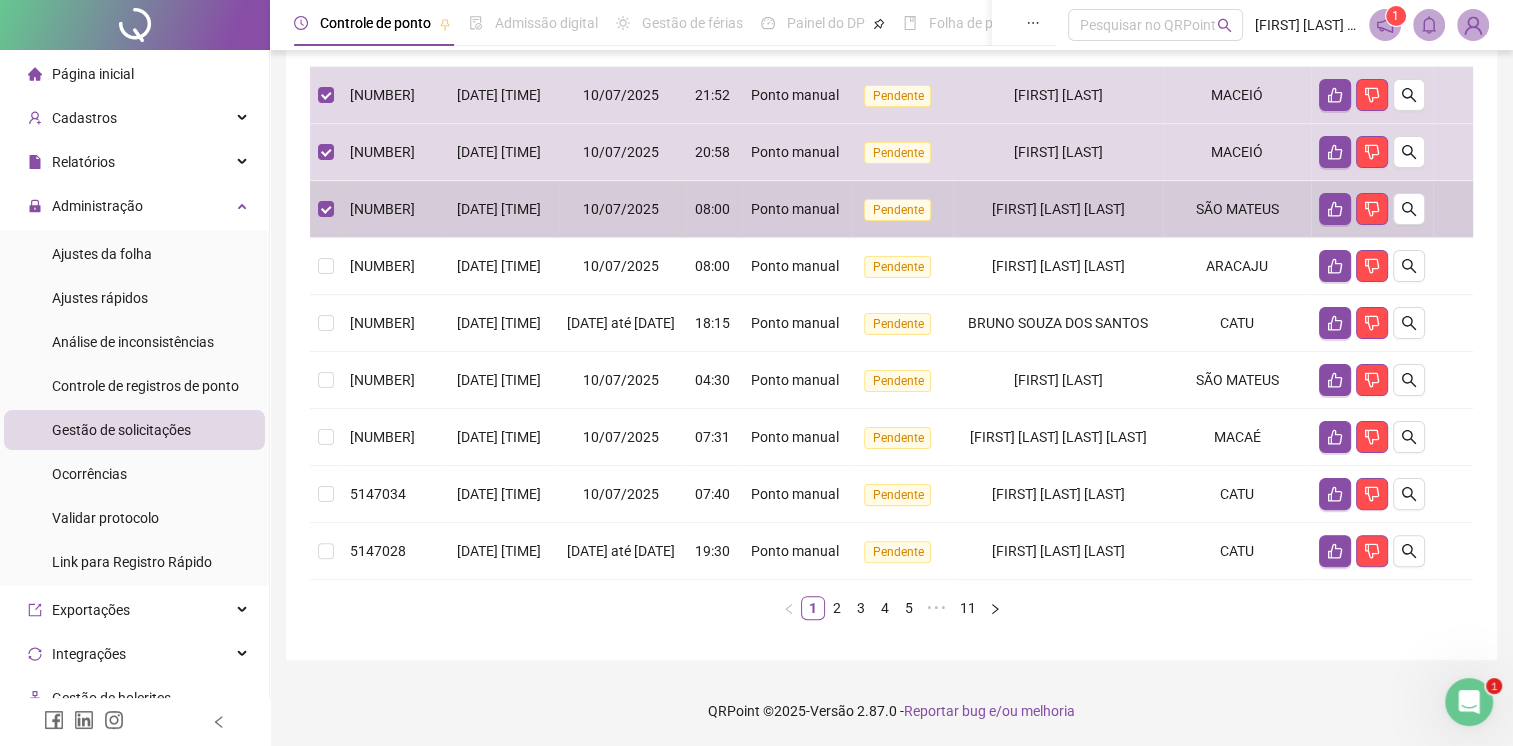 scroll, scrollTop: 588, scrollLeft: 0, axis: vertical 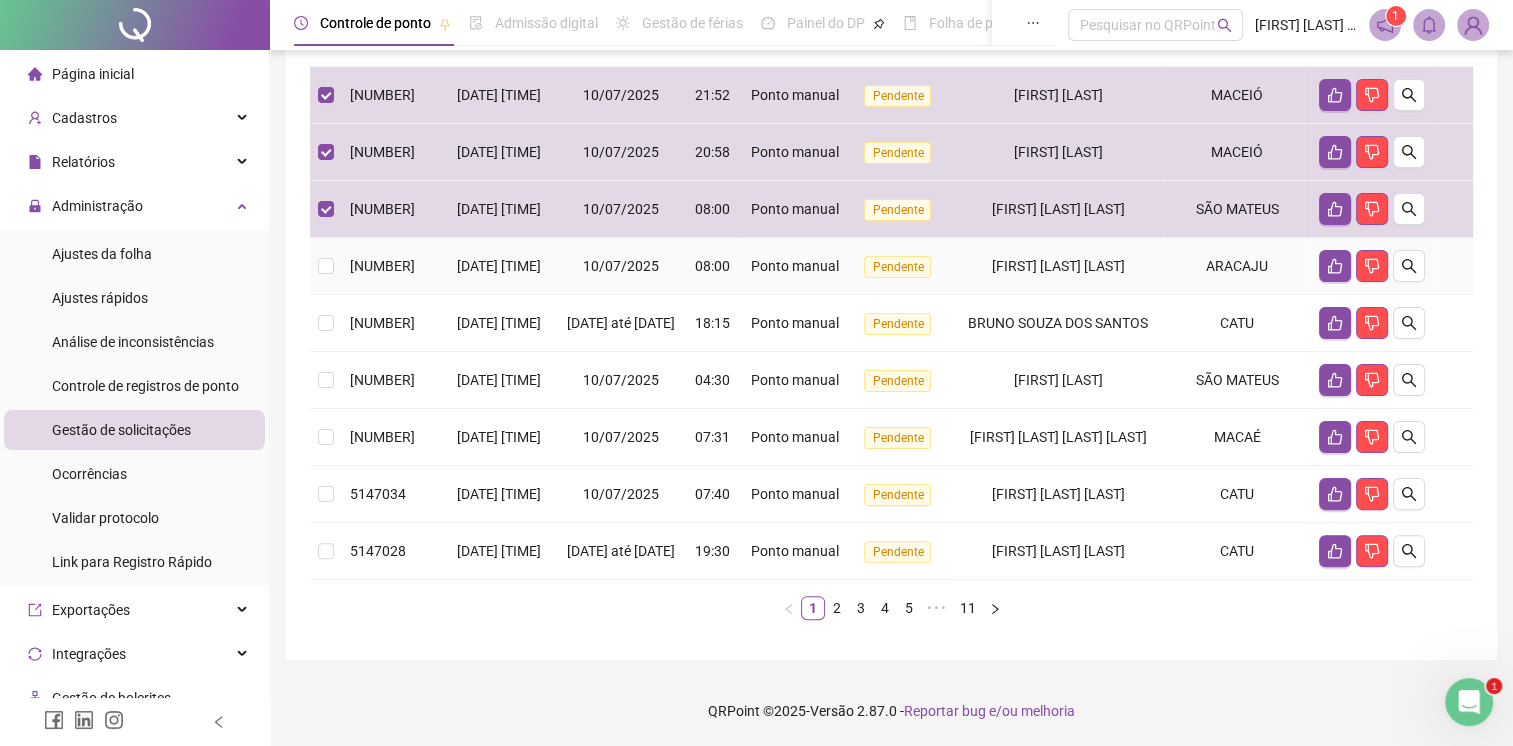 click on "[FIRST] [LAST] [LAST]" at bounding box center [1058, 266] 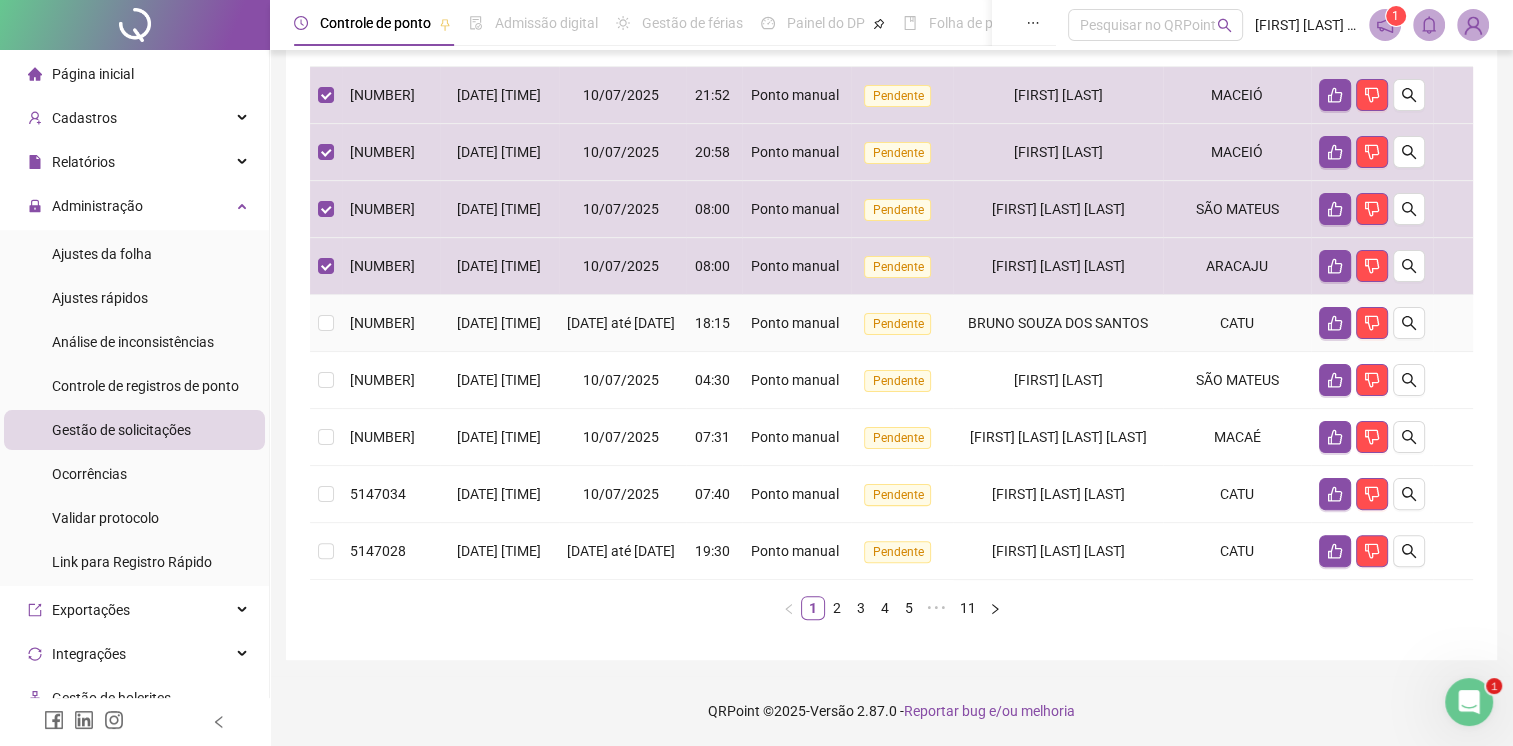 click on "BRUNO SOUZA DOS SANTOS" at bounding box center [1058, 323] 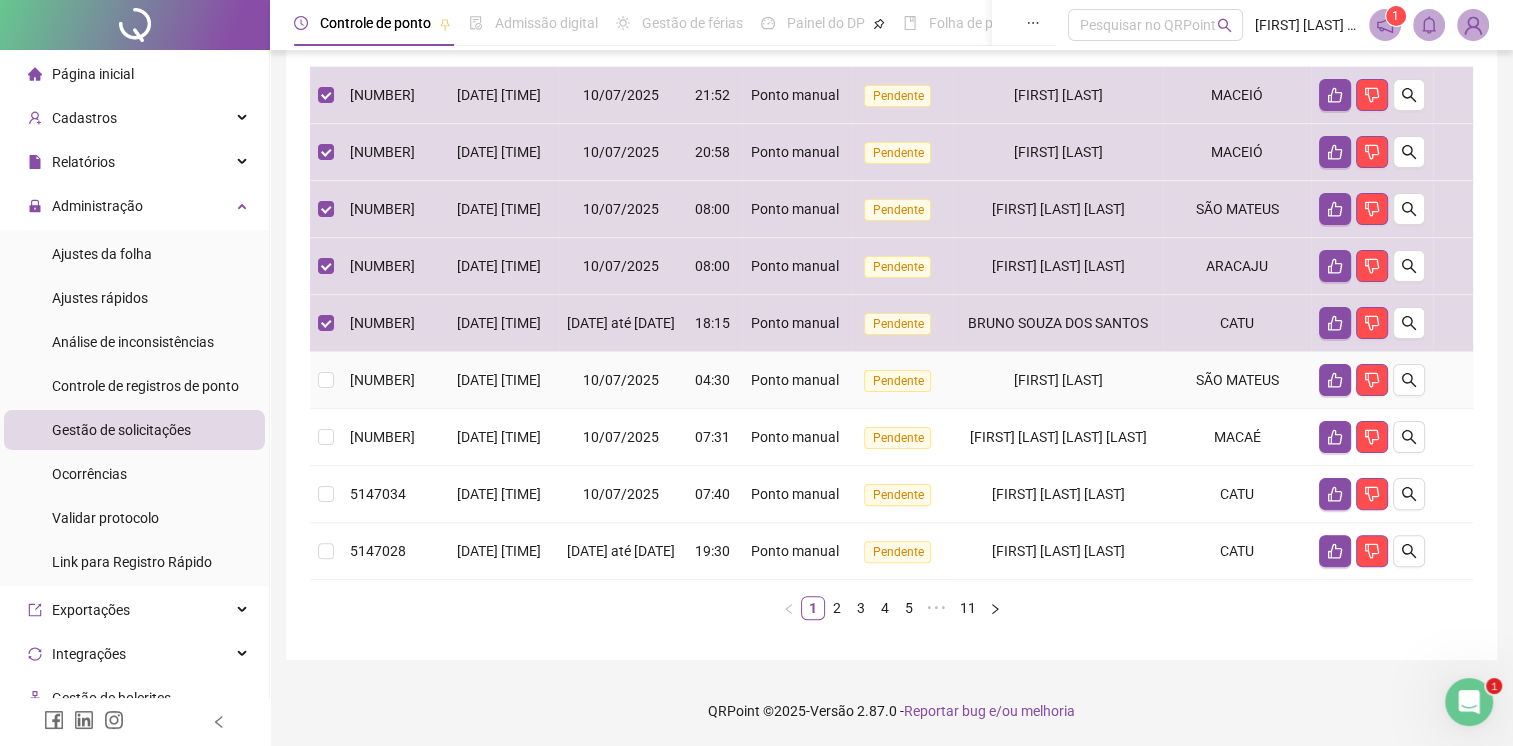 click on "[FIRST] [LAST]" at bounding box center [1057, 380] 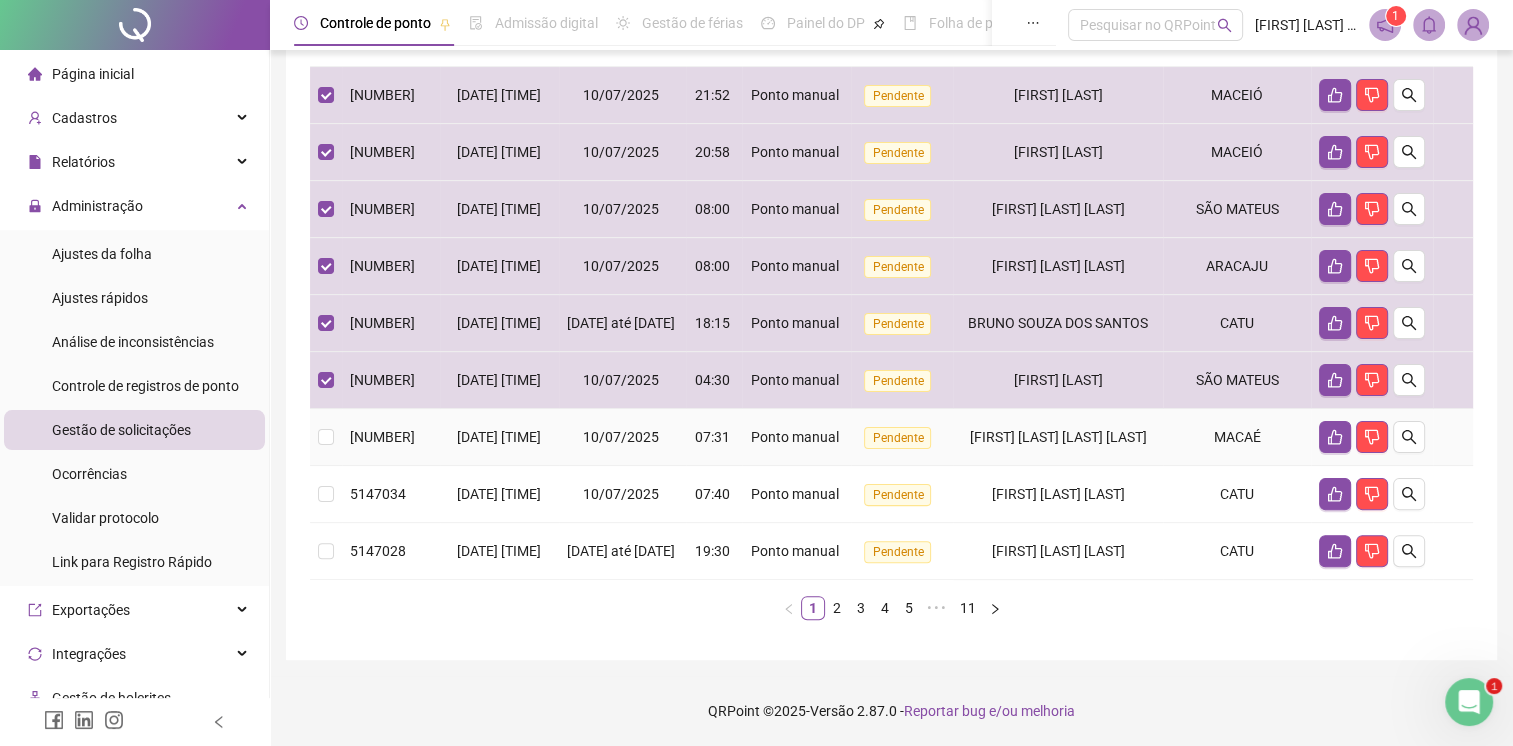 click on "[FIRST] [LAST] [LAST] [LAST]" at bounding box center (1058, 437) 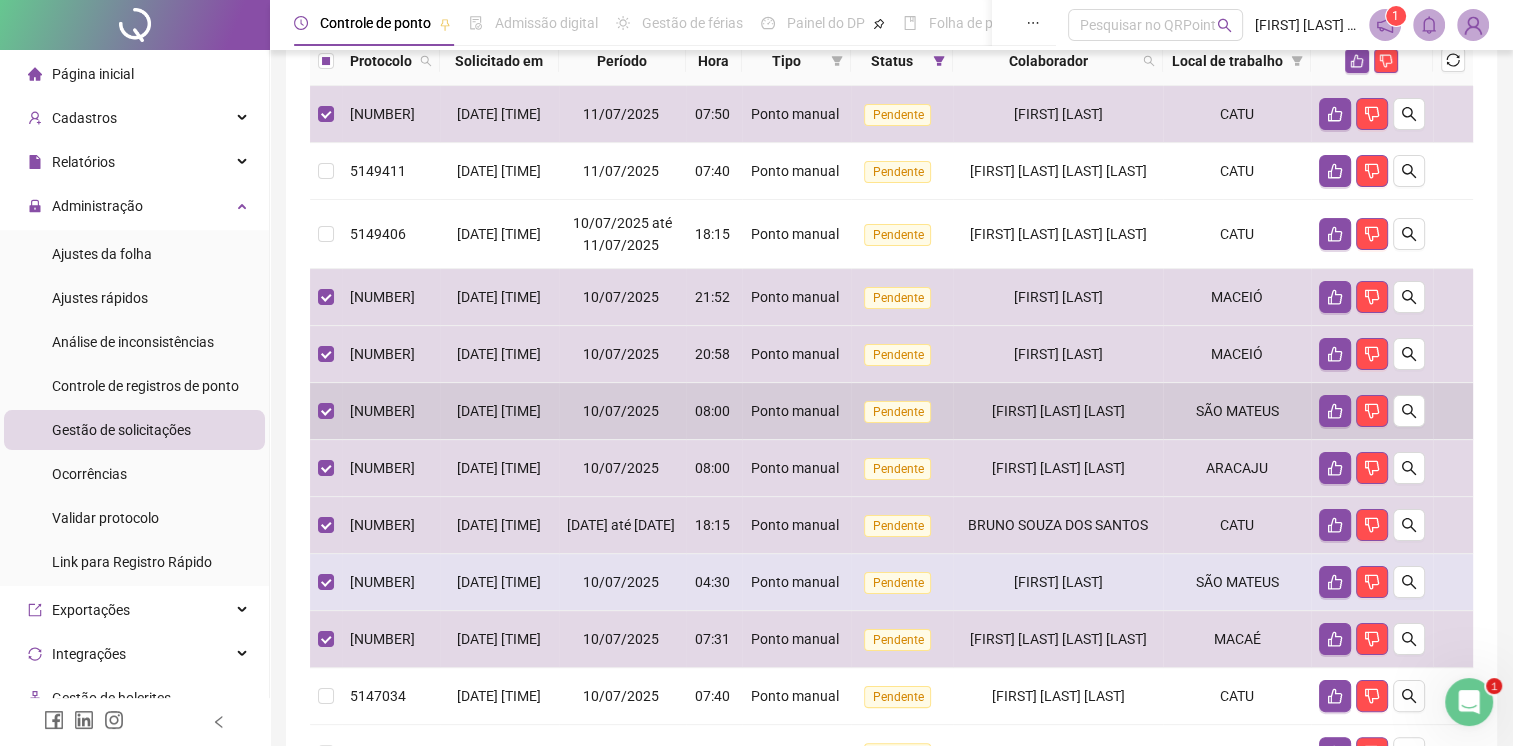 scroll, scrollTop: 88, scrollLeft: 0, axis: vertical 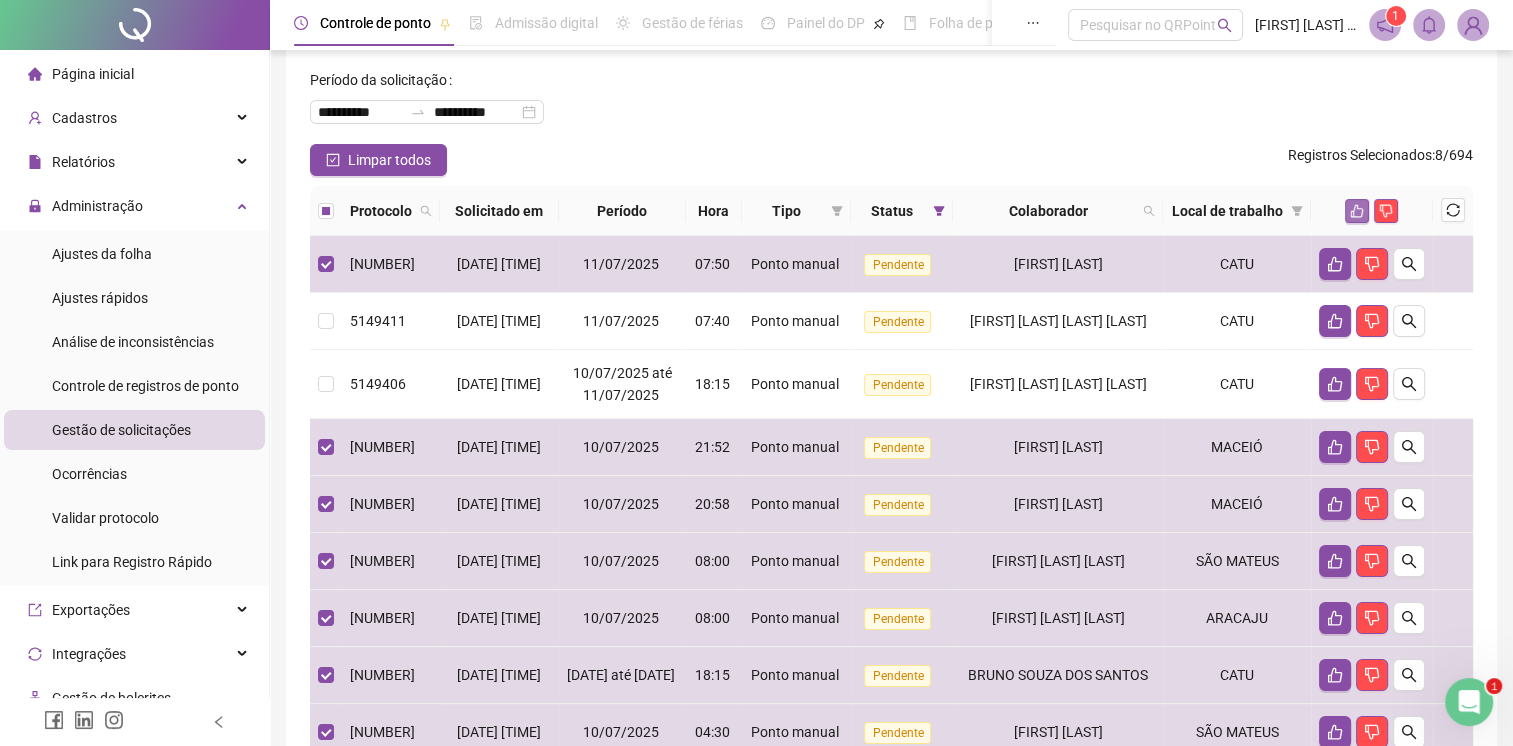 click at bounding box center [1357, 211] 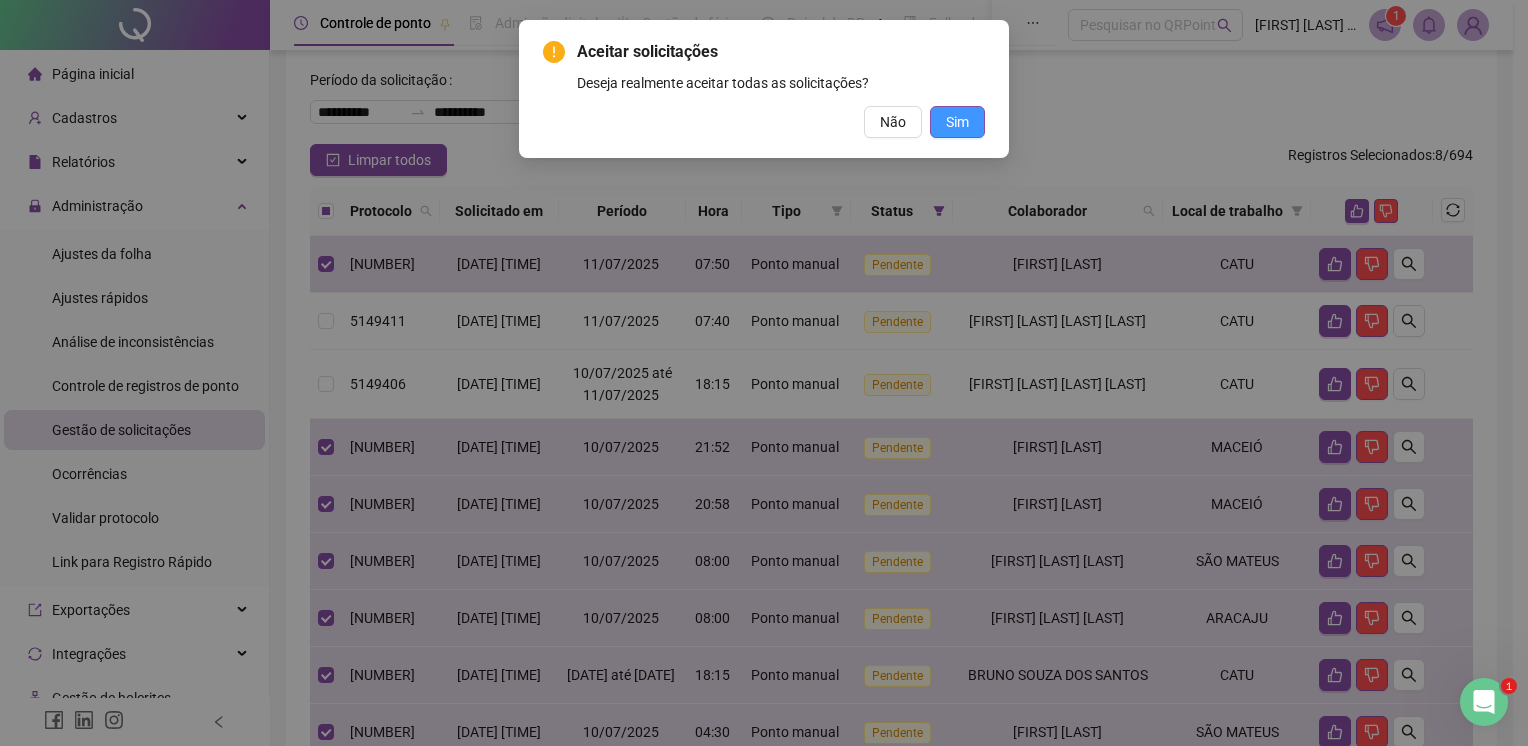 click on "Sim" at bounding box center (957, 122) 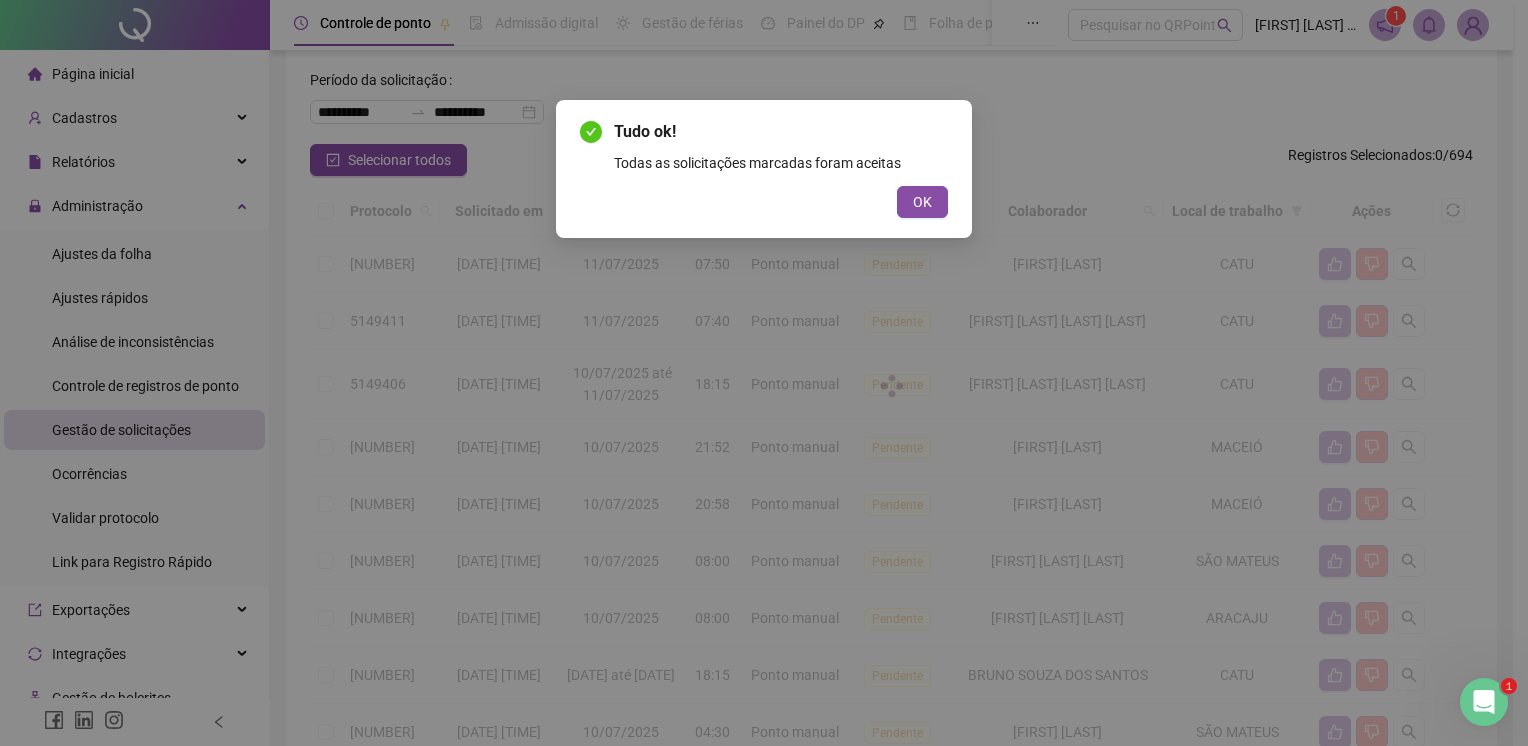 click on "OK" at bounding box center (764, 202) 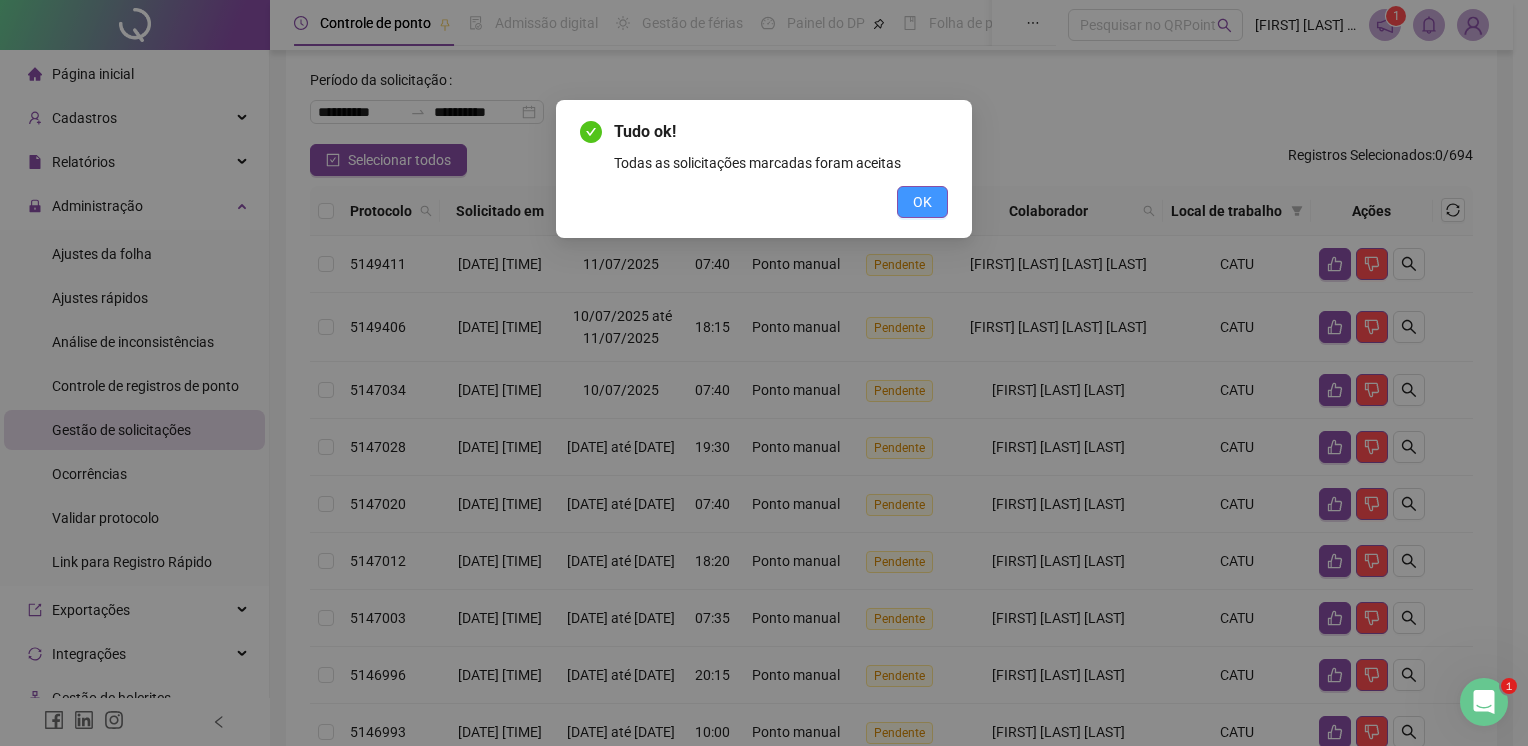 click on "OK" at bounding box center [922, 202] 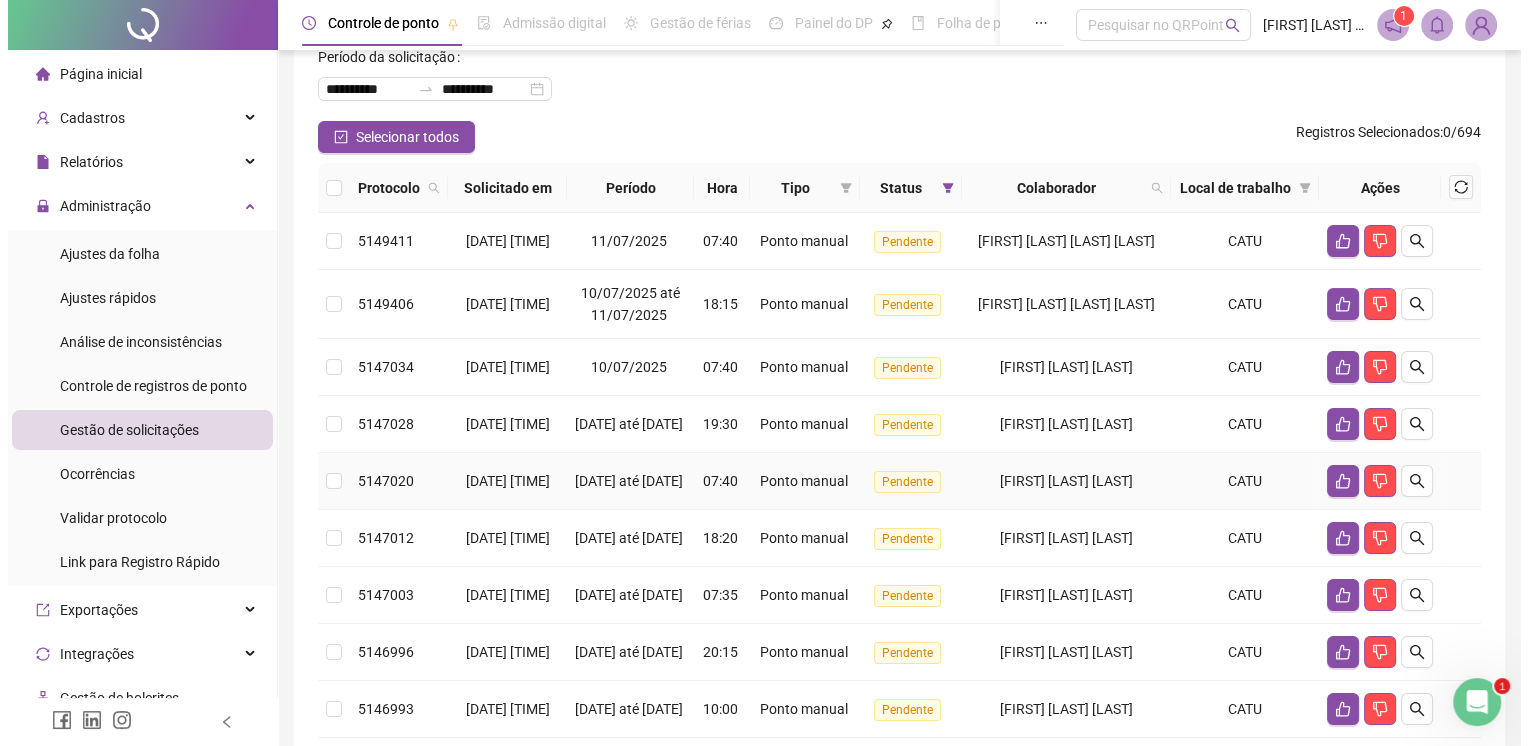 scroll, scrollTop: 0, scrollLeft: 0, axis: both 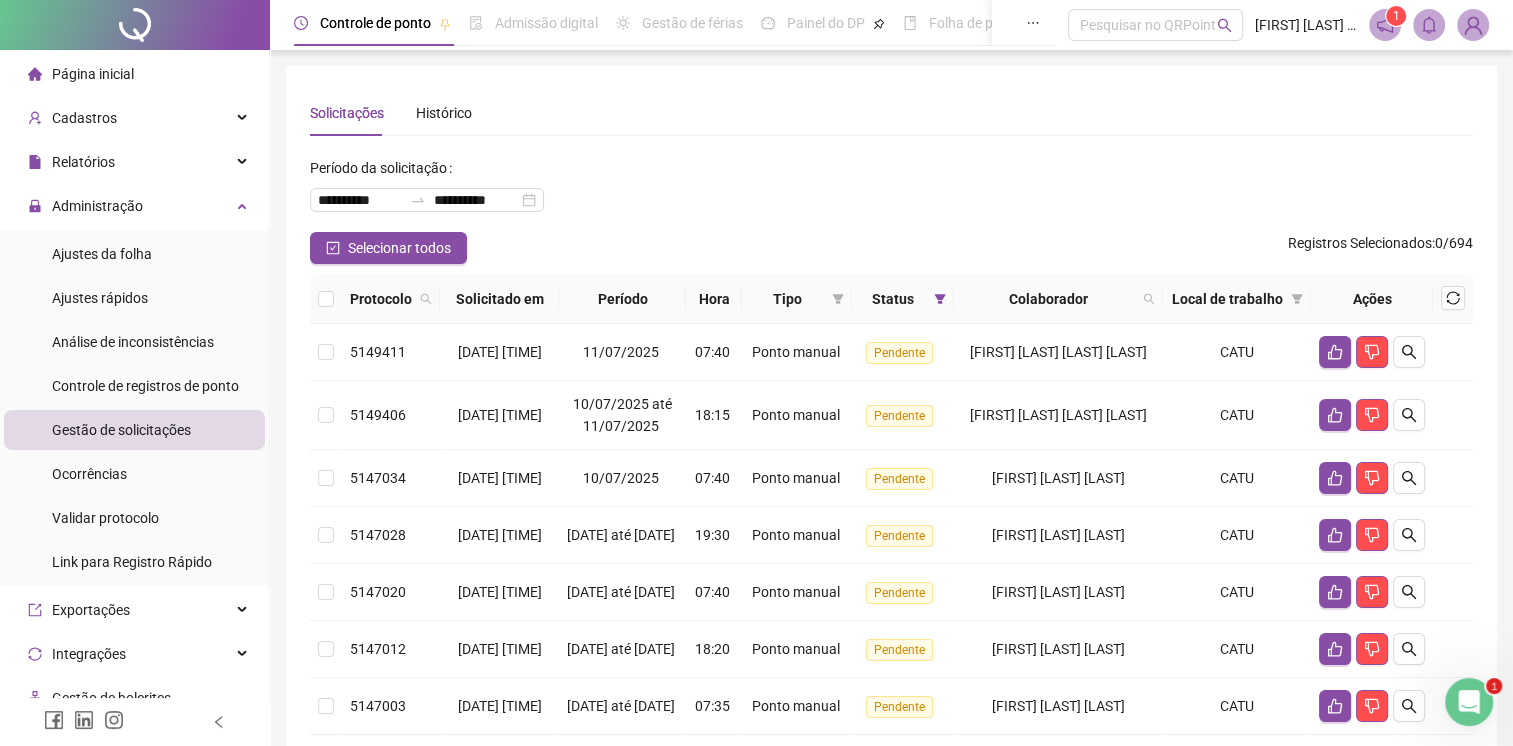 click on "Página inicial" at bounding box center (93, 74) 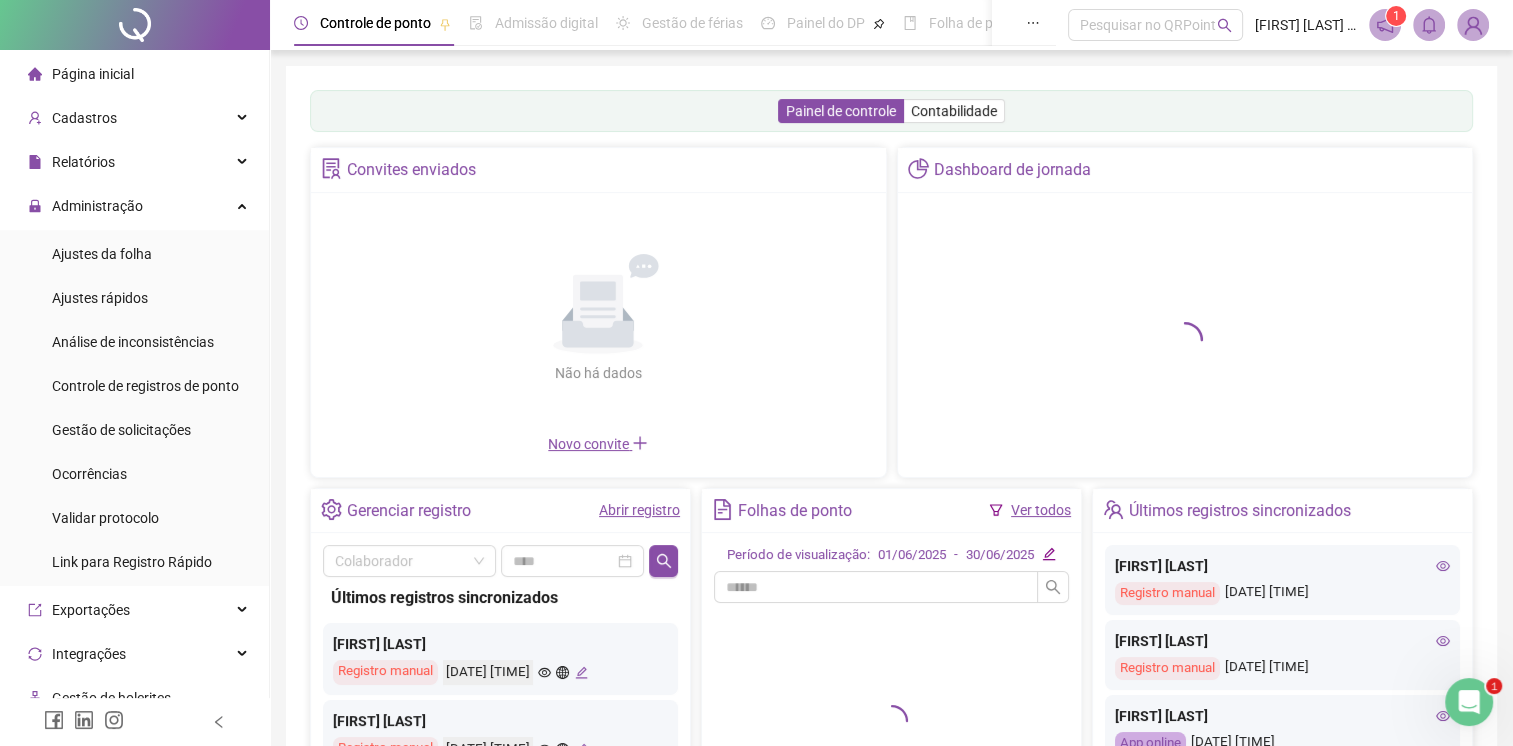 click on "Ver todos" at bounding box center [1041, 510] 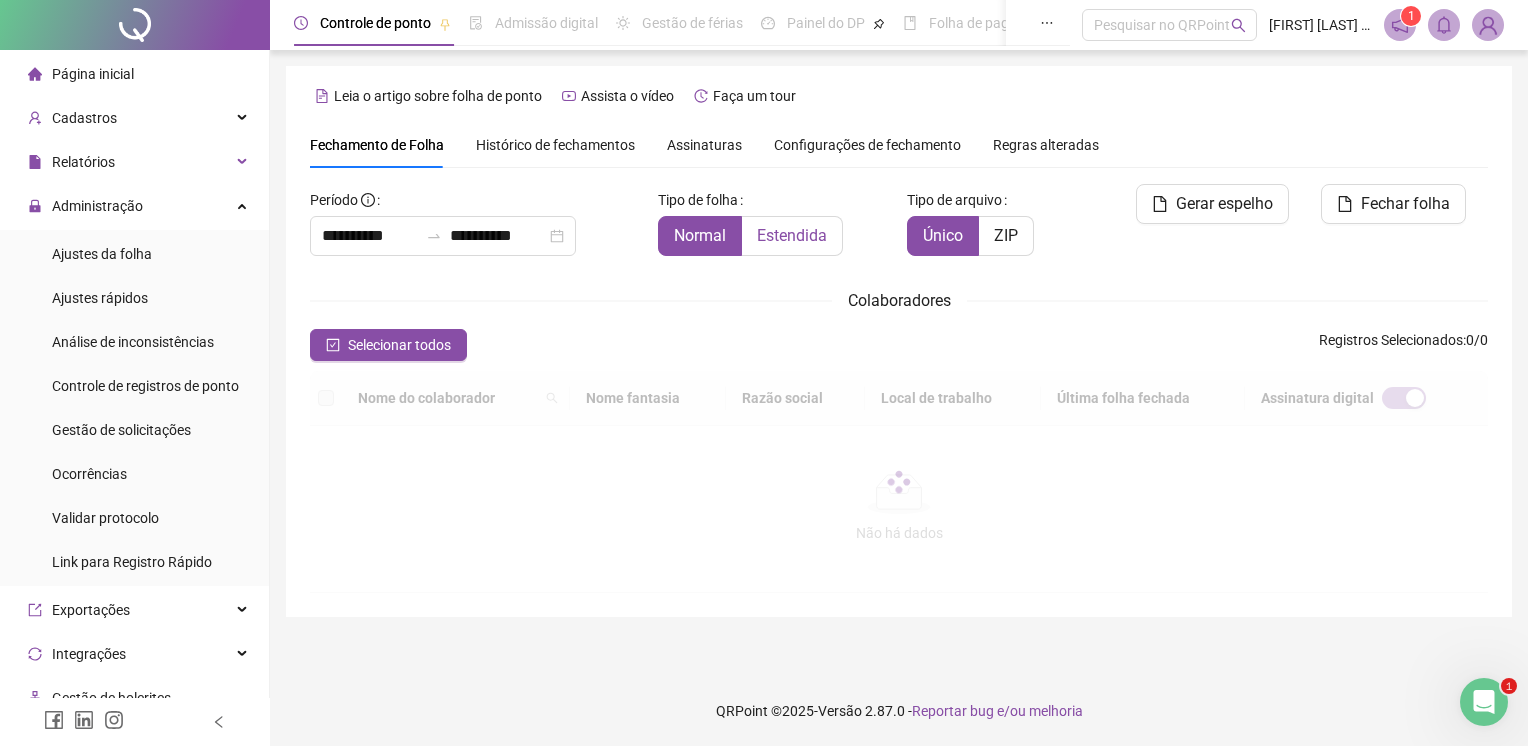 click on "Estendida" at bounding box center (792, 235) 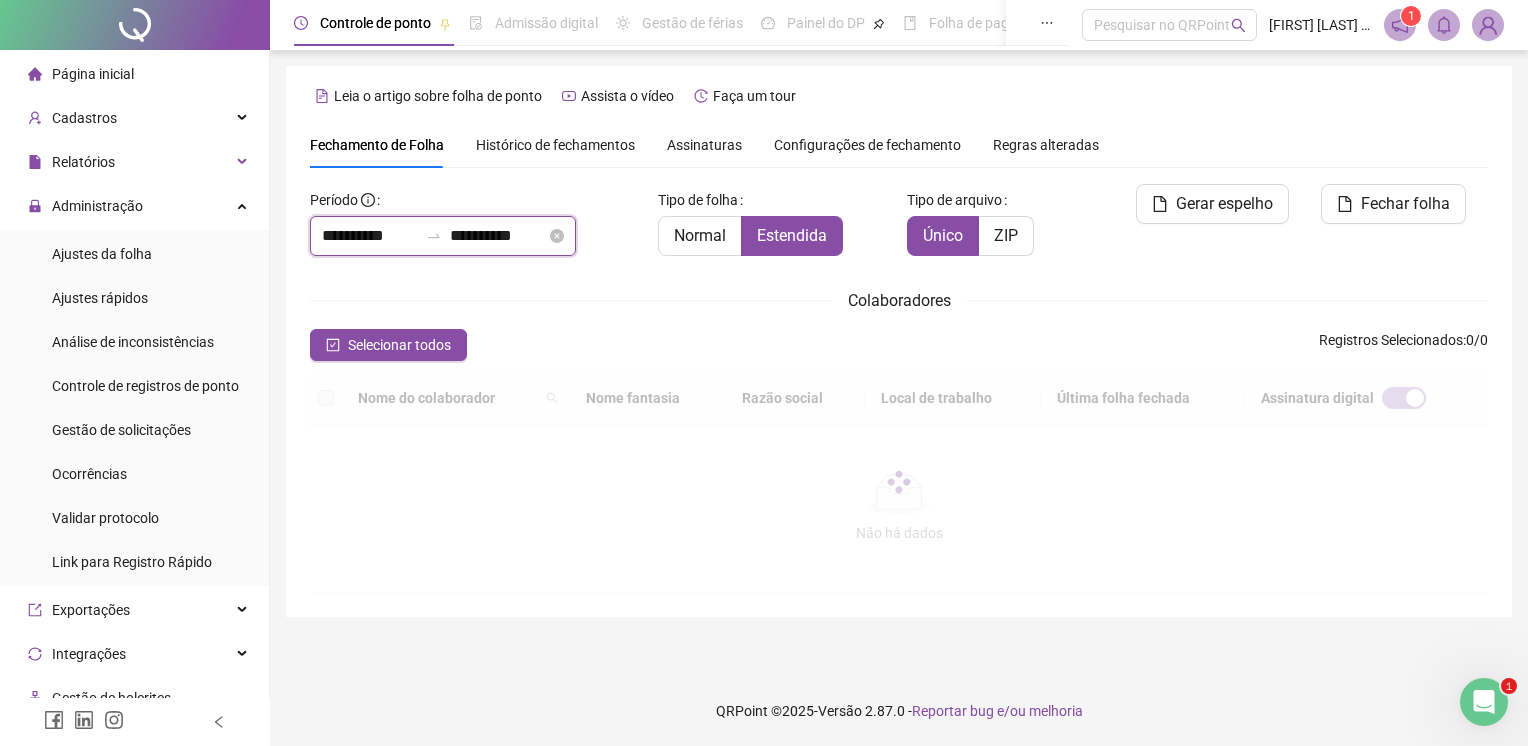 click on "**********" at bounding box center (370, 236) 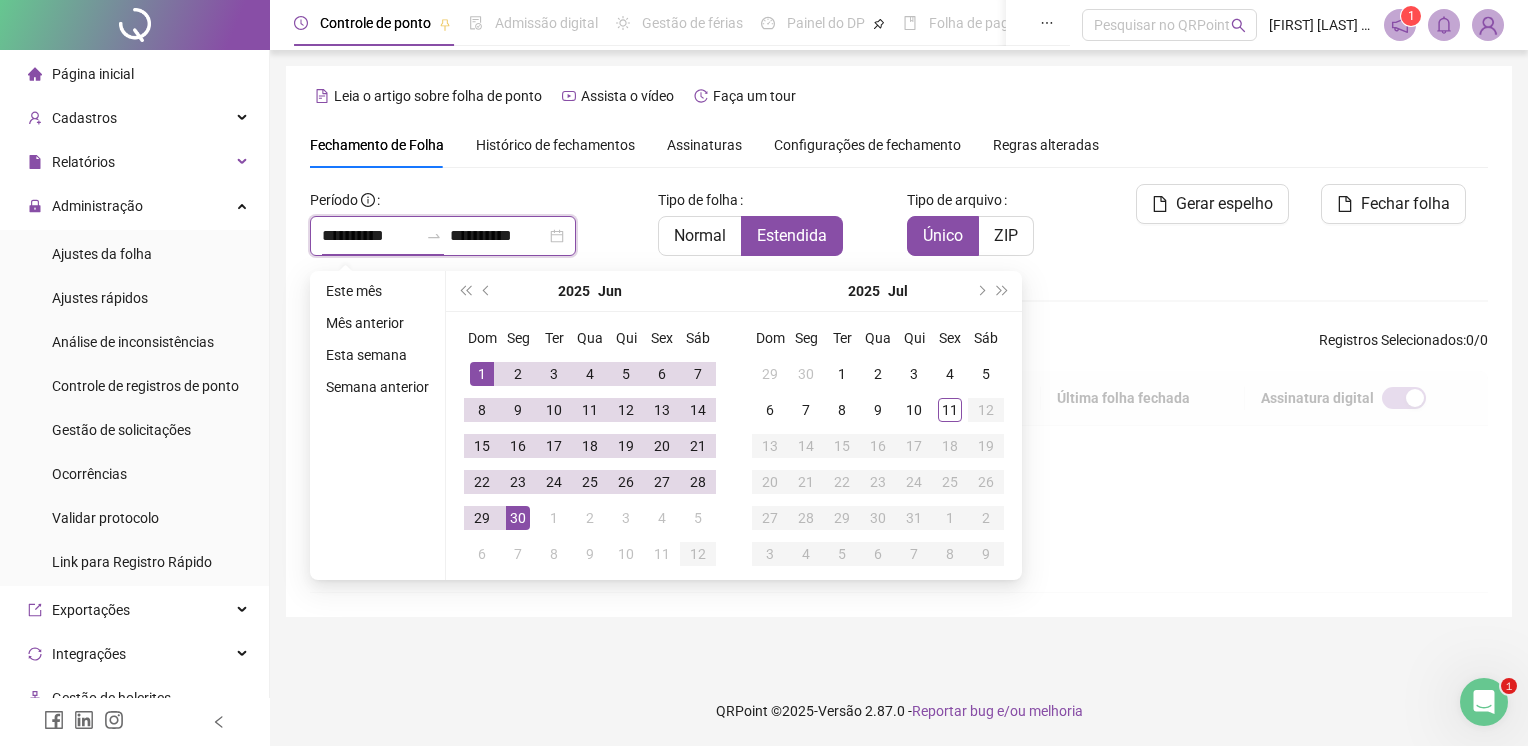 type on "**********" 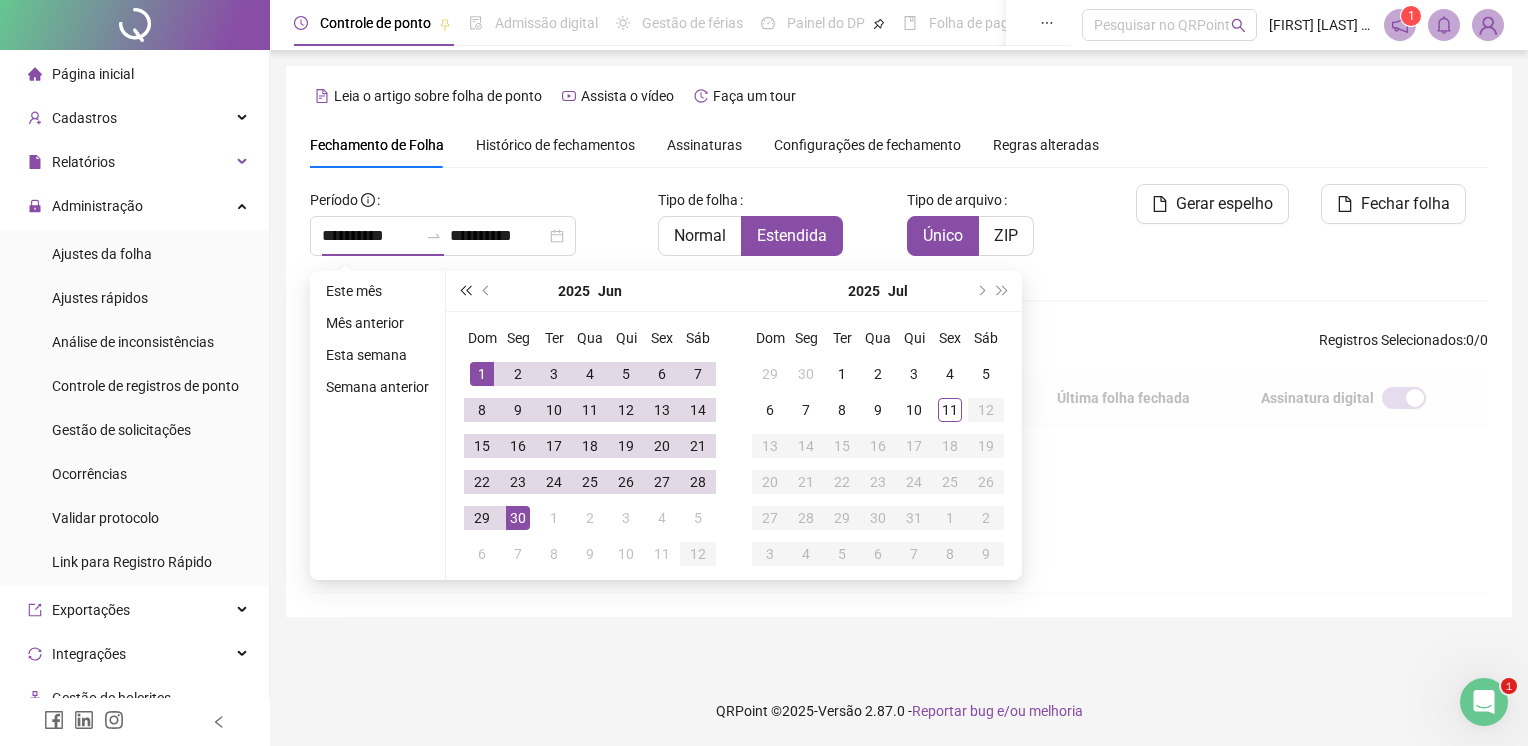 click at bounding box center [465, 291] 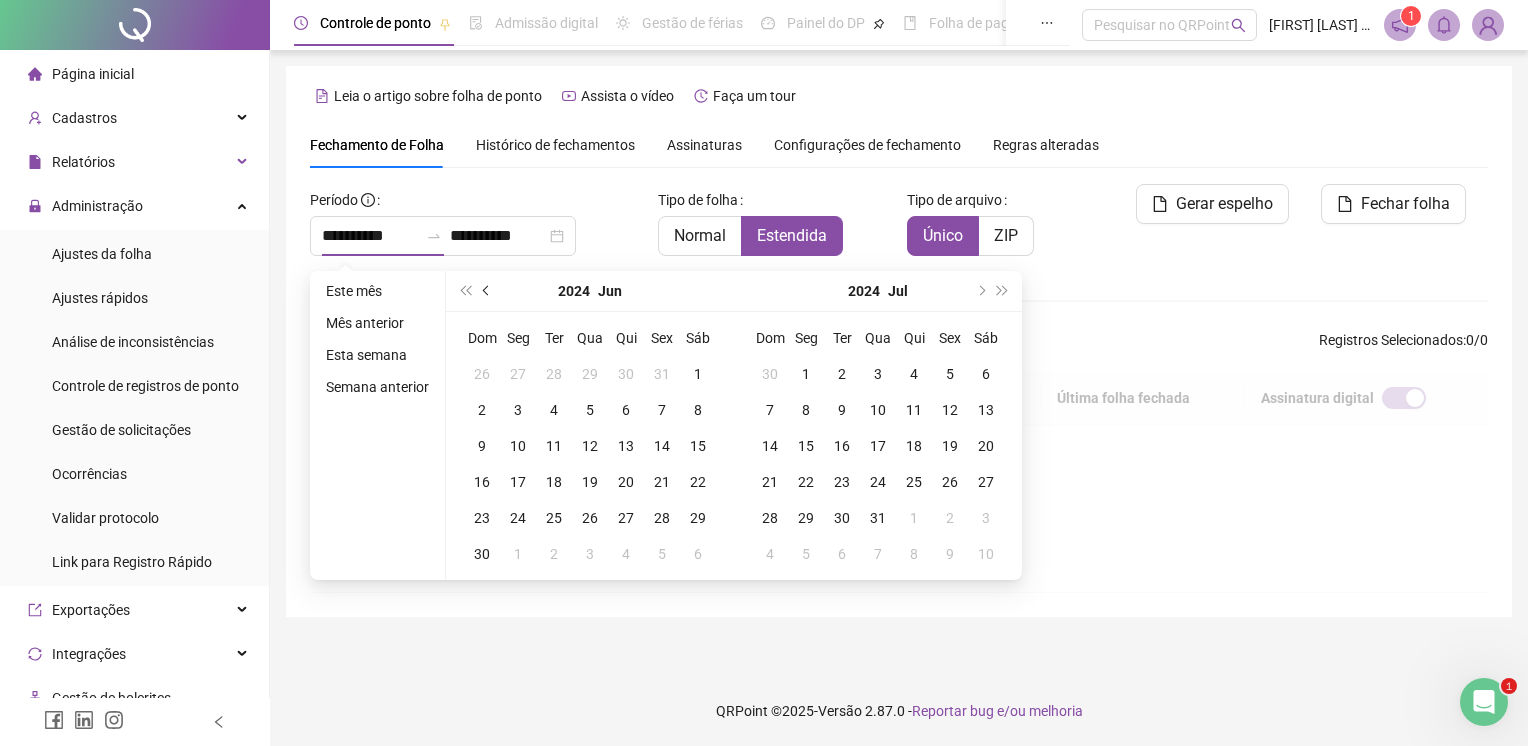 click at bounding box center (487, 291) 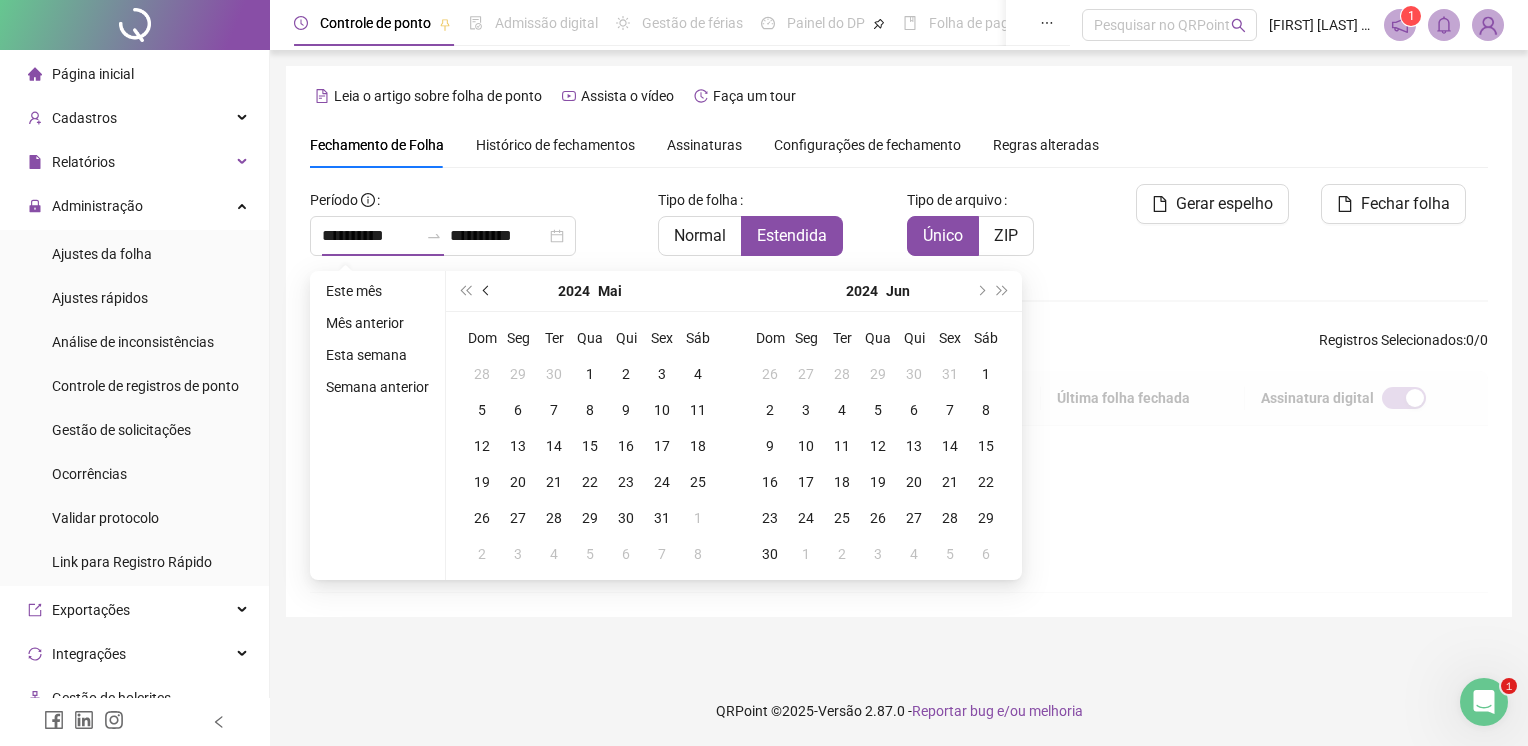 click at bounding box center [487, 291] 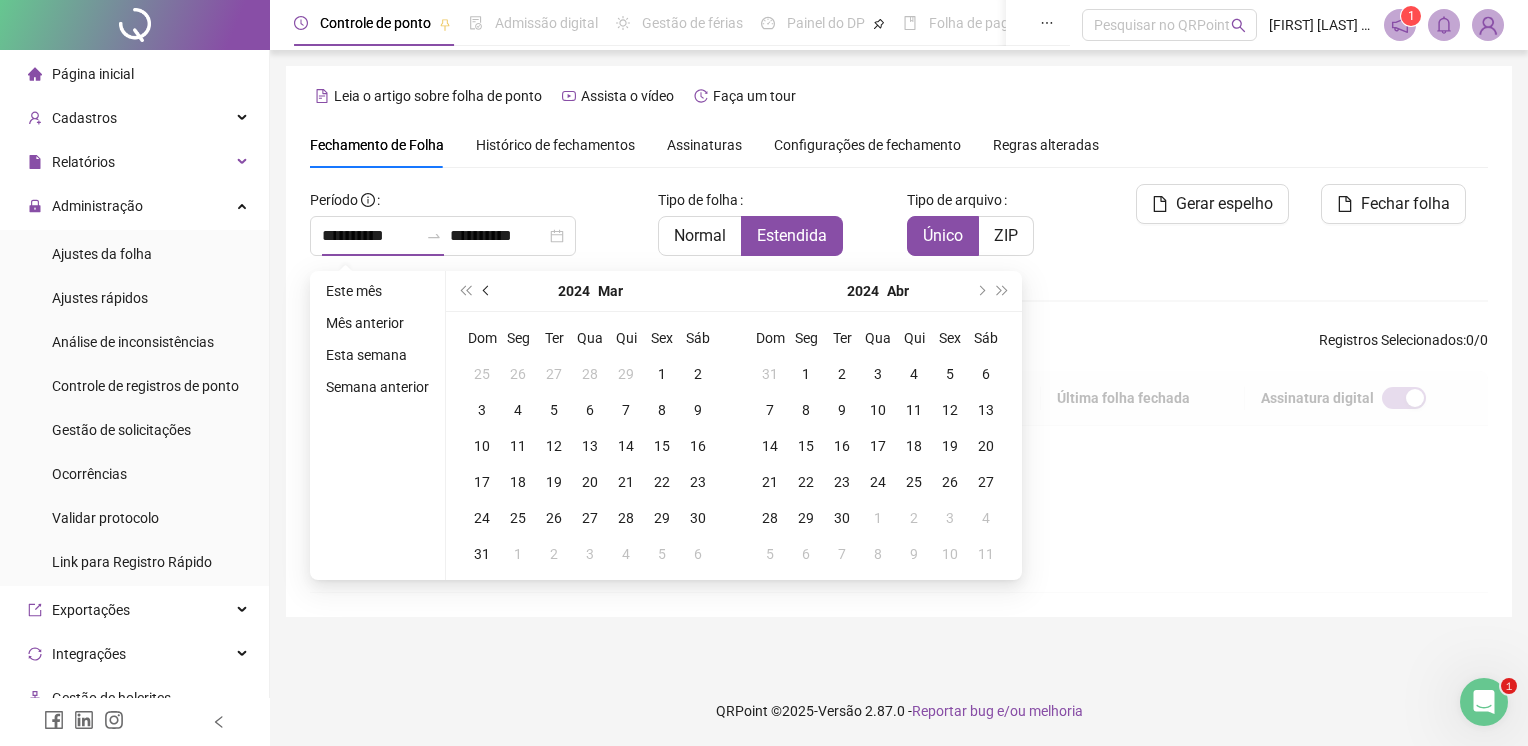 click at bounding box center [487, 291] 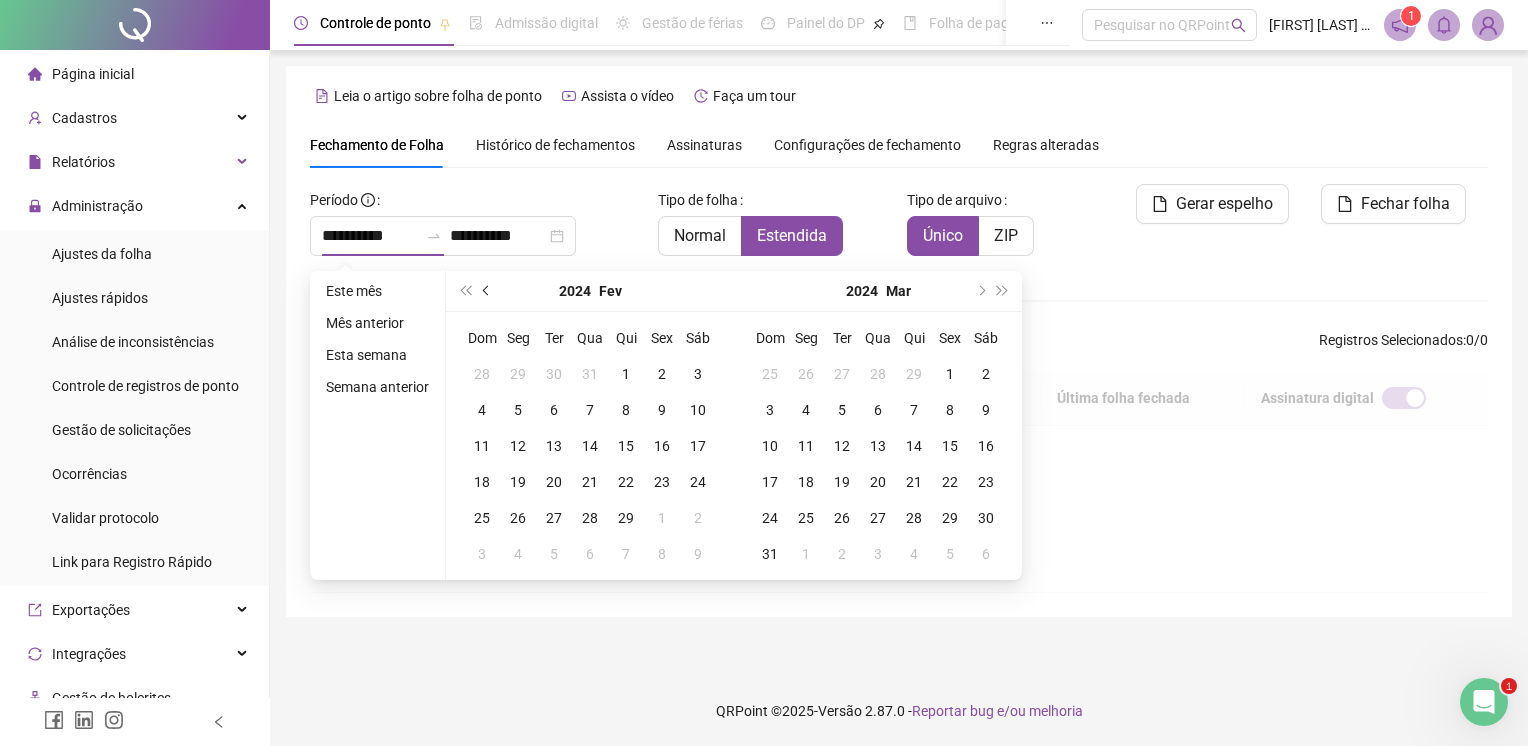 click at bounding box center (487, 291) 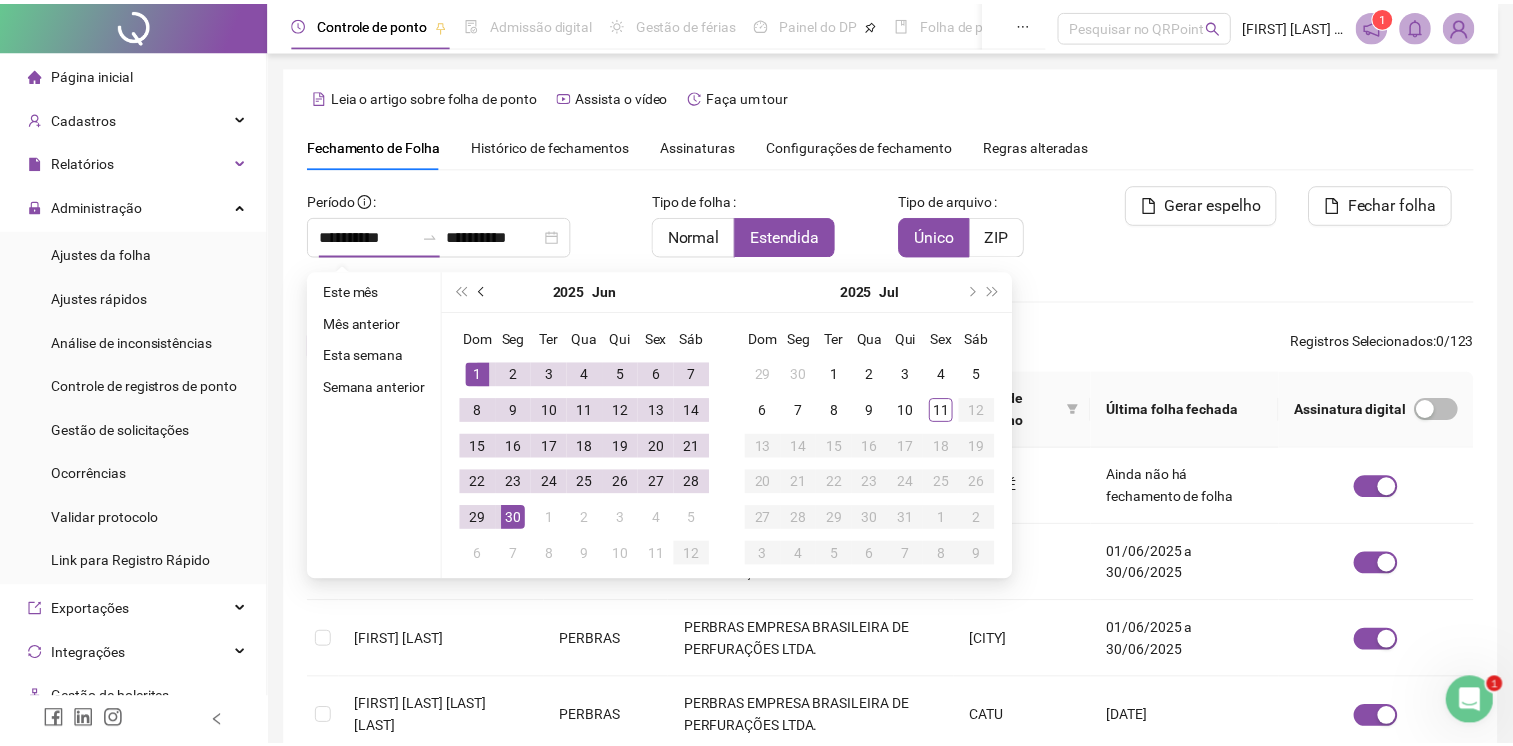 scroll, scrollTop: 36, scrollLeft: 0, axis: vertical 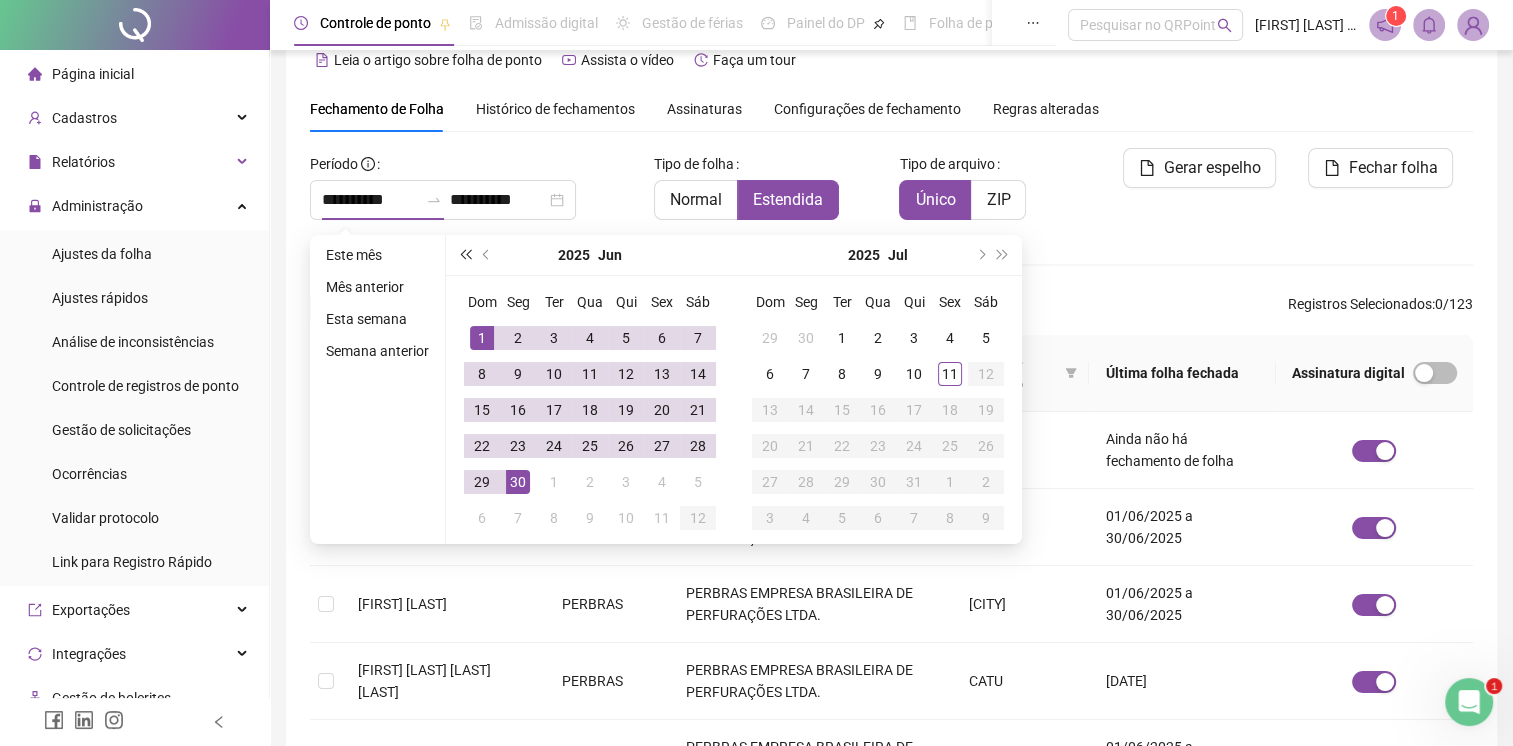 click at bounding box center [465, 255] 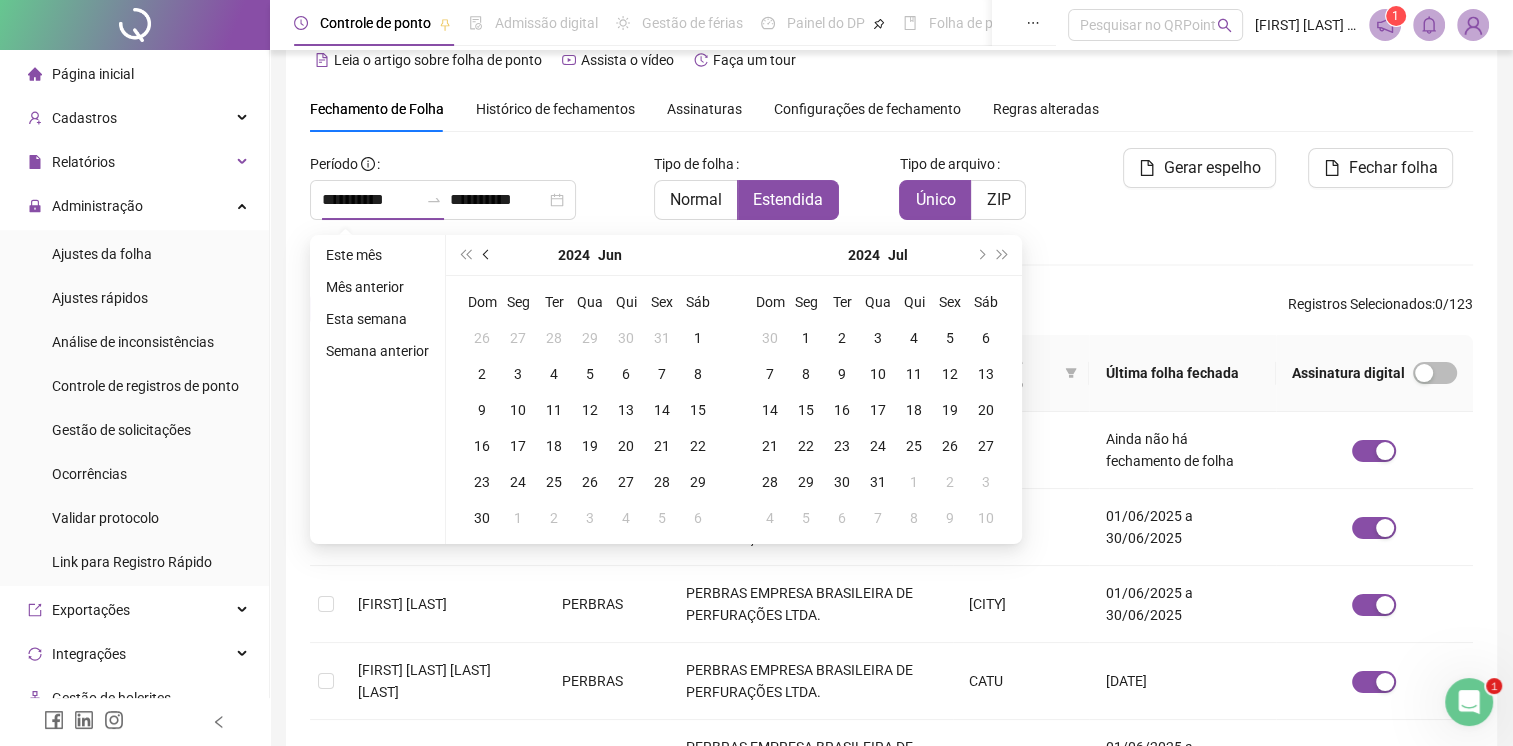 click at bounding box center [487, 255] 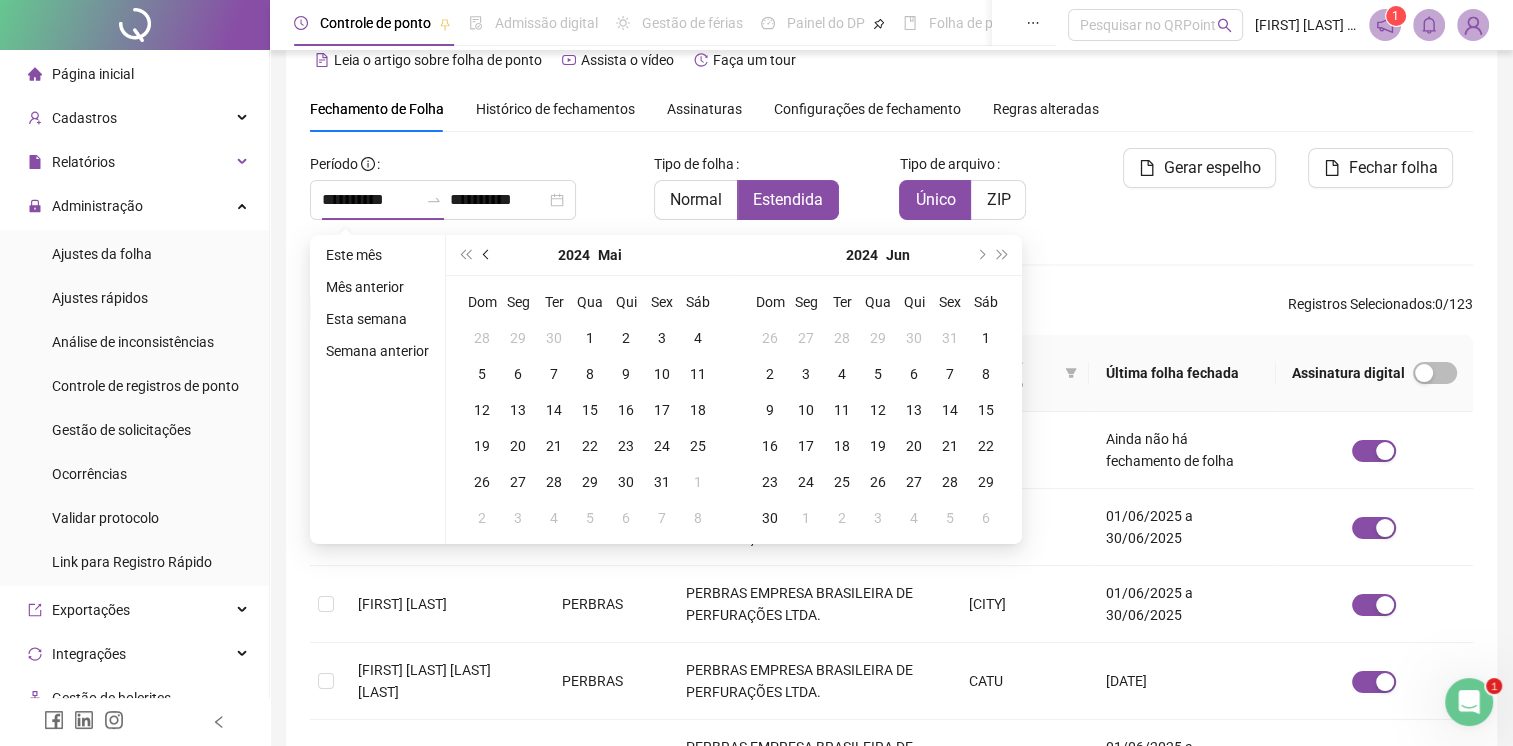 click at bounding box center (487, 255) 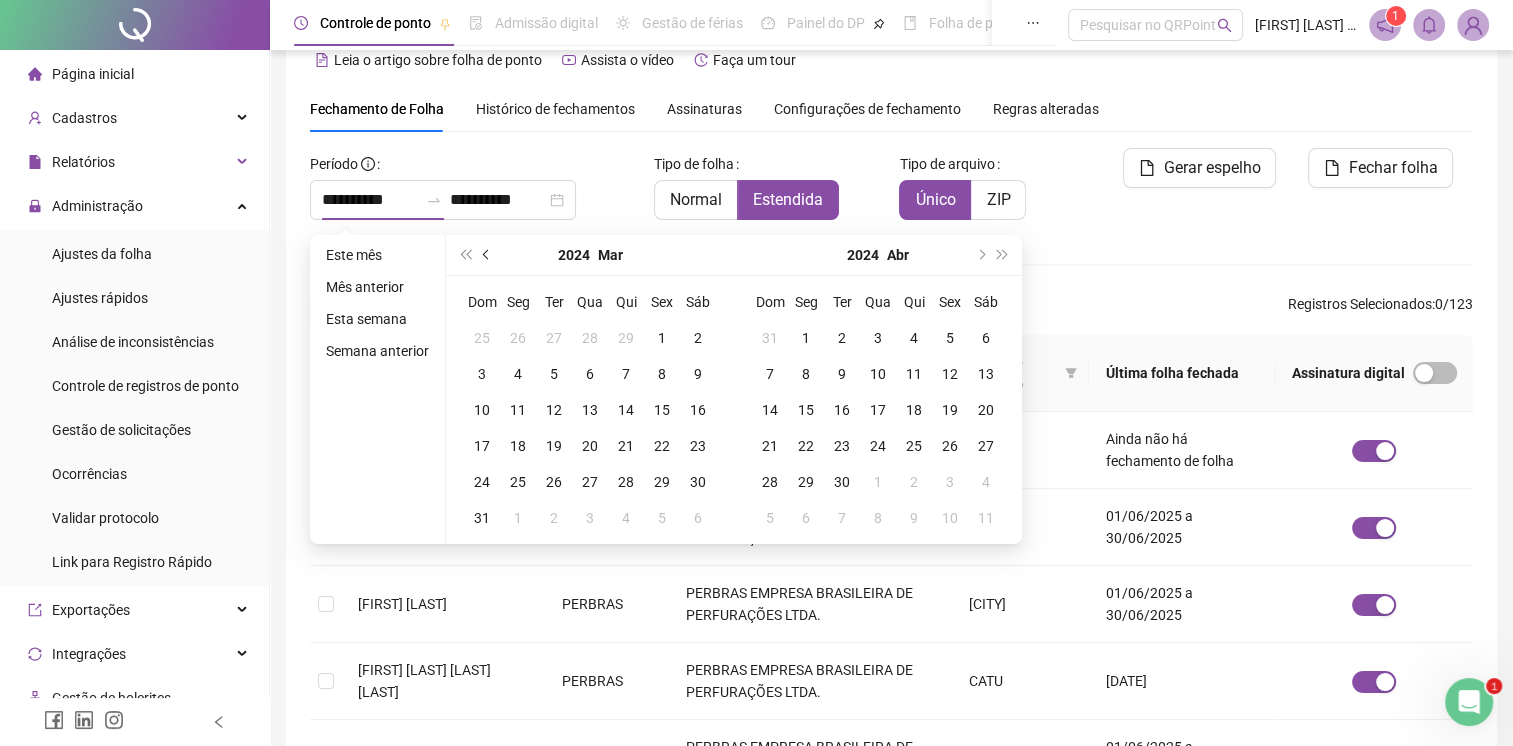 click at bounding box center (487, 255) 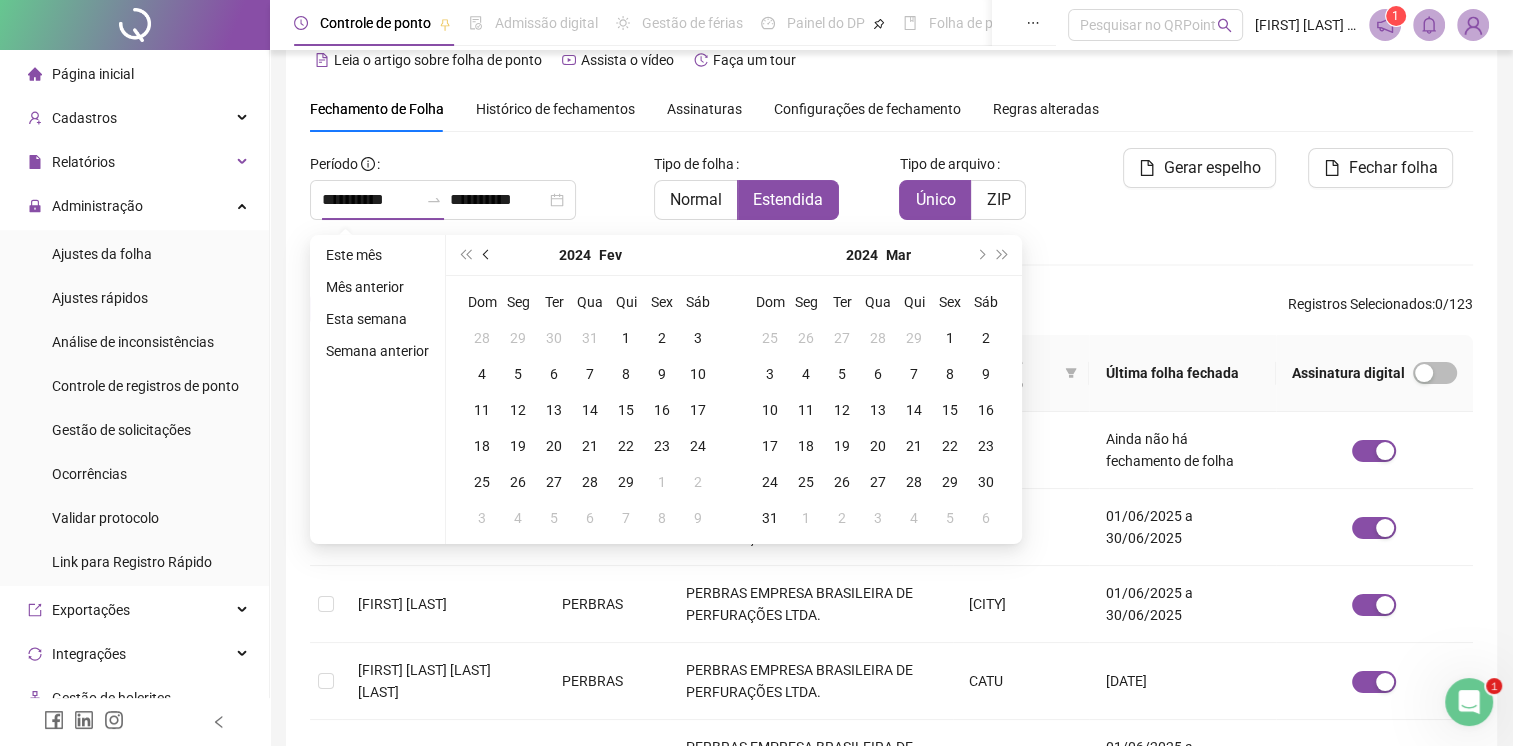 click at bounding box center (487, 255) 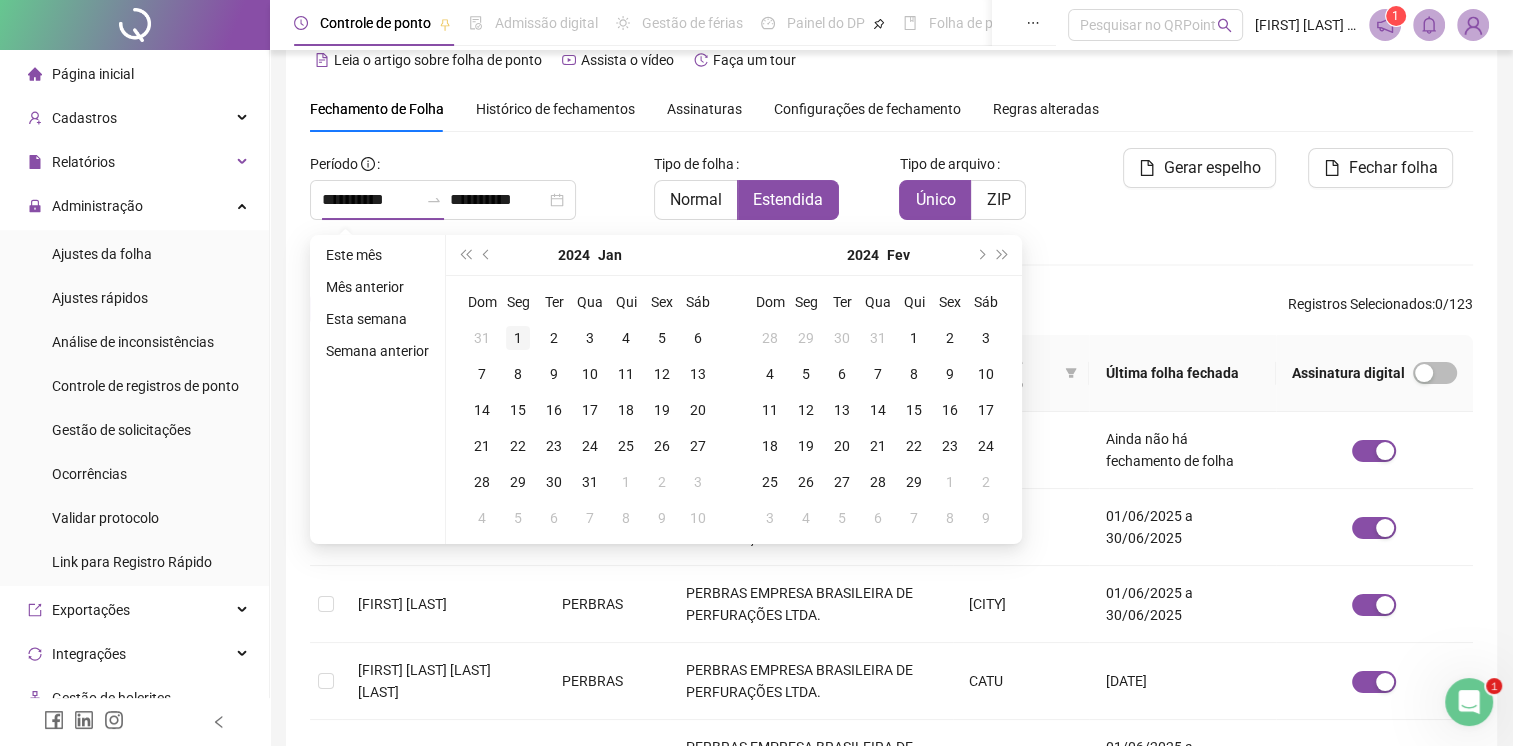 type on "**********" 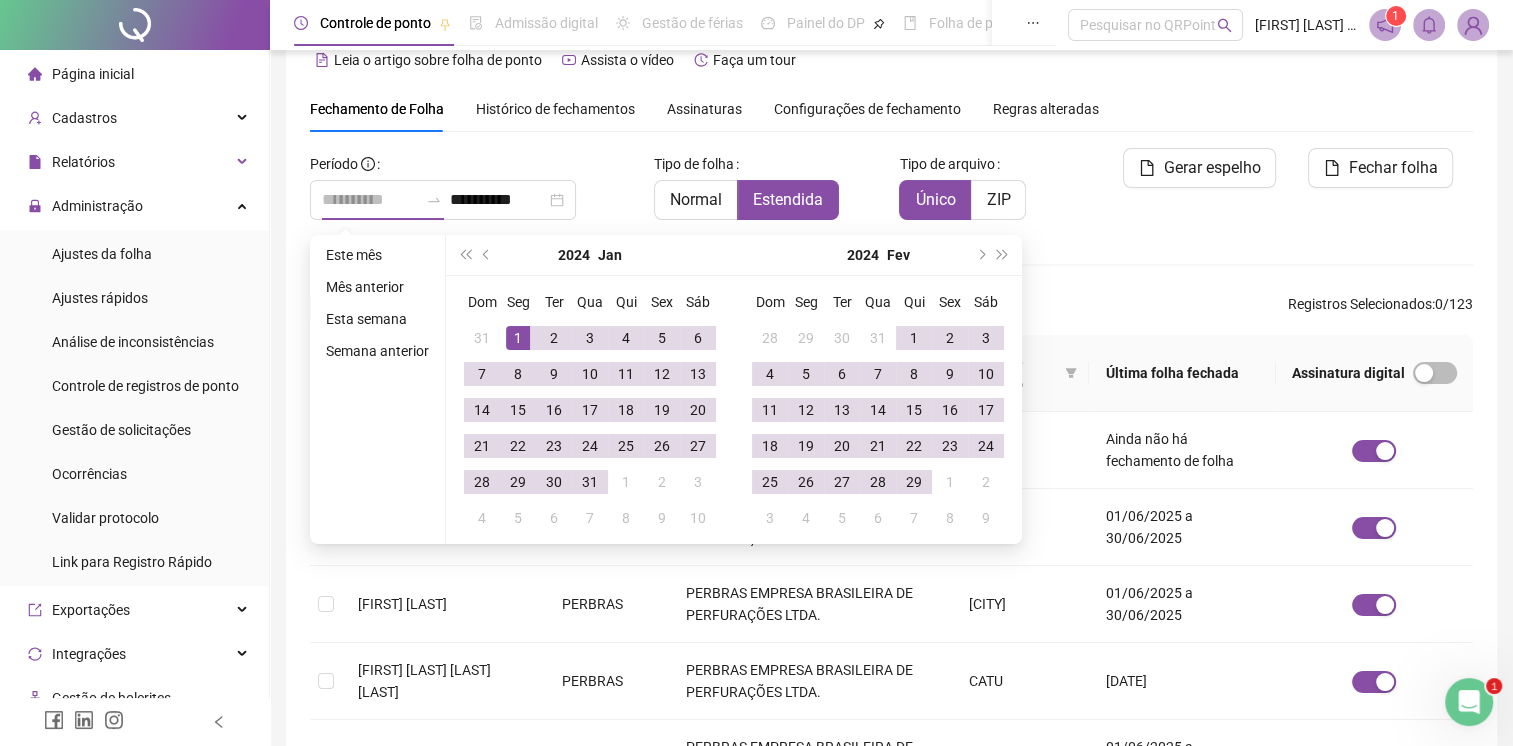 click on "1" at bounding box center (518, 338) 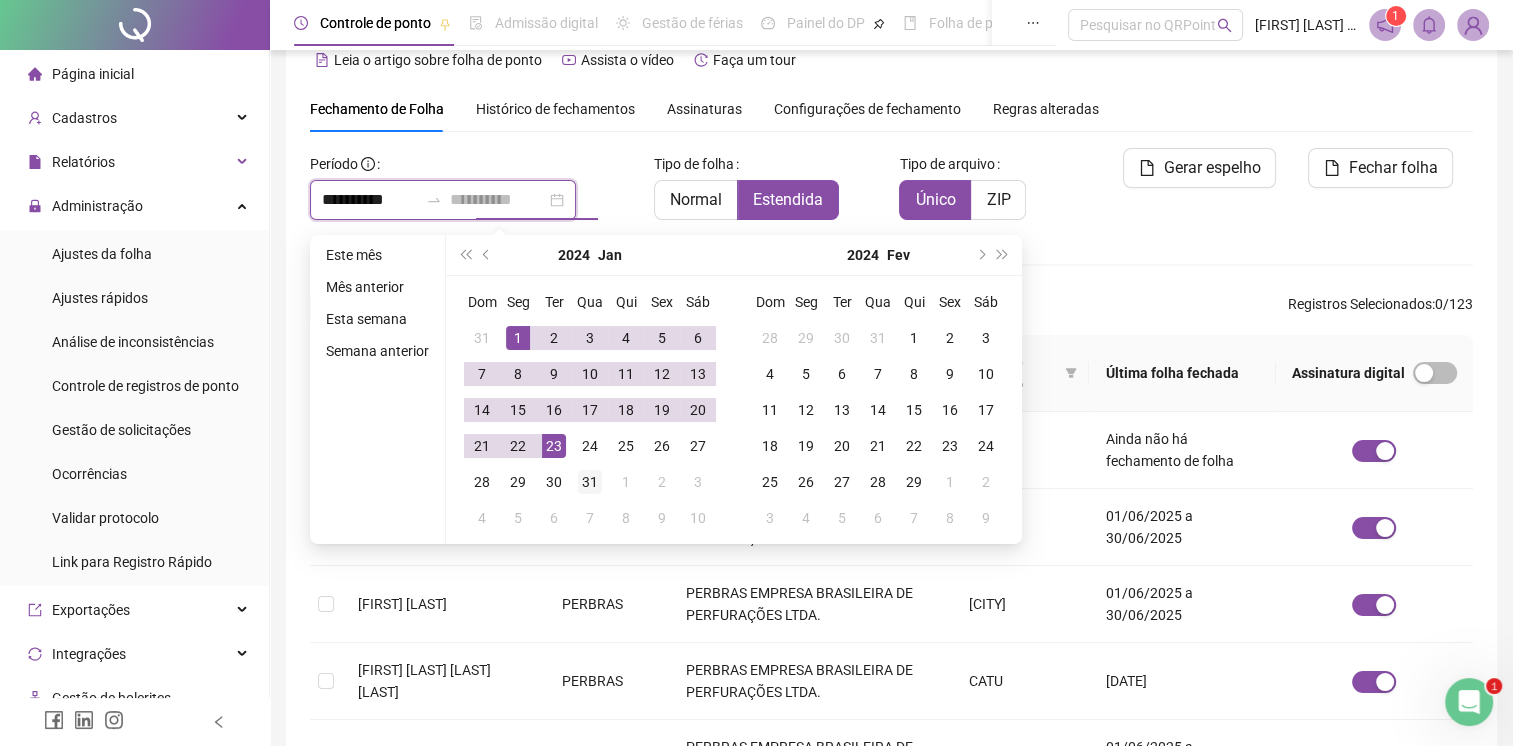 type on "**********" 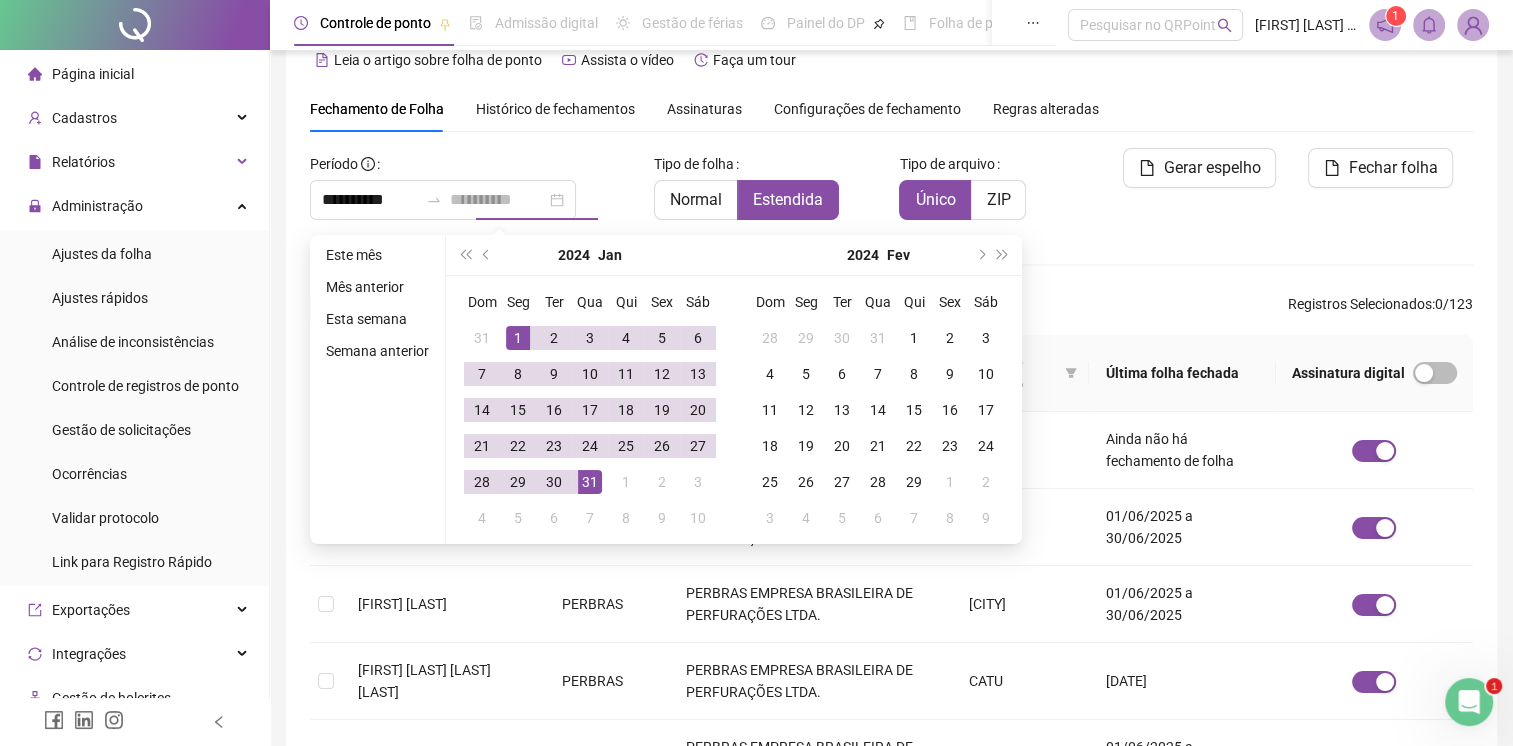click on "31" at bounding box center (590, 482) 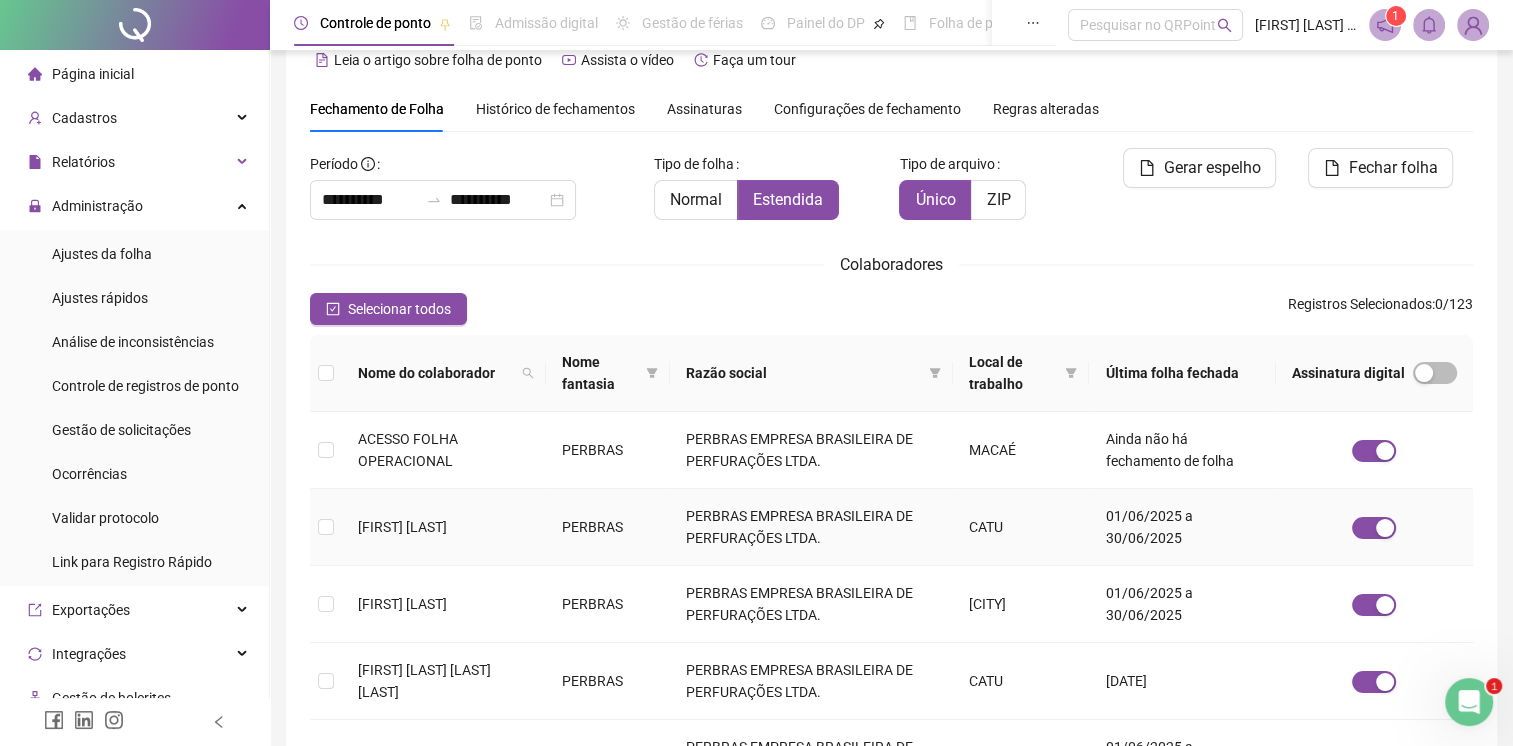 click on "[FIRST] [LAST]" at bounding box center (444, 527) 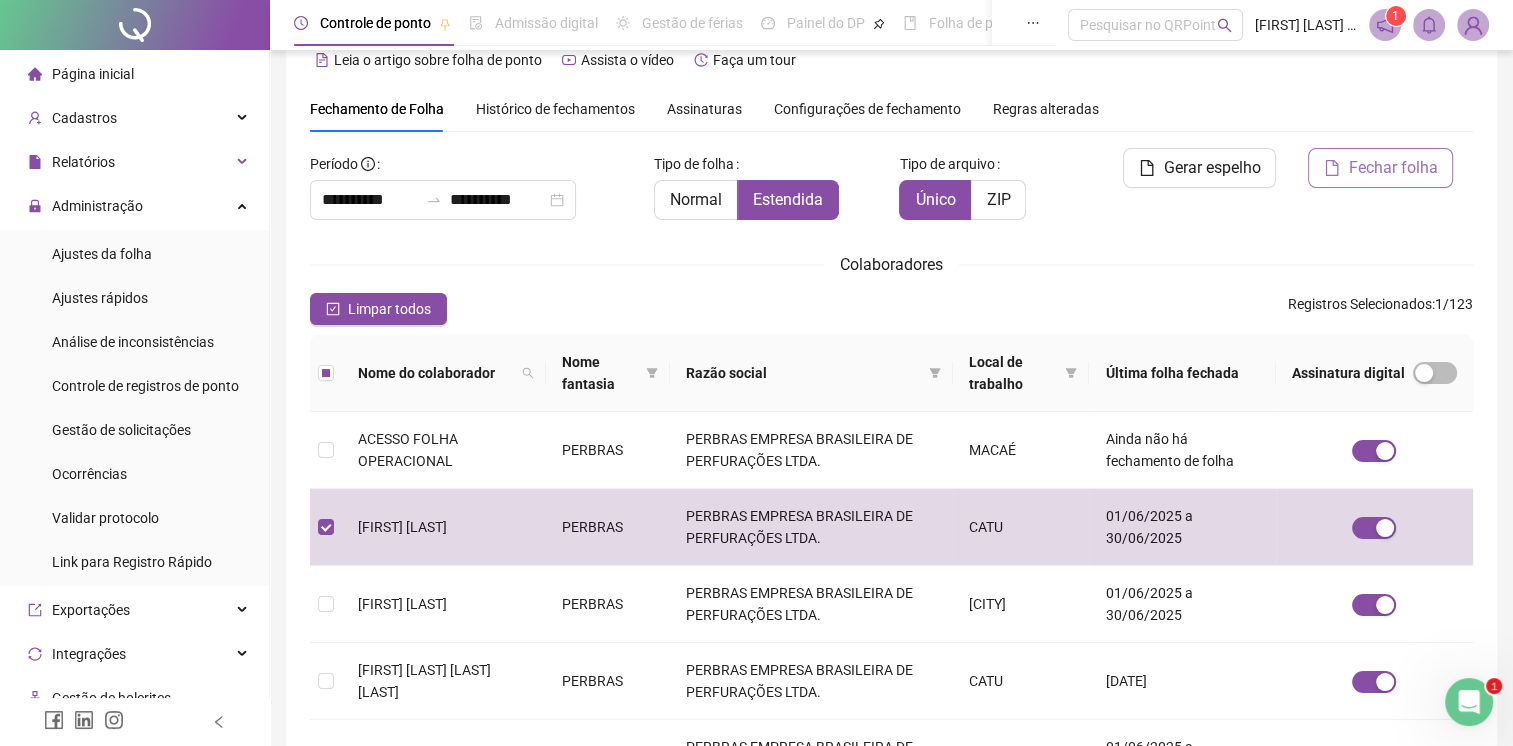 click on "Fechar folha" at bounding box center [1392, 168] 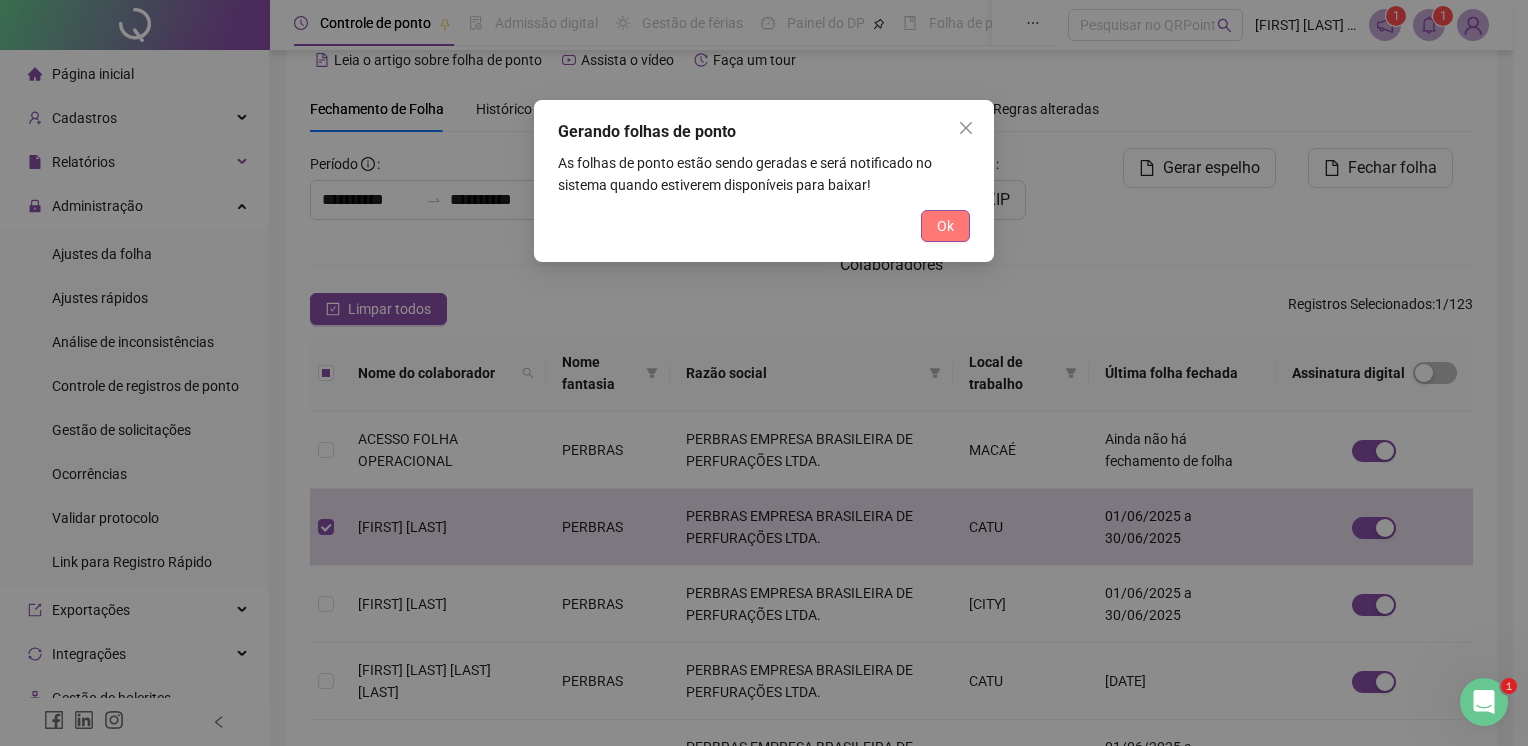 click on "Ok" at bounding box center [945, 226] 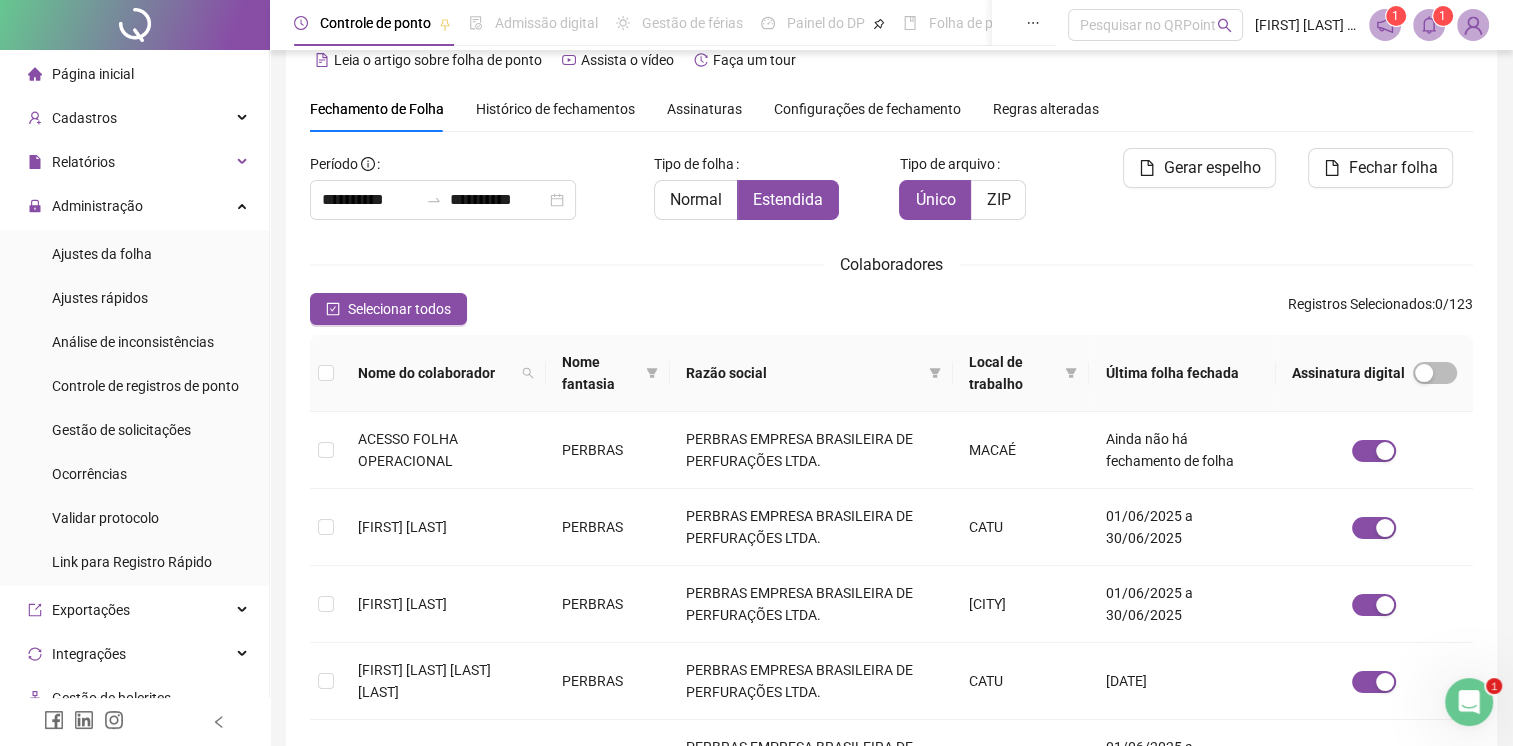 click 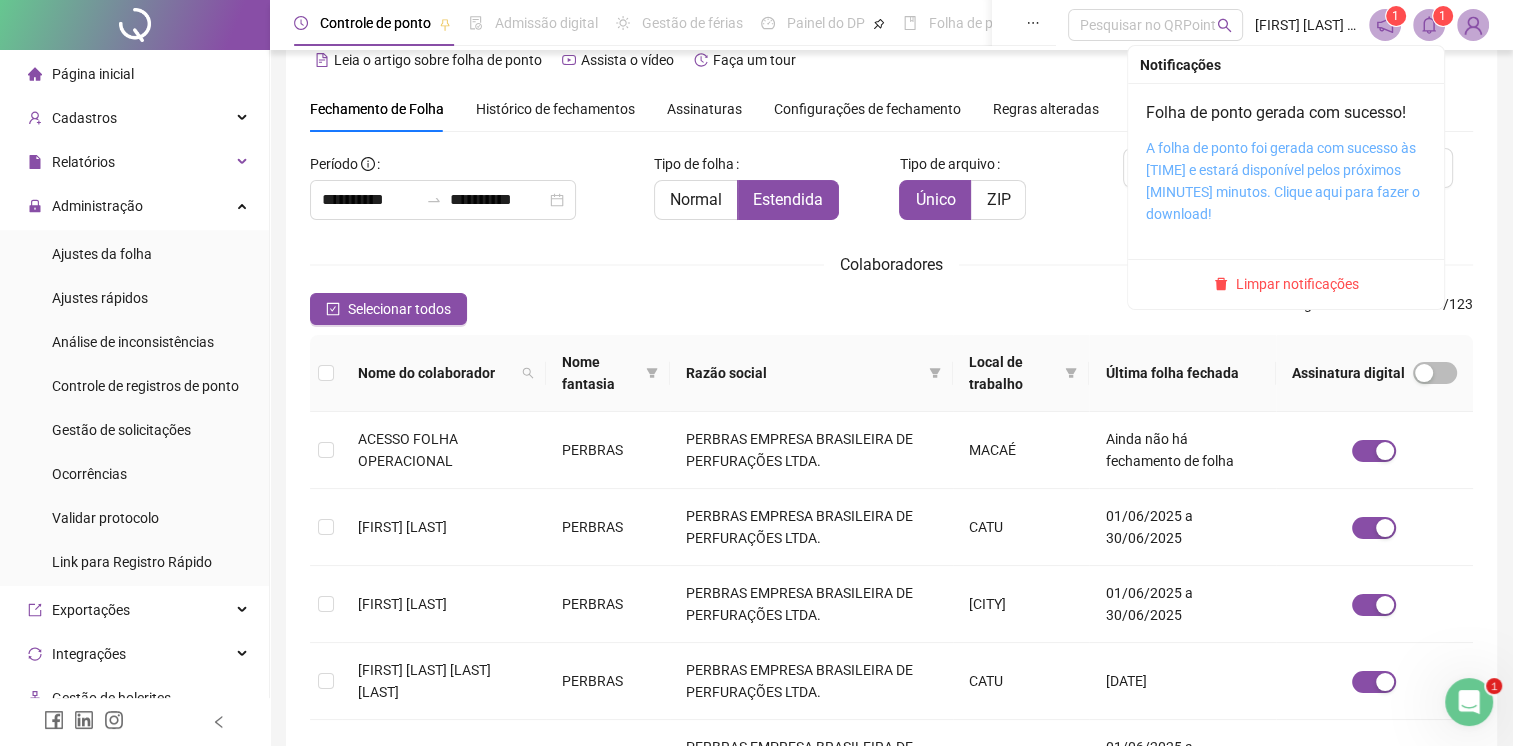 click on "A folha de ponto foi gerada com sucesso às [TIME] e estará disponível pelos próximos [MINUTES] minutos.
Clique aqui para fazer o download!" at bounding box center (1283, 181) 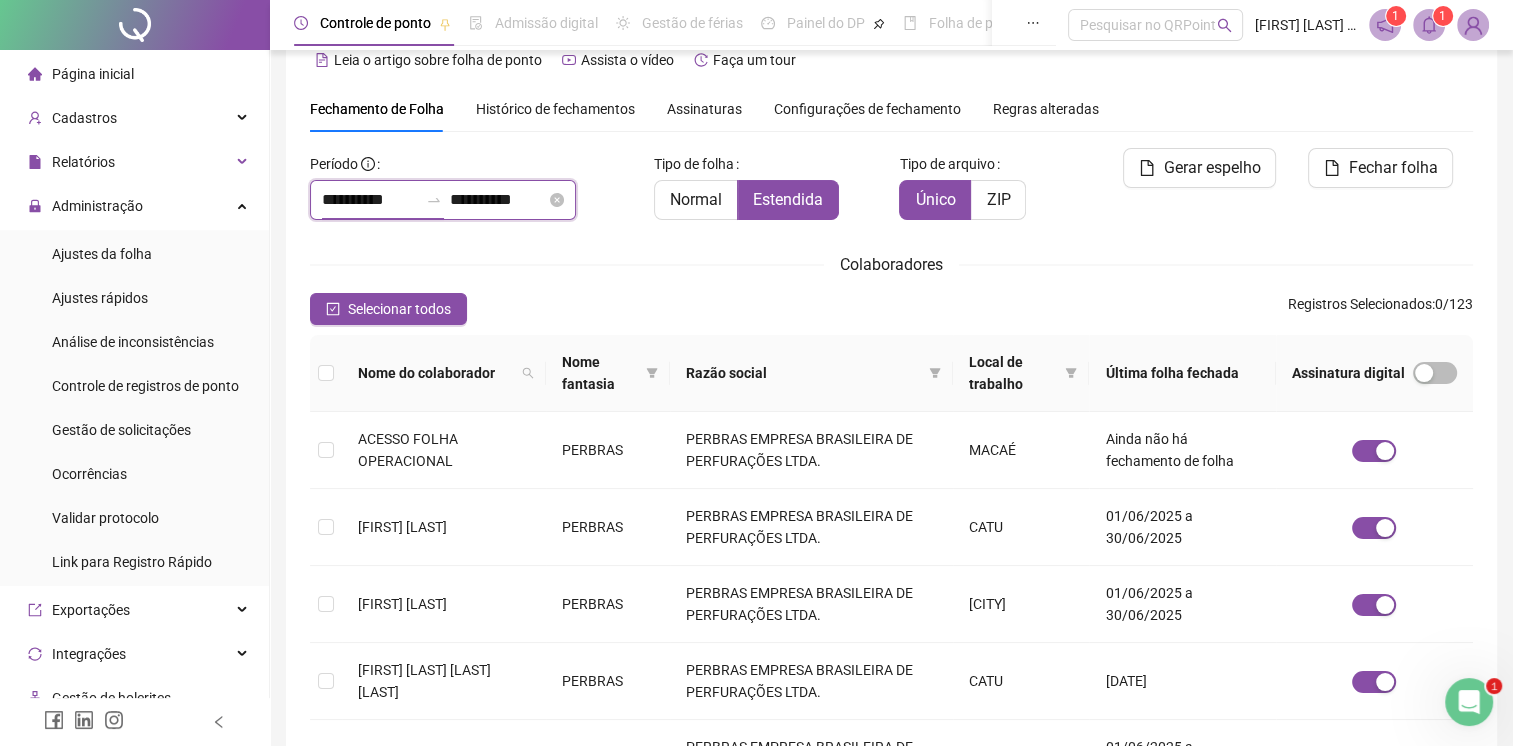 click on "**********" at bounding box center (370, 200) 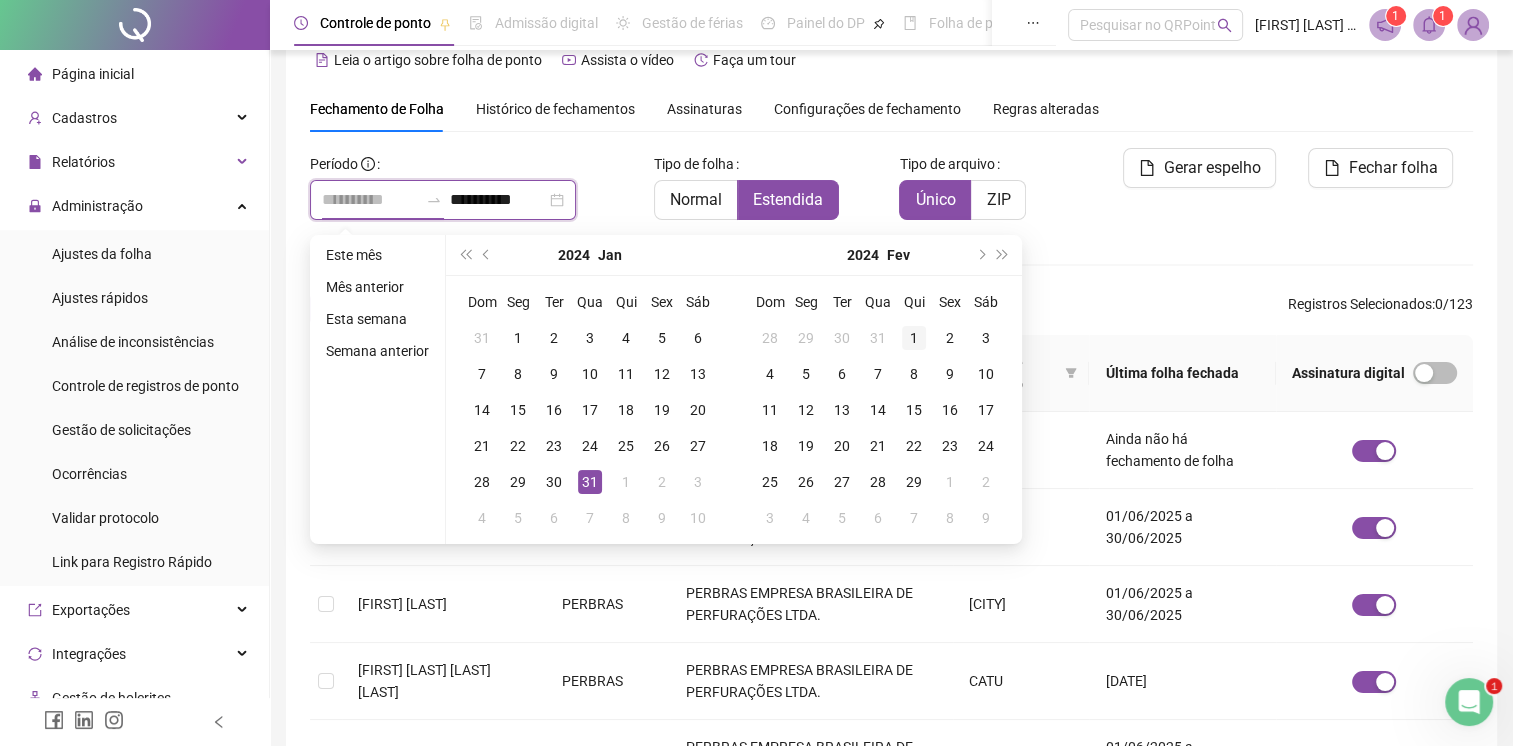 type on "**********" 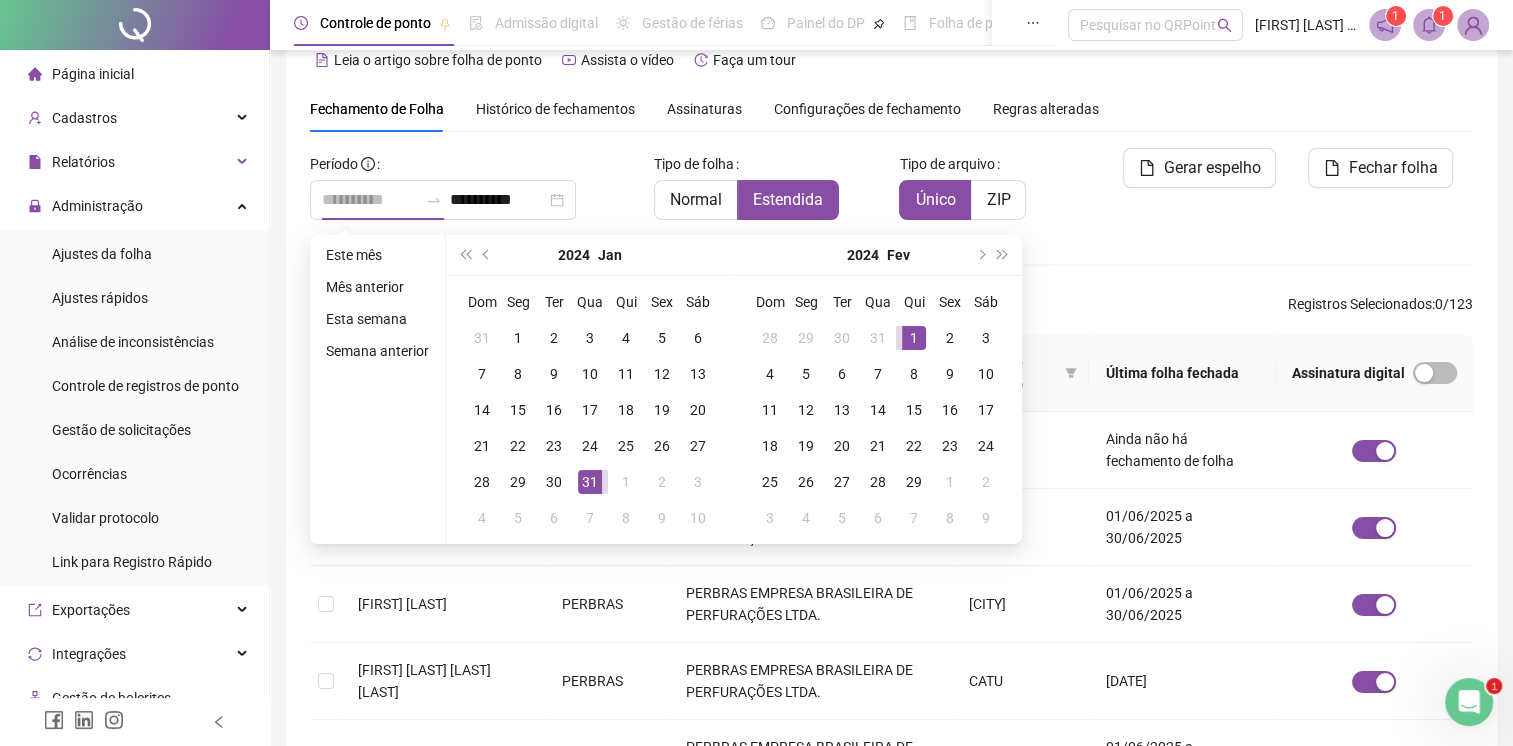 click on "1" at bounding box center [914, 338] 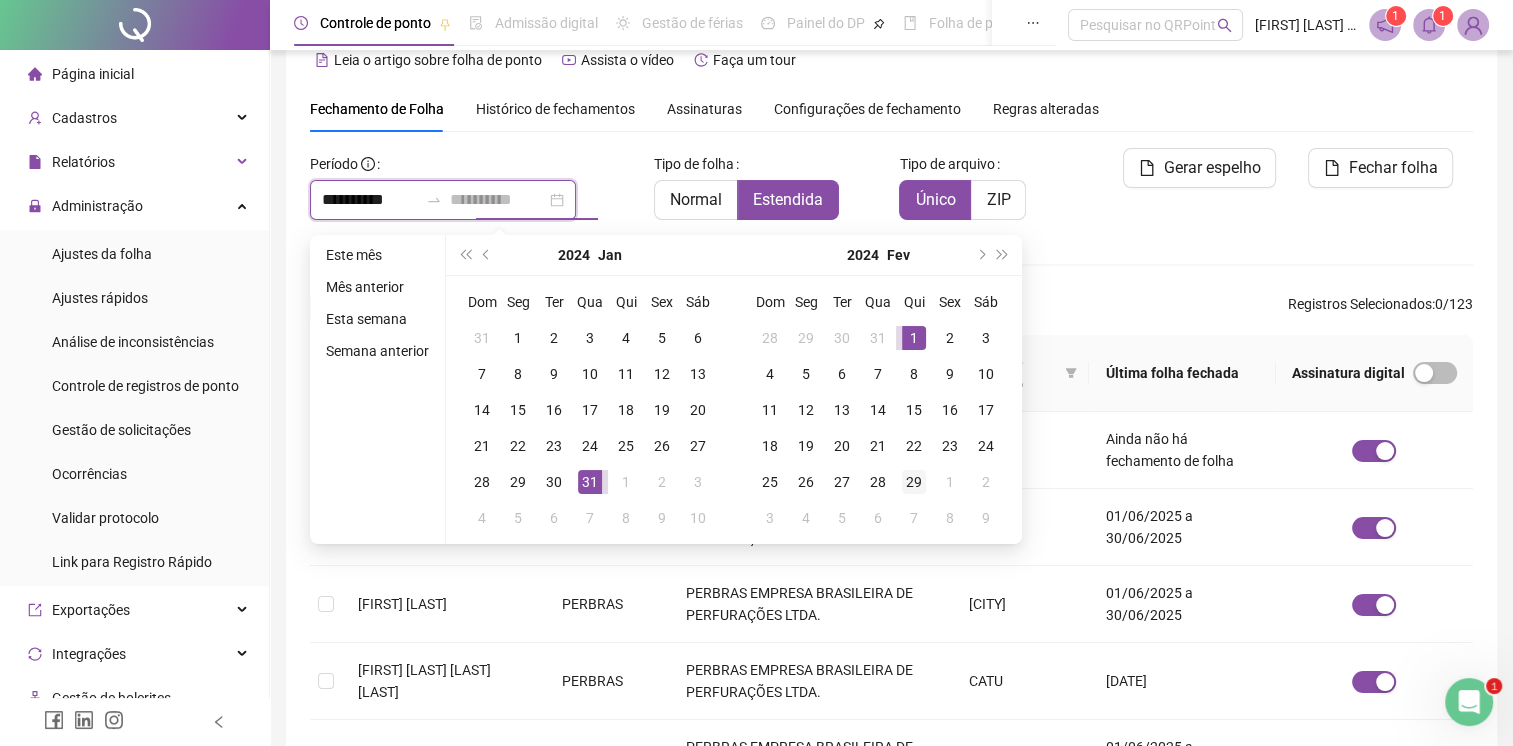 type on "**********" 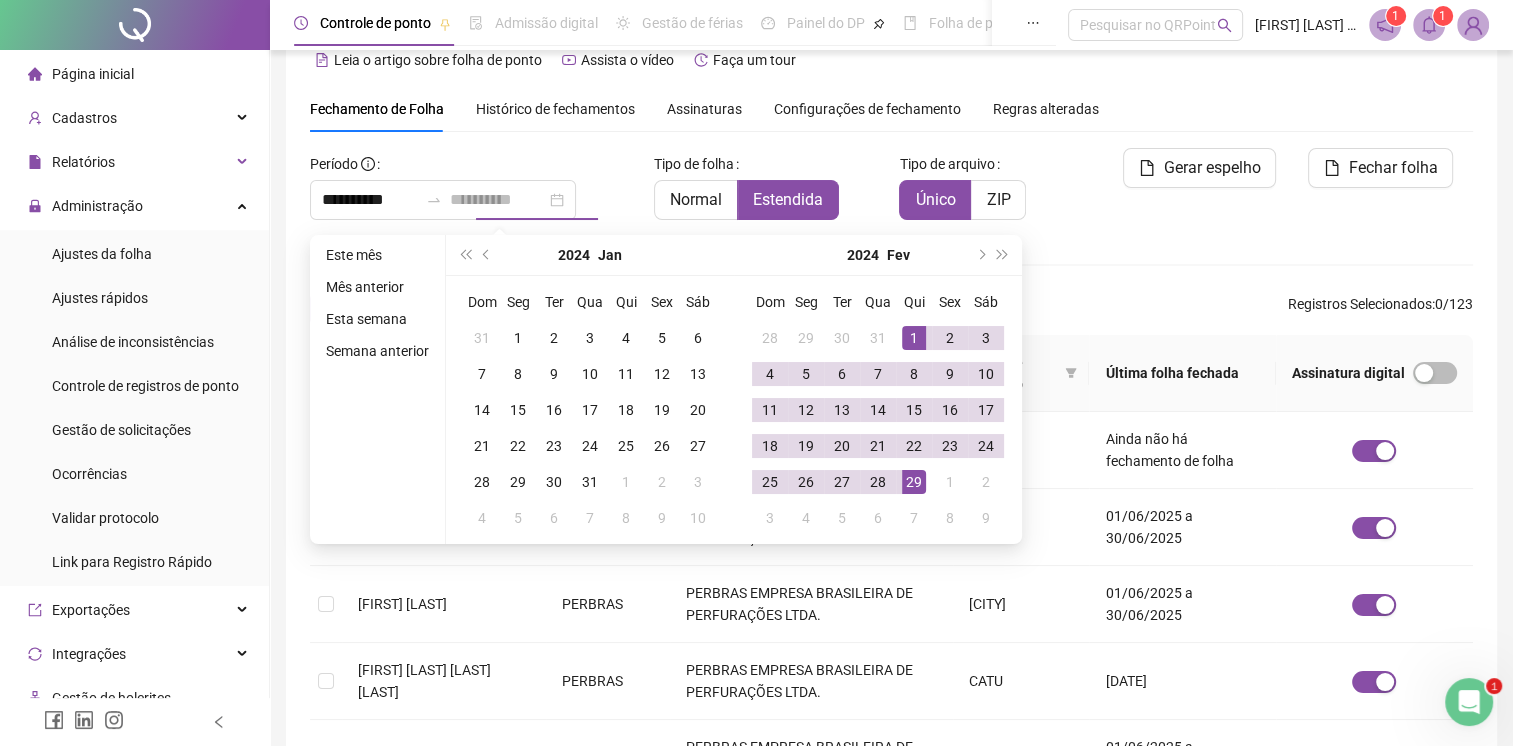 click on "29" at bounding box center [914, 482] 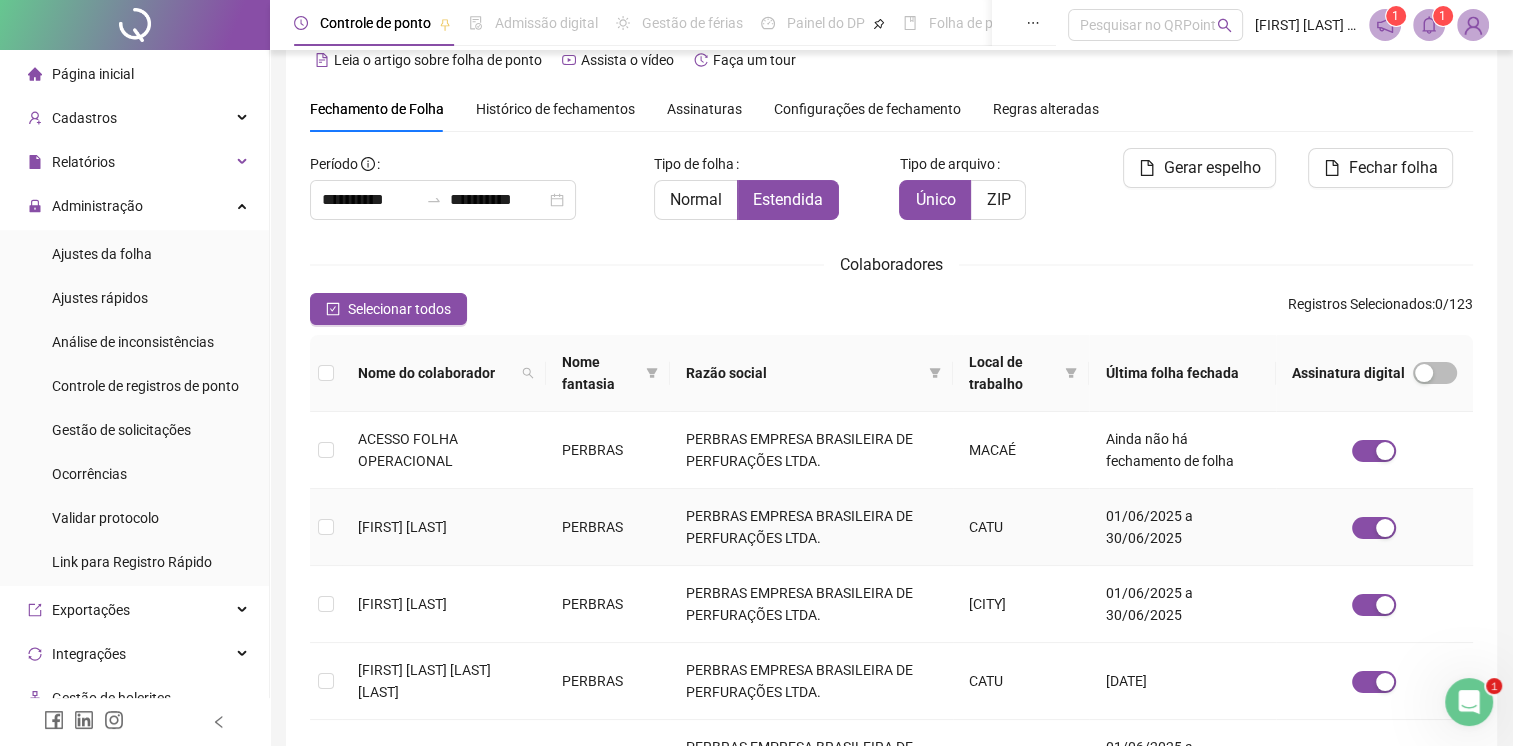 click on "[FIRST] [LAST]" at bounding box center [444, 527] 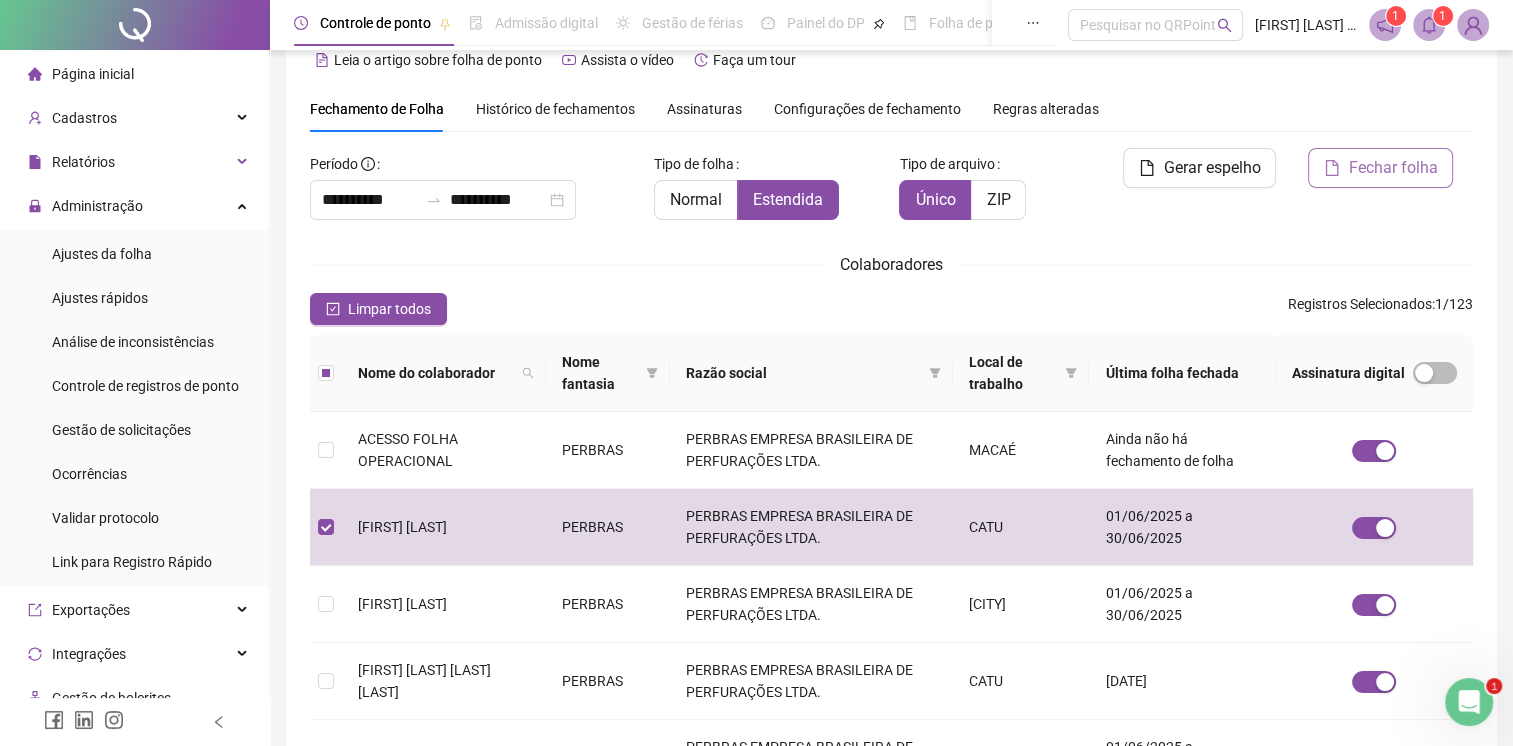 click on "Fechar folha" at bounding box center (1380, 168) 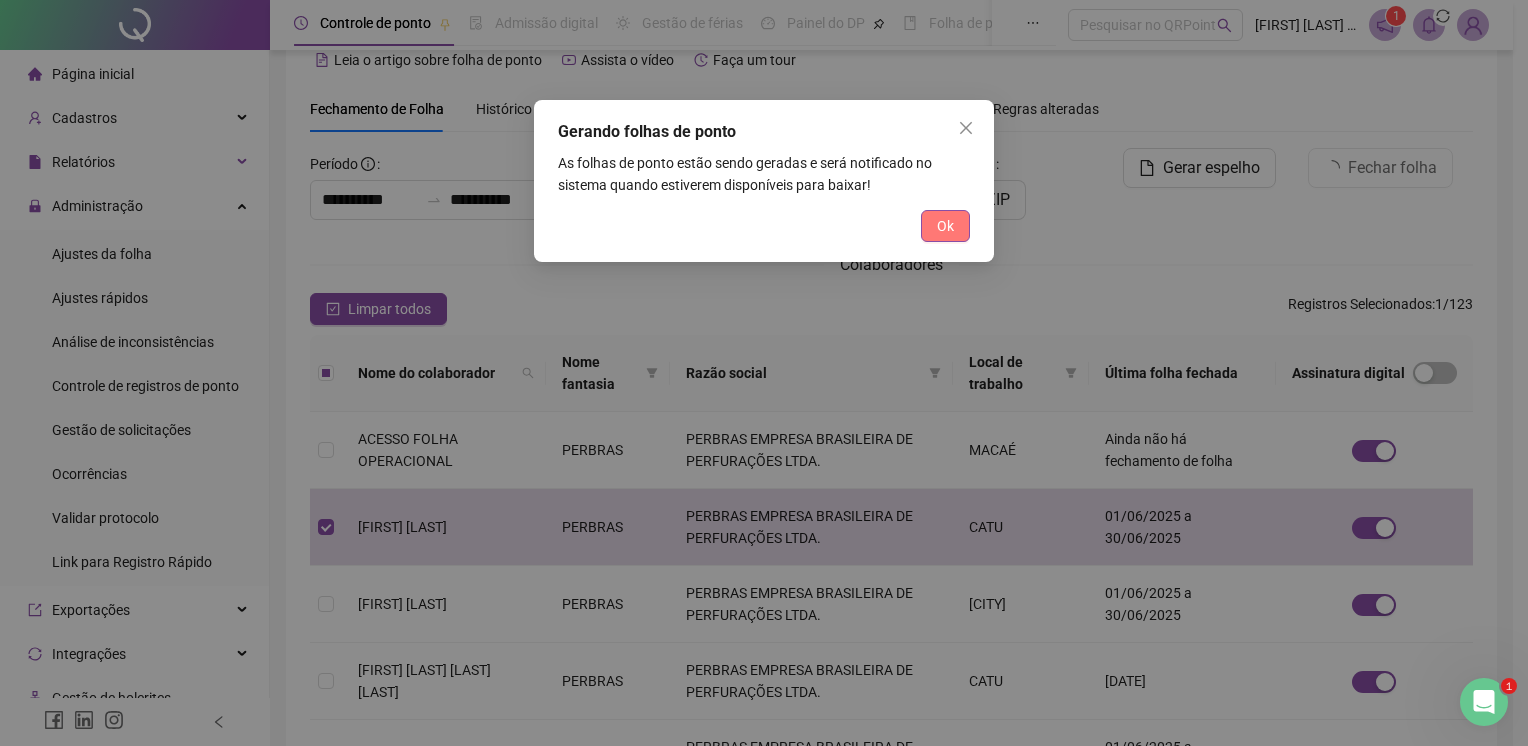 click on "Ok" at bounding box center [945, 226] 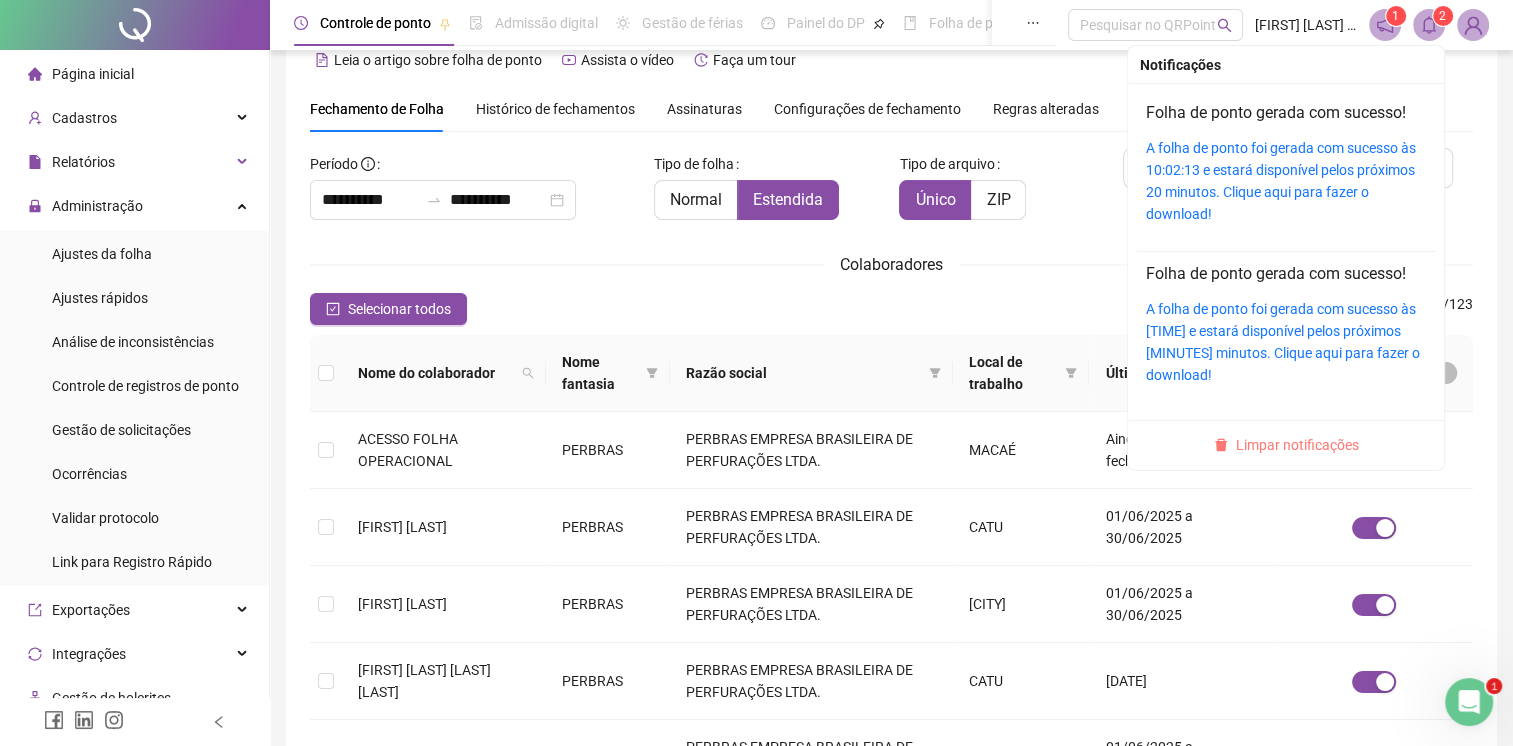 click on "Limpar notificações" at bounding box center (1297, 445) 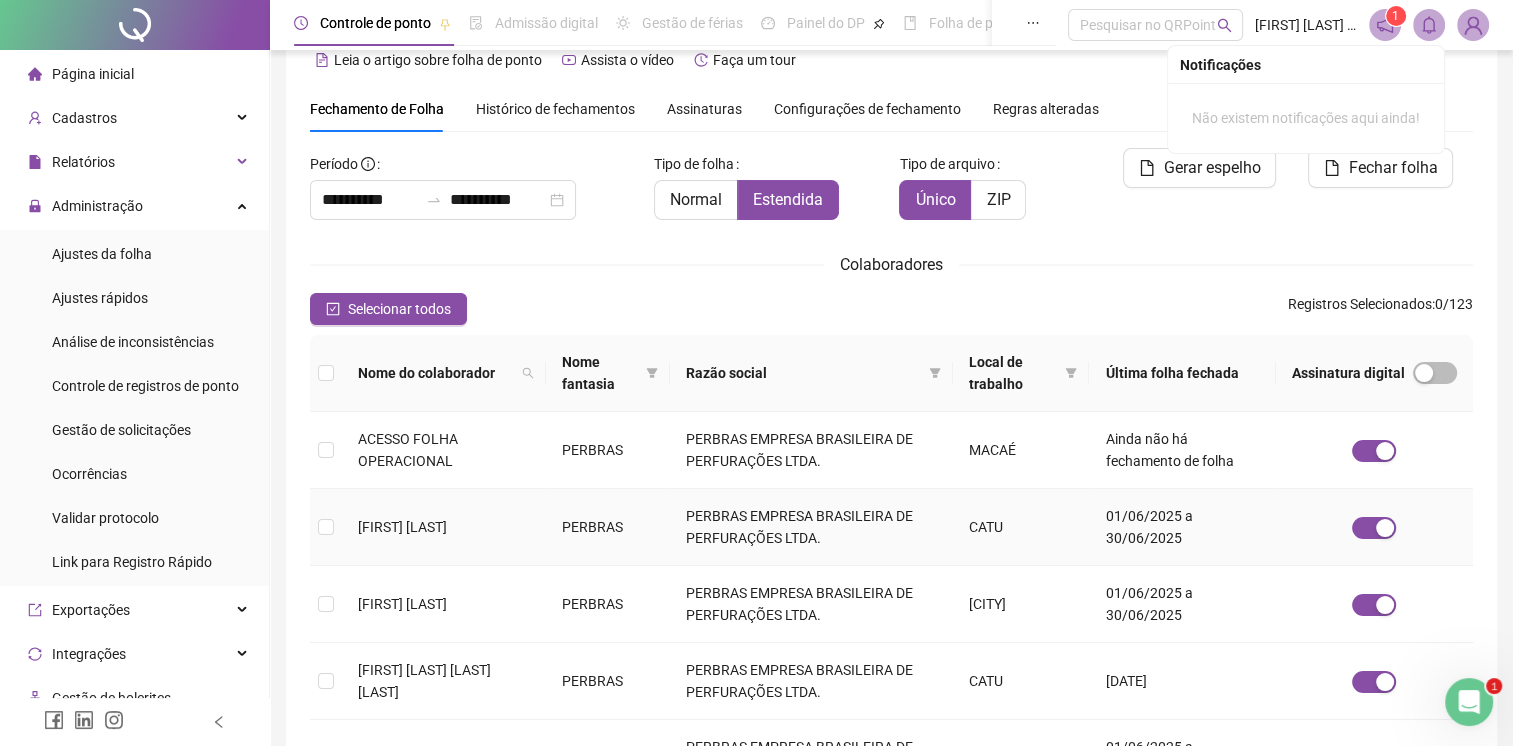 click on "[FIRST] [LAST]" at bounding box center [444, 527] 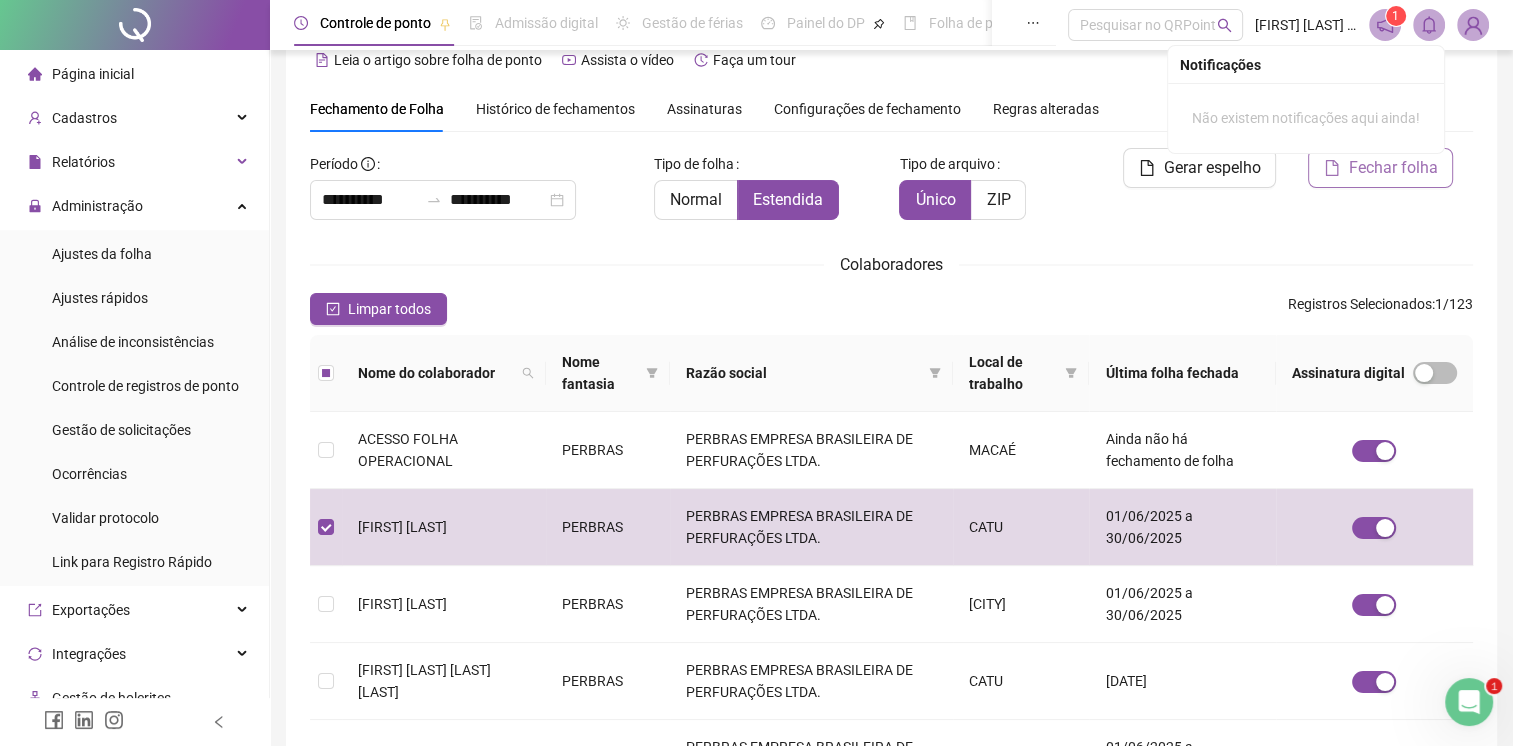 click on "Fechar folha" at bounding box center [1392, 168] 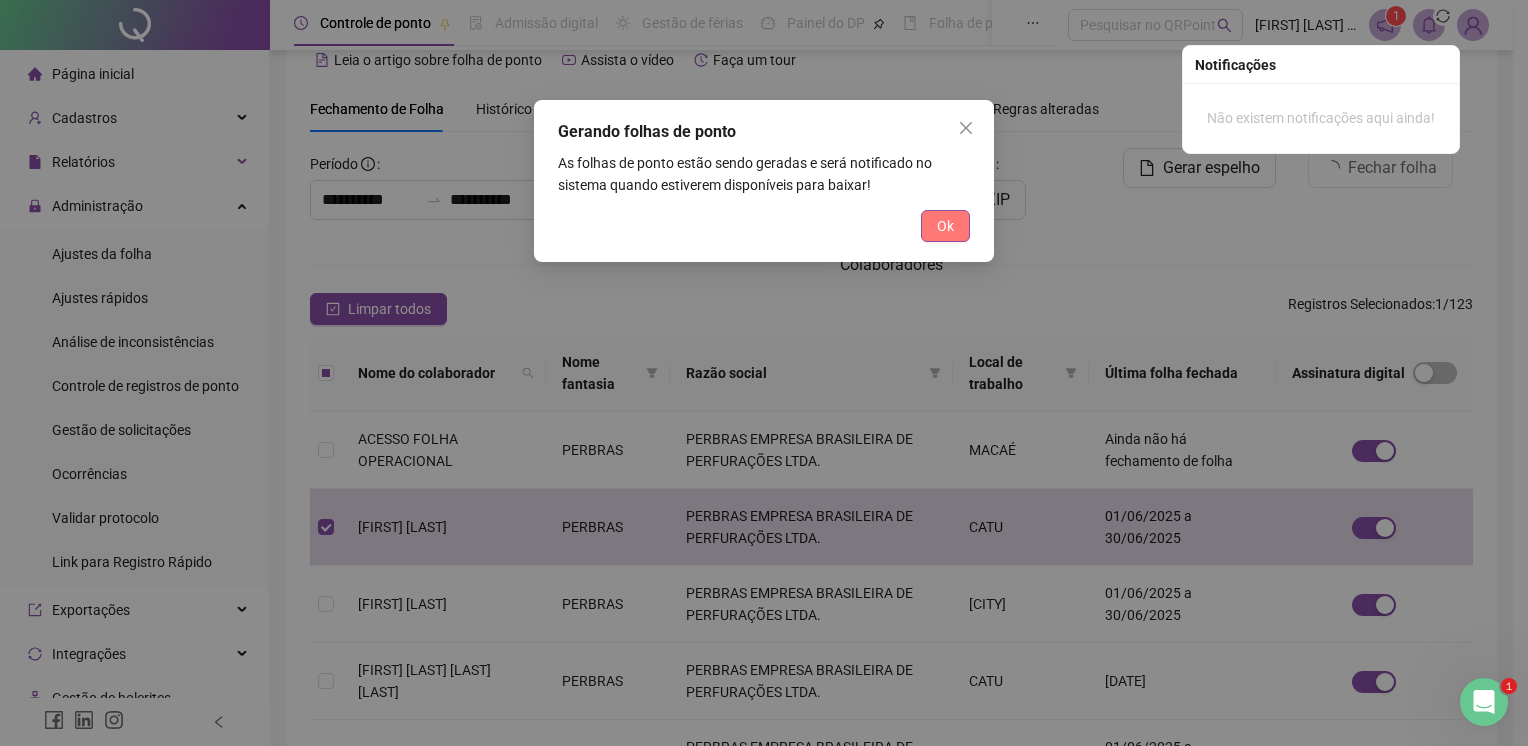 click on "Ok" at bounding box center [945, 226] 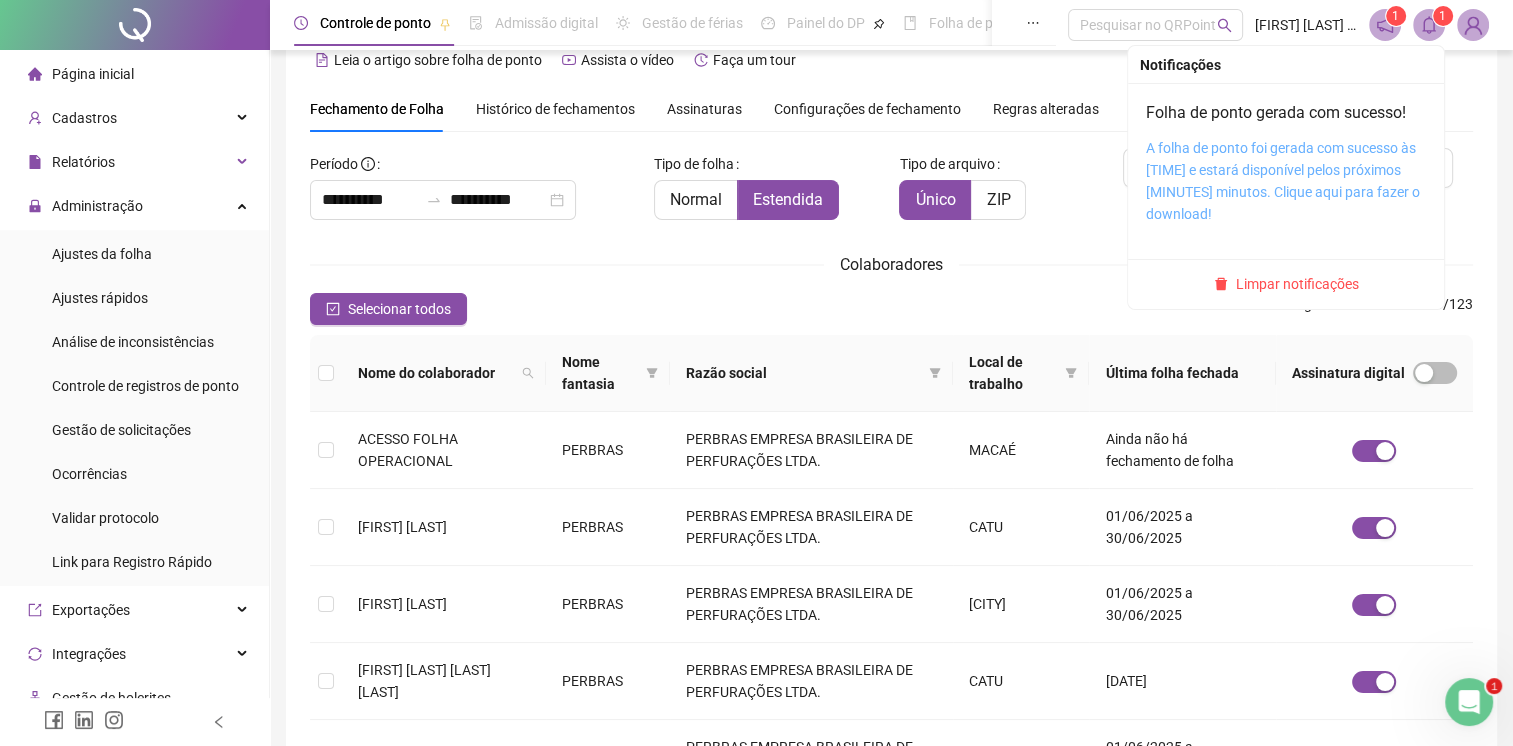 click on "A folha de ponto foi gerada com sucesso às [TIME] e estará disponível pelos próximos [MINUTES] minutos.
Clique aqui para fazer o download!" at bounding box center [1283, 181] 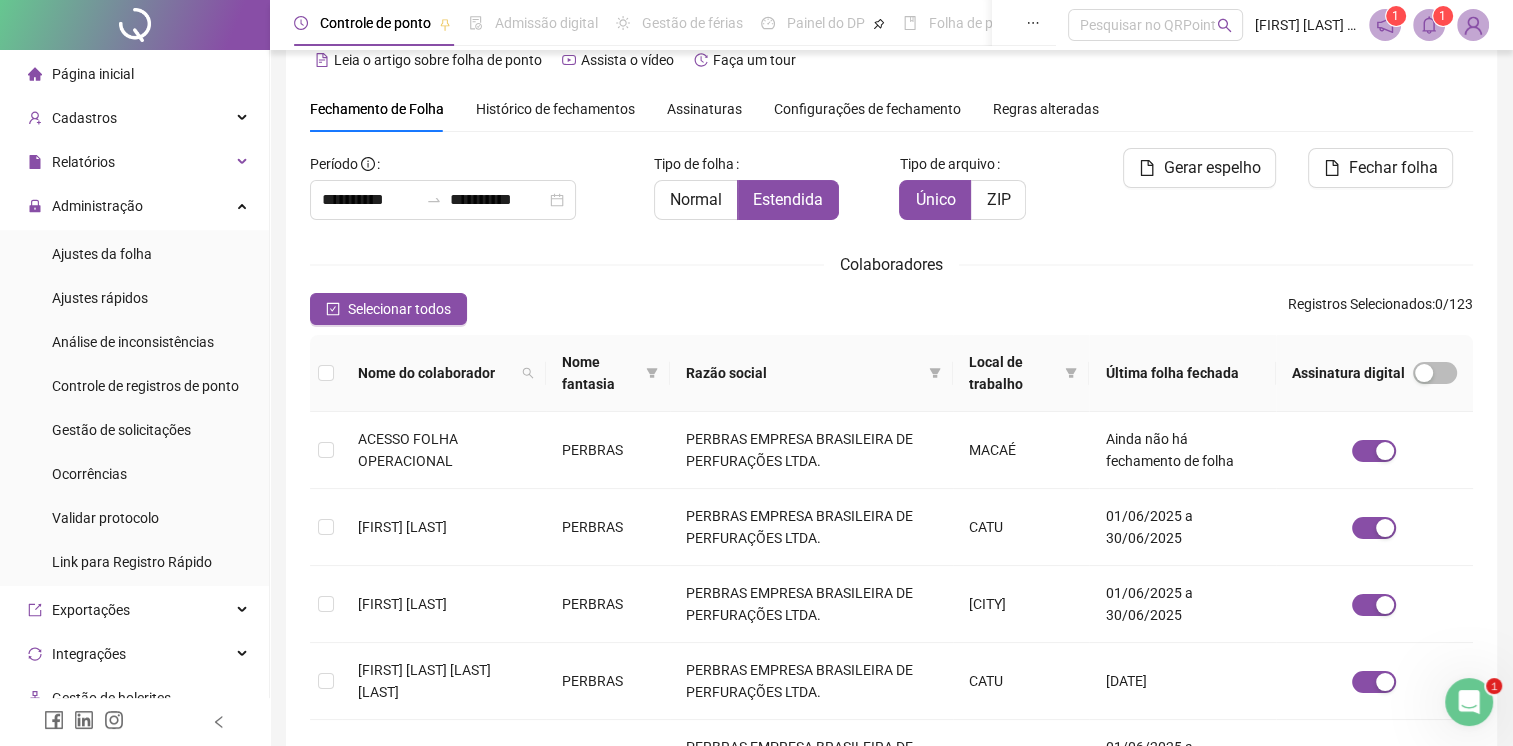 click on "**********" at bounding box center [891, 650] 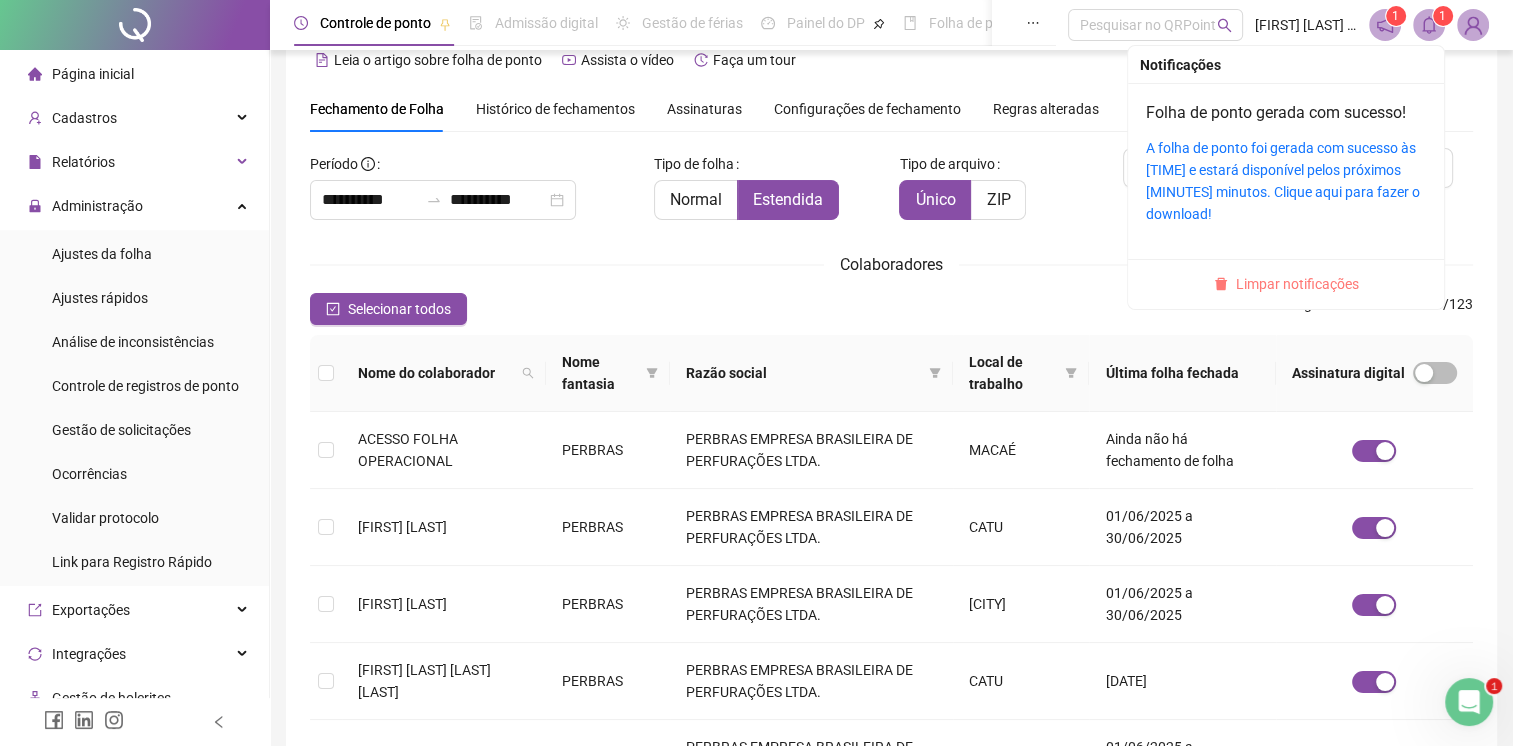 click on "Limpar notificações" at bounding box center (1297, 284) 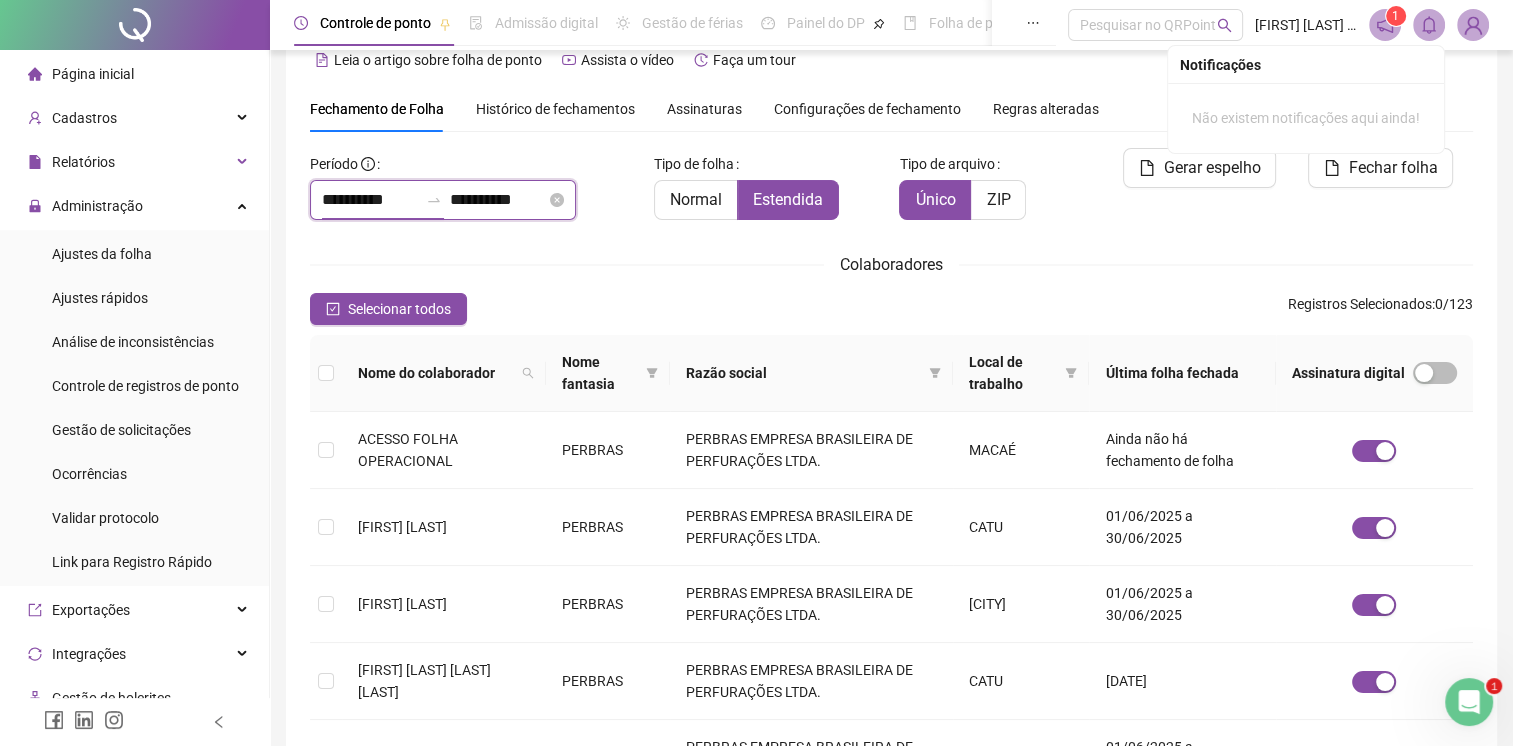 click on "**********" at bounding box center [370, 200] 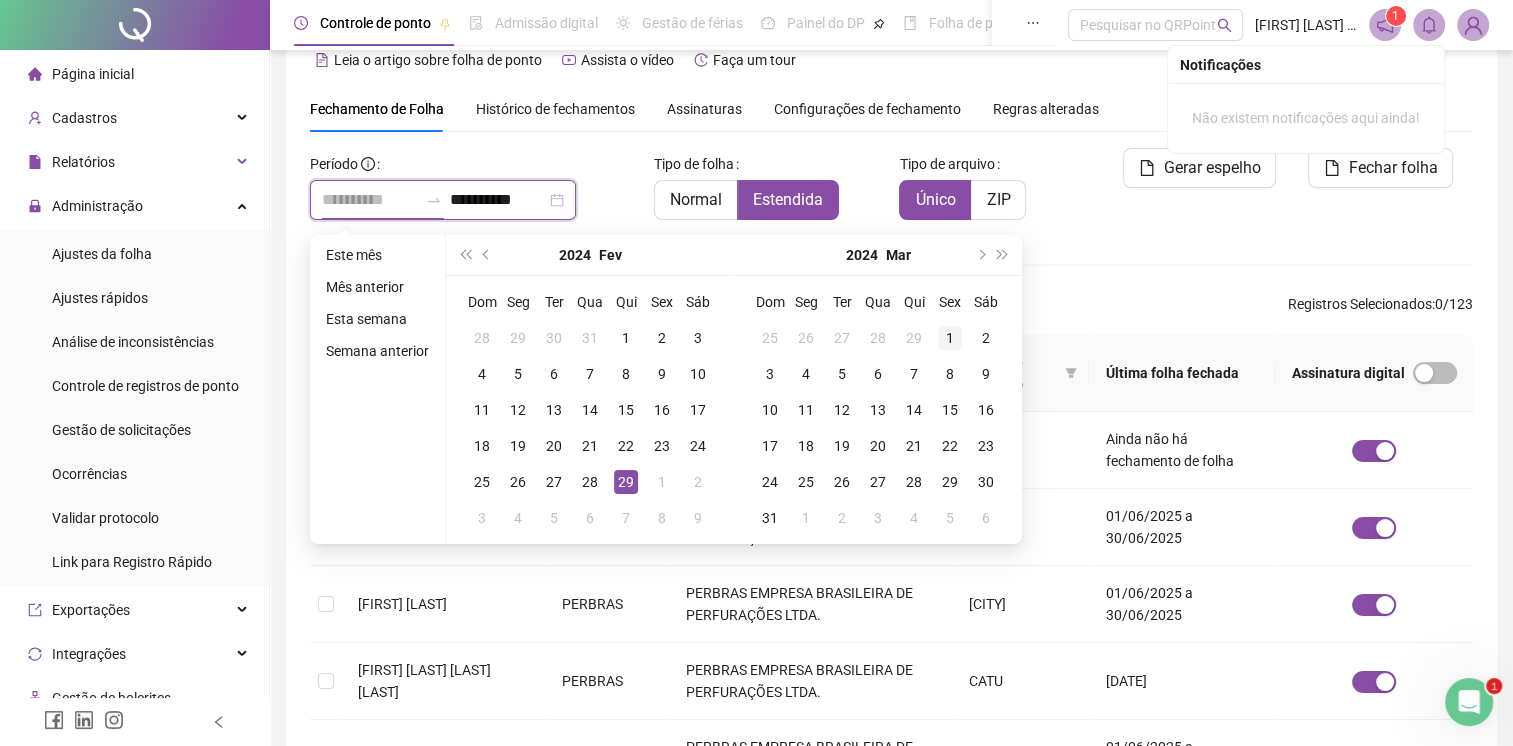 type on "**********" 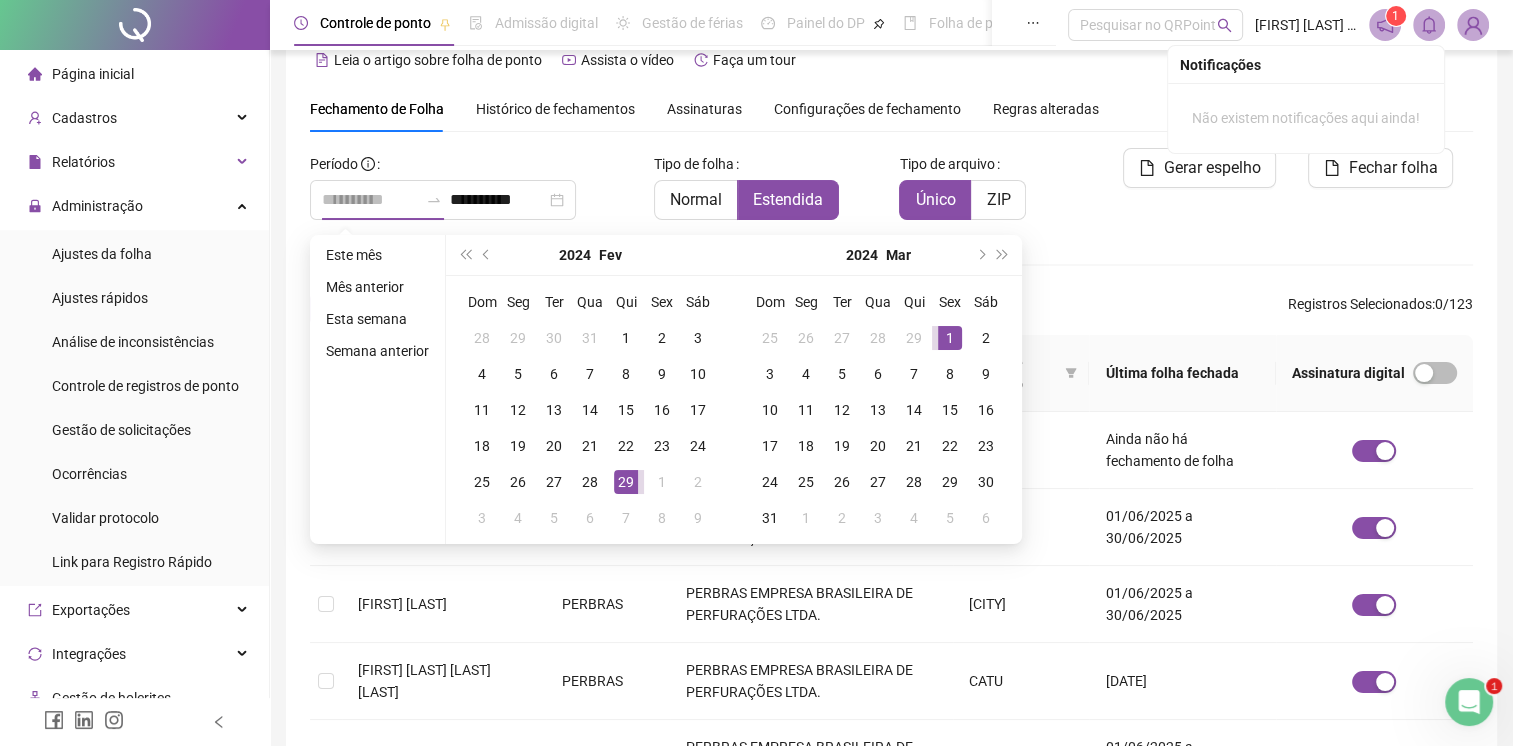click on "1" at bounding box center (950, 338) 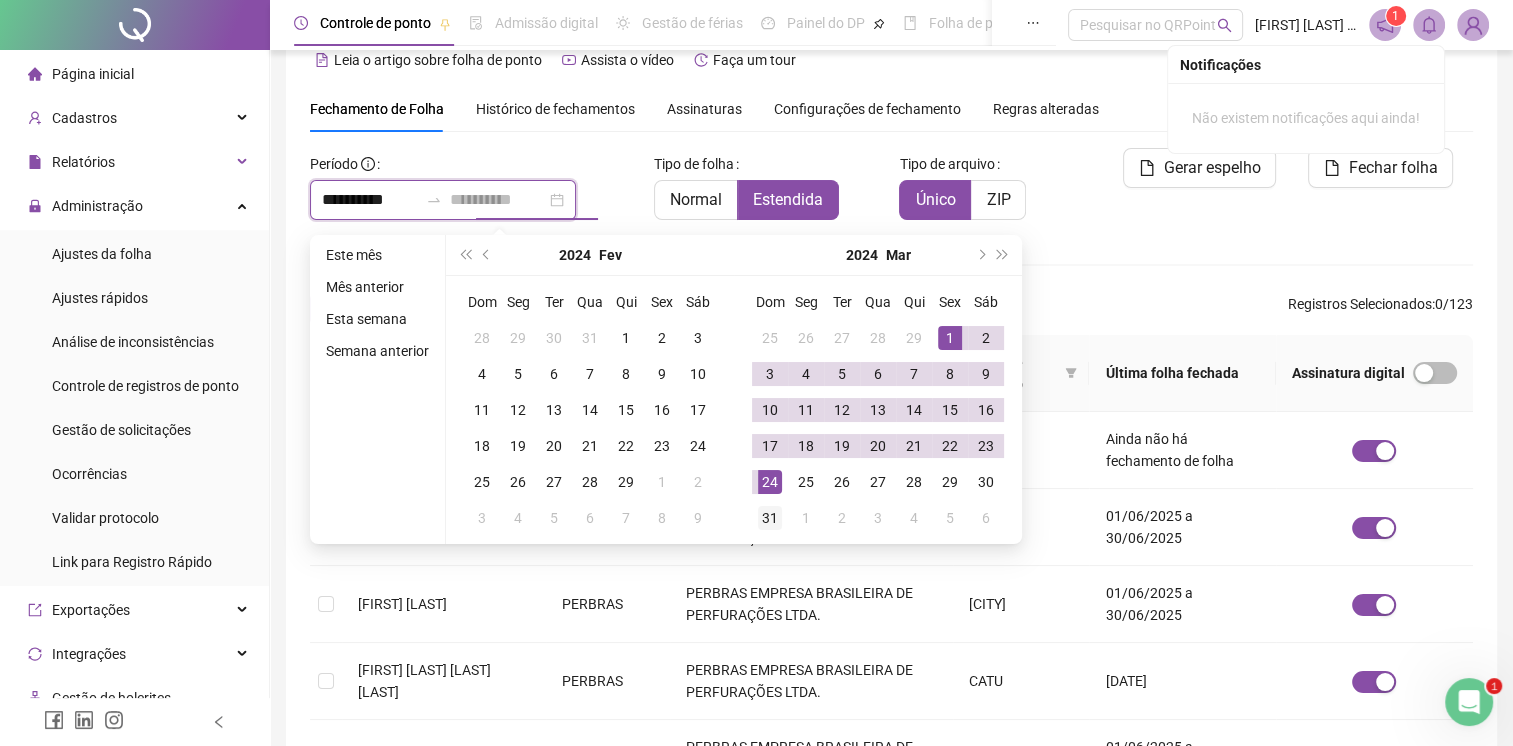 type on "**********" 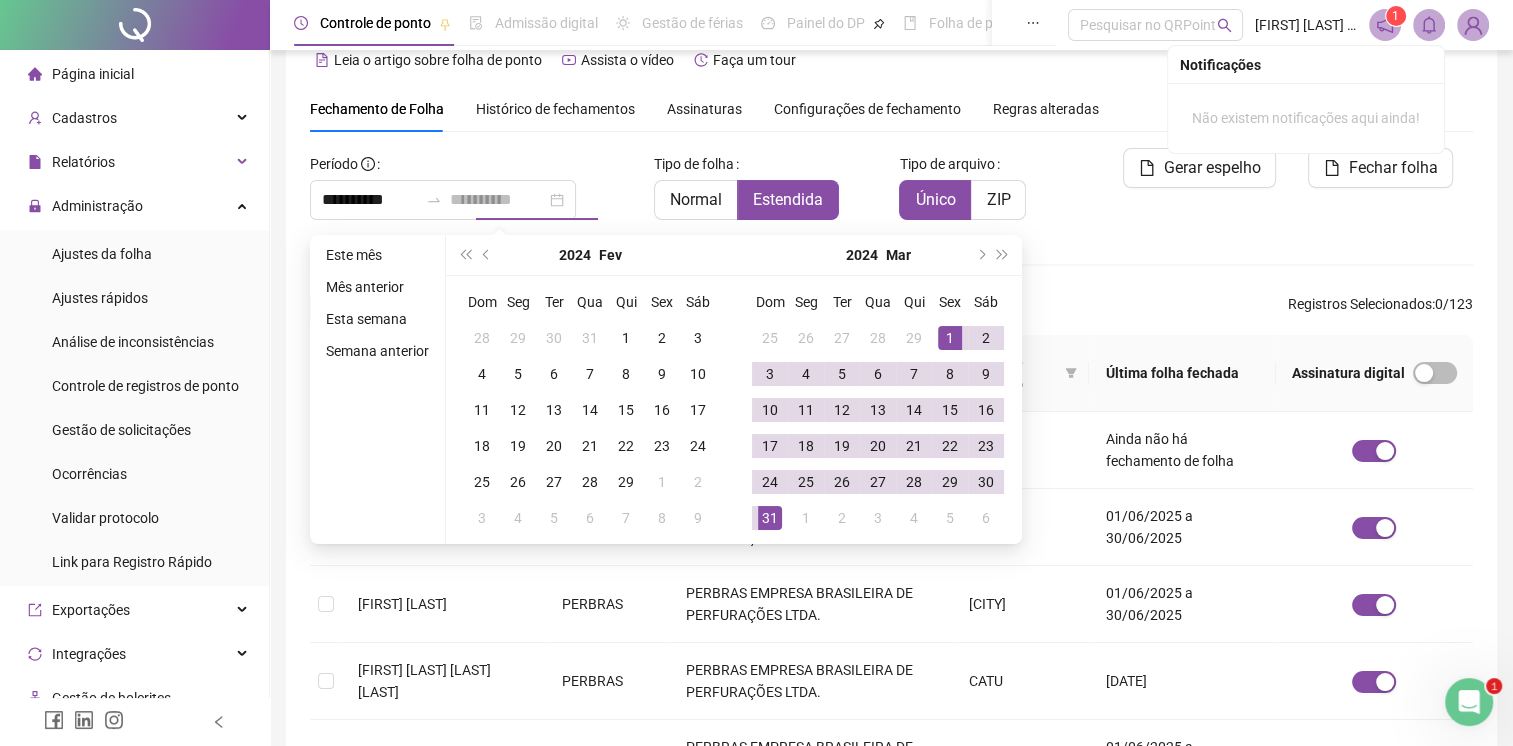 click on "31" at bounding box center (770, 518) 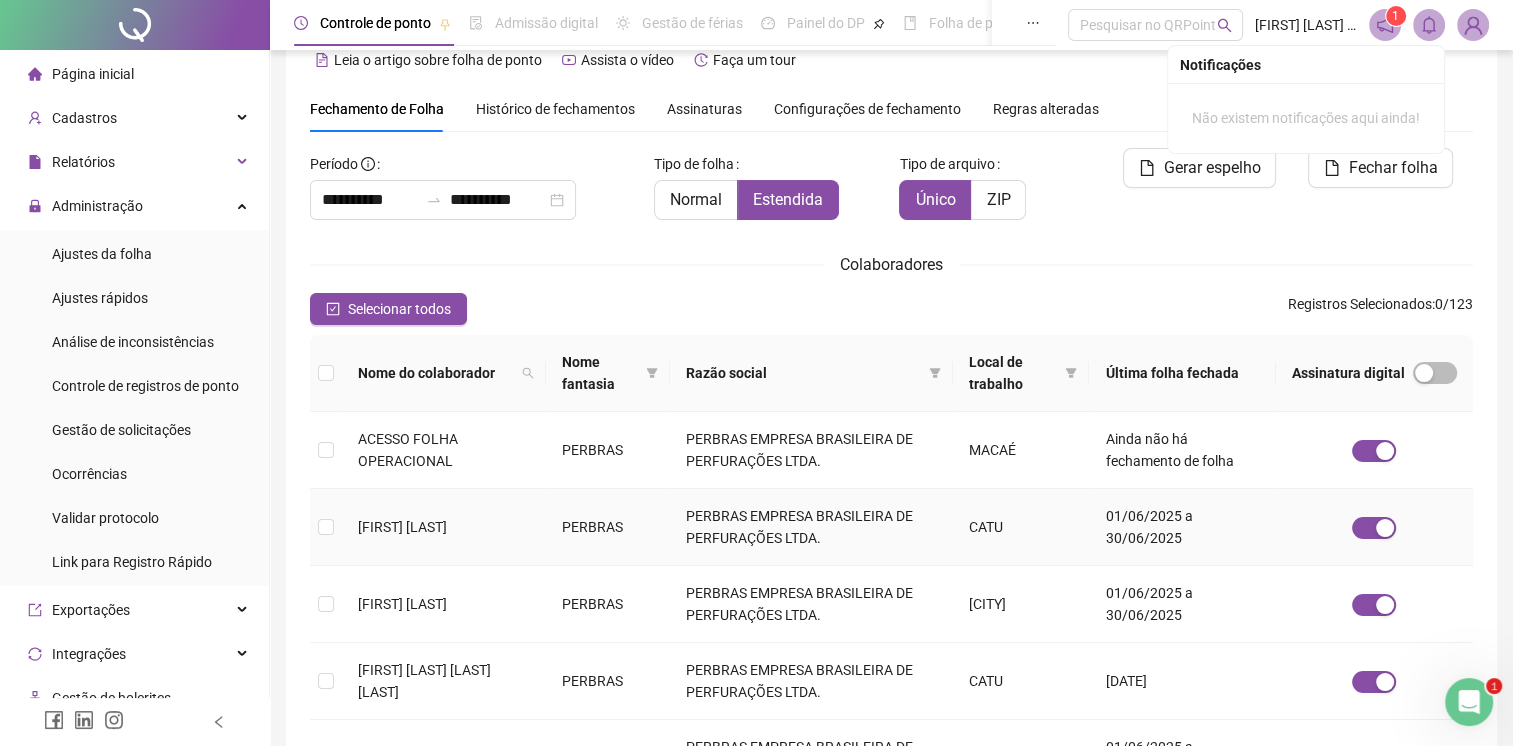 click on "[FIRST] [LAST]" at bounding box center [444, 527] 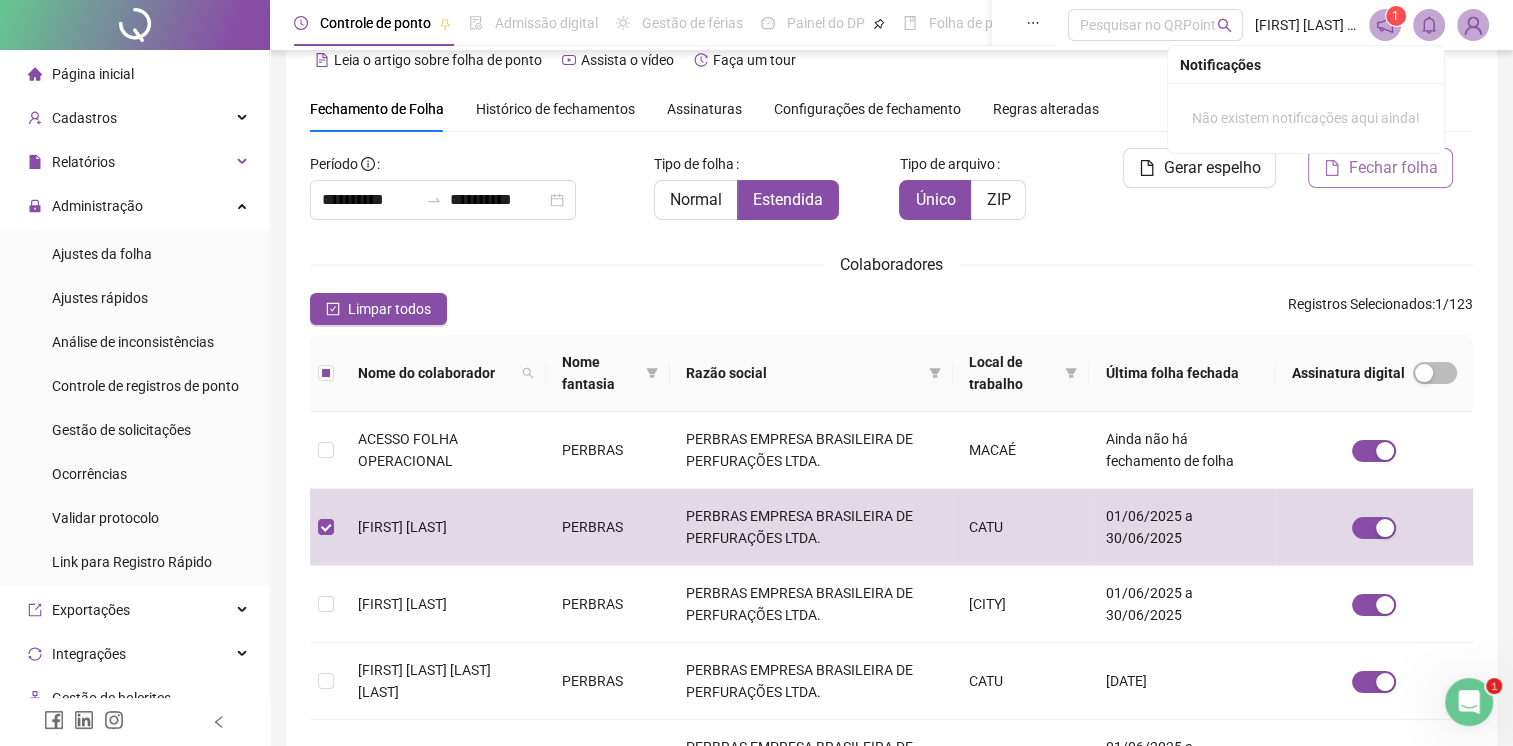 click on "Fechar folha" at bounding box center [1392, 168] 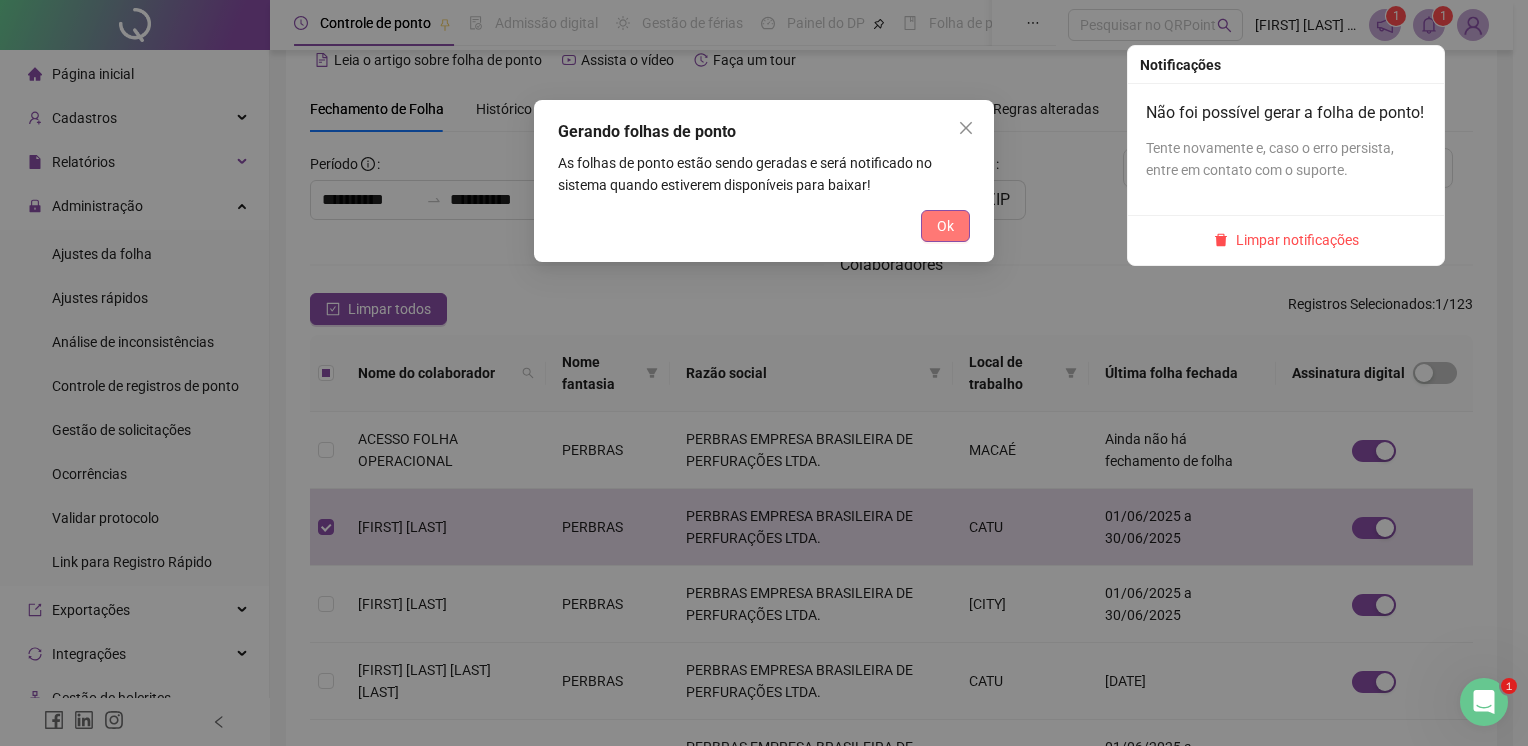 click on "Ok" at bounding box center (945, 226) 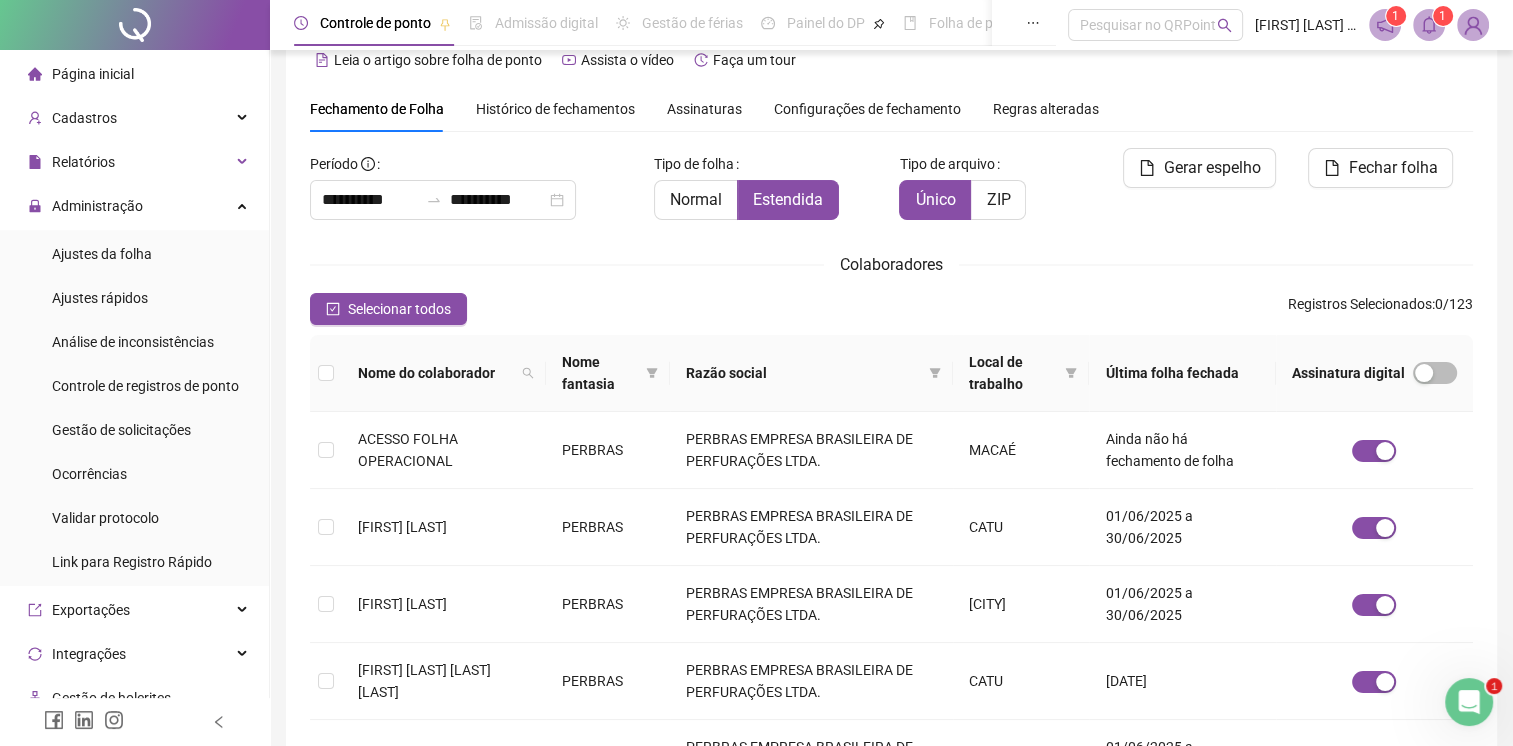 click at bounding box center (1469, 702) 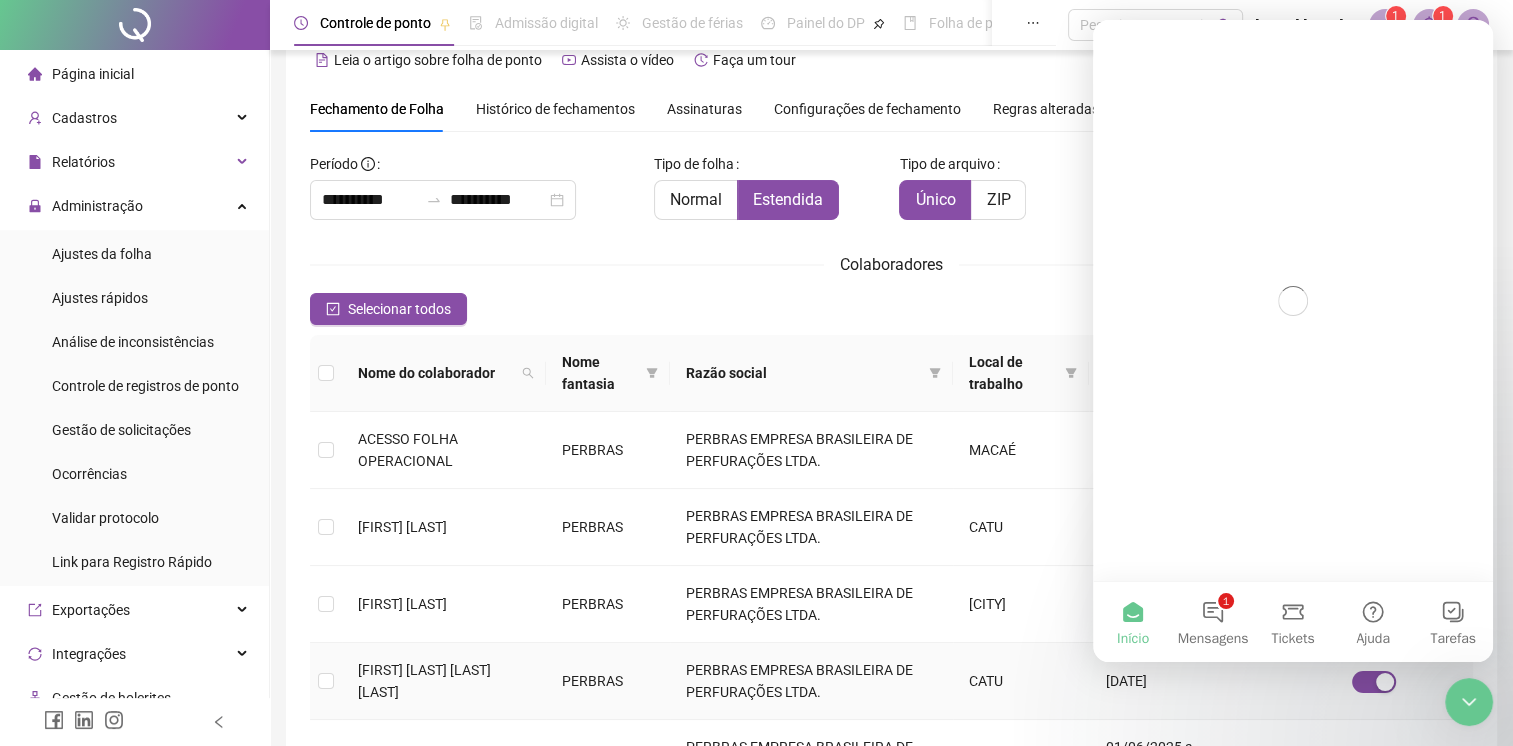 scroll, scrollTop: 0, scrollLeft: 0, axis: both 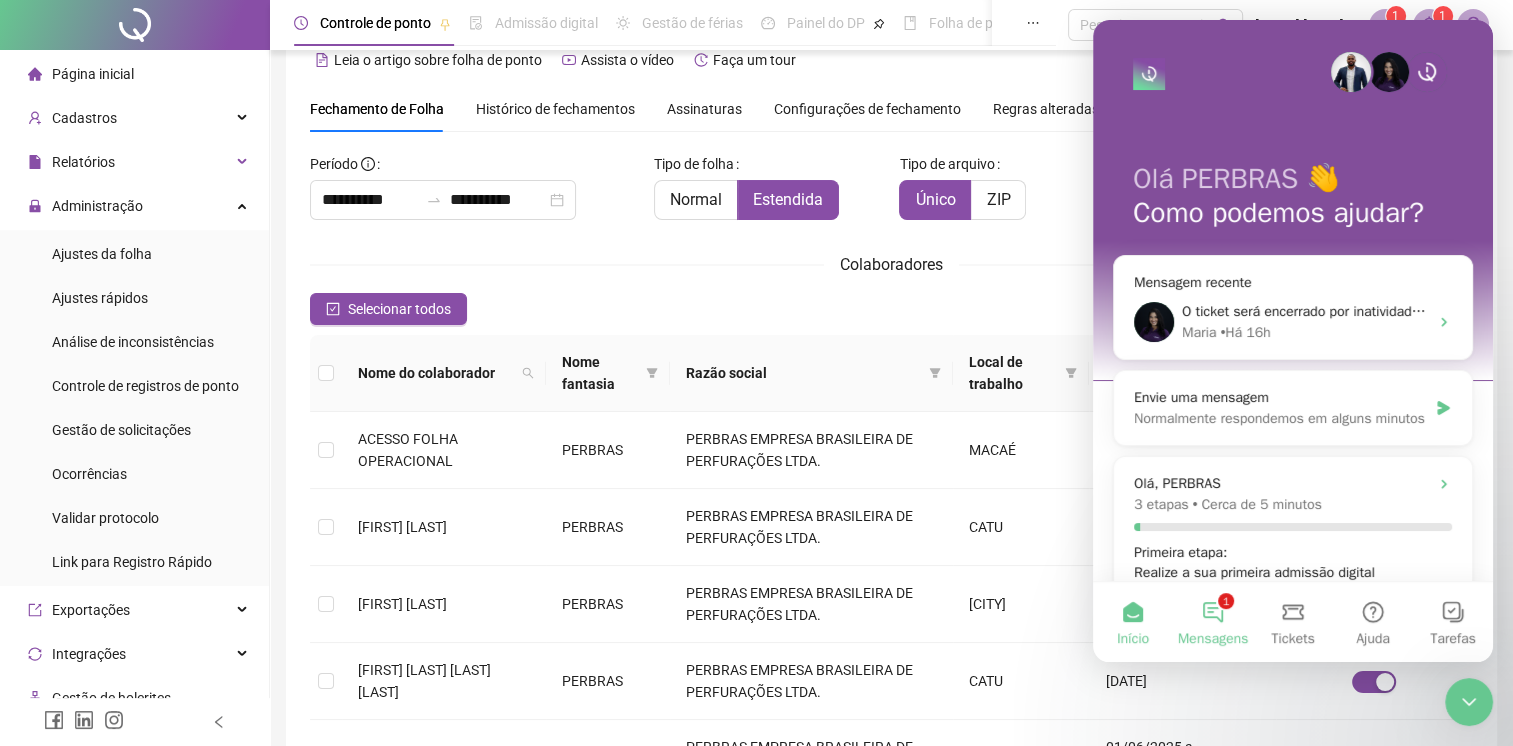 click on "1 Mensagens" at bounding box center [1213, 622] 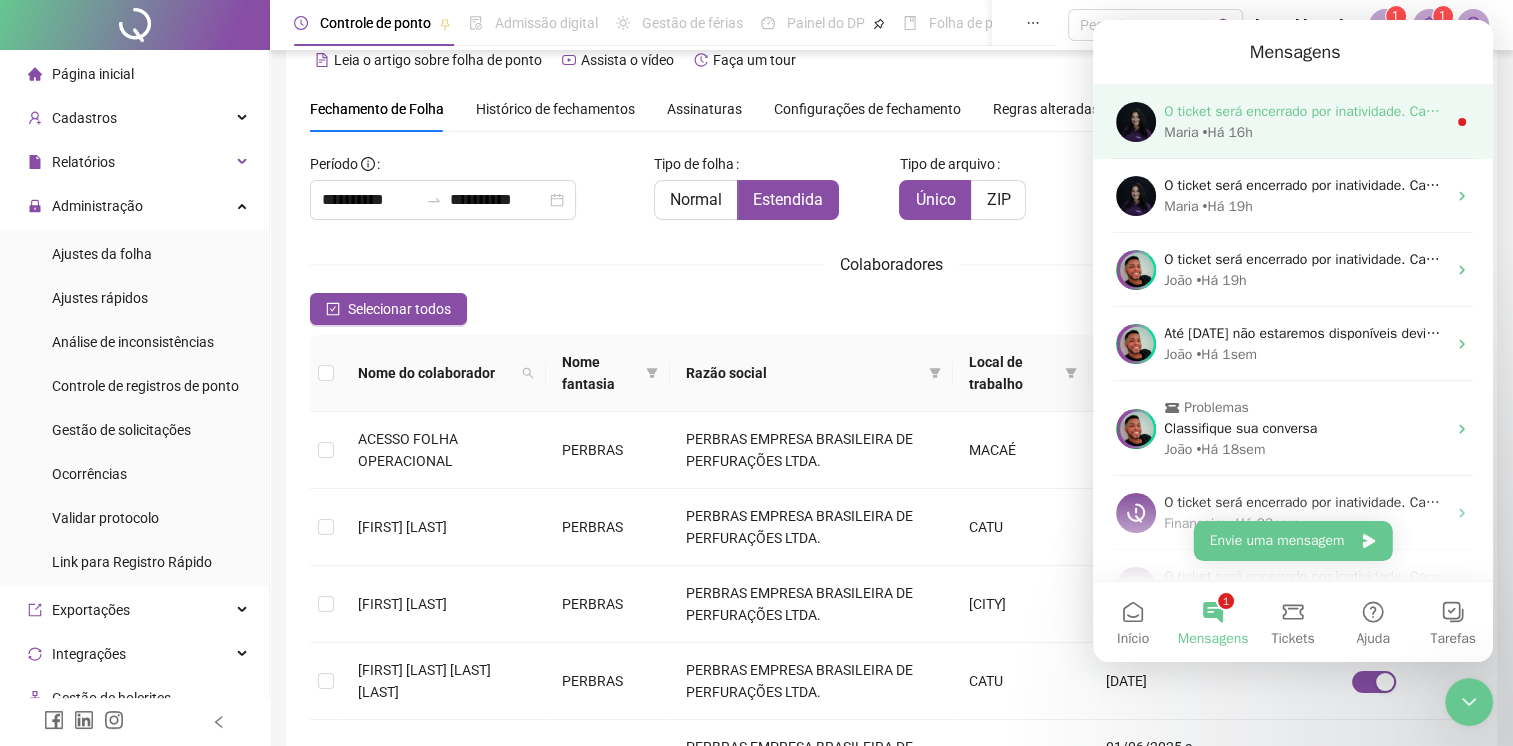 click on "O ticket será encerrado por inatividade. Caso ainda tenha dúvidas, ou precise de qualquer suporte, basta entrar em nosso chat novamente. Tenha um excelente dia!" at bounding box center [1670, 111] 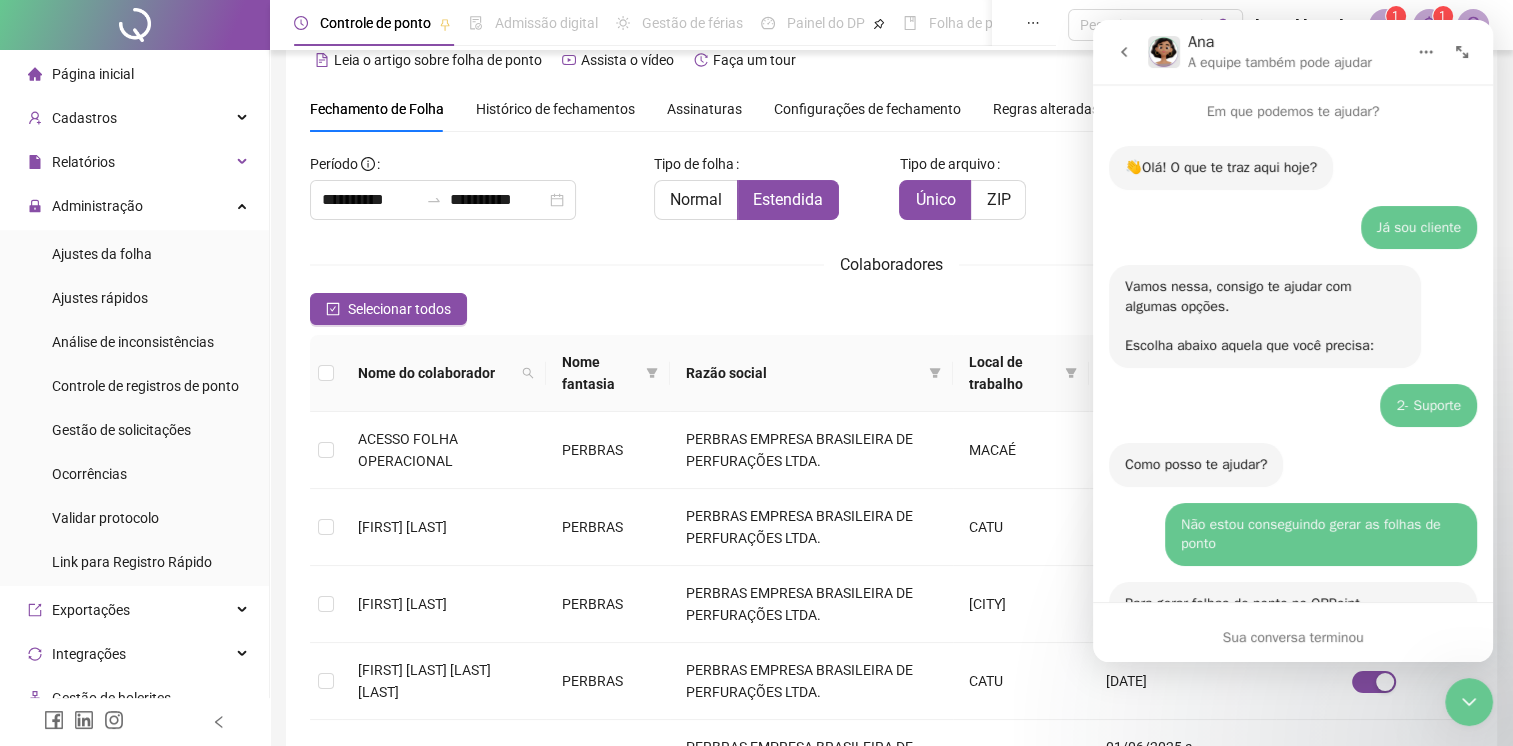 scroll, scrollTop: 3, scrollLeft: 0, axis: vertical 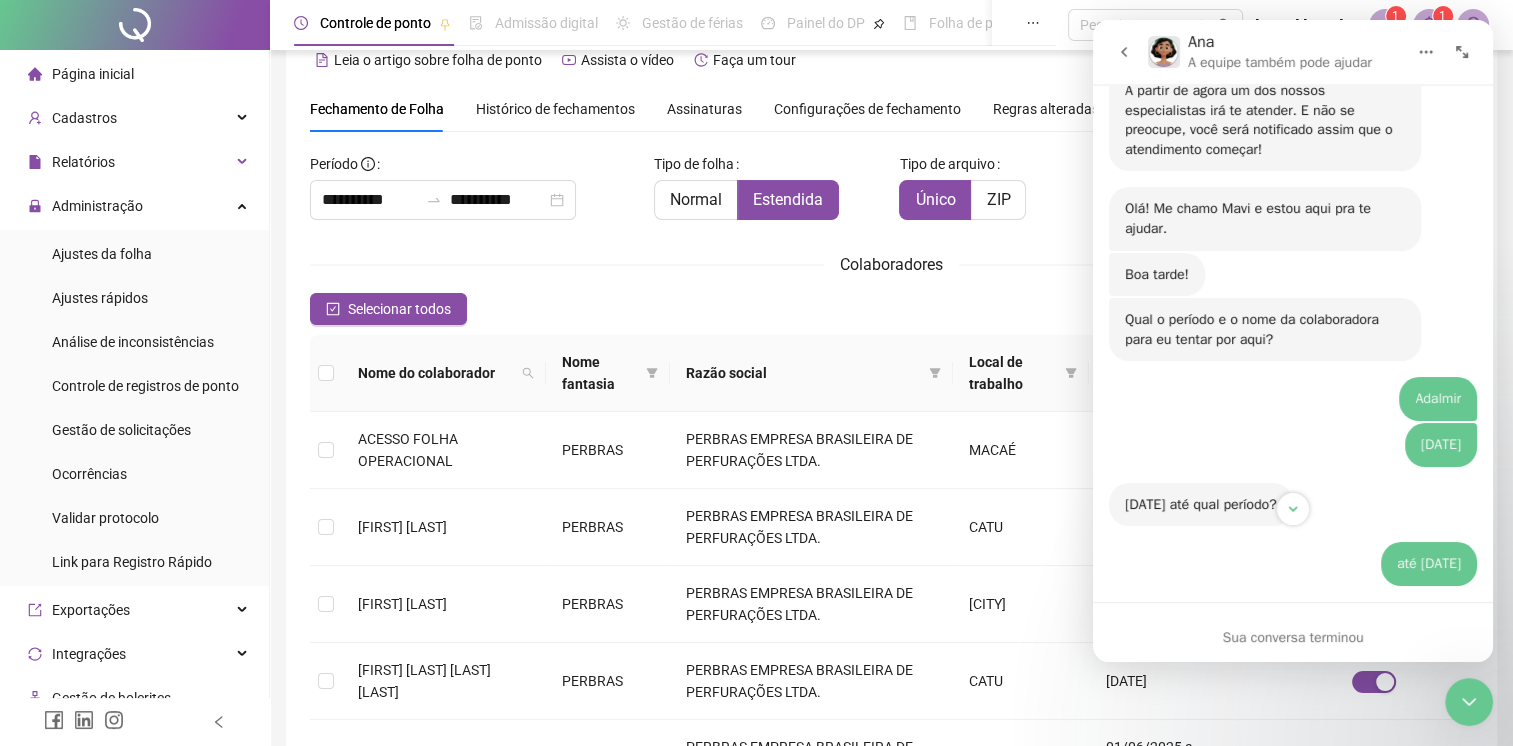 click at bounding box center (1124, 52) 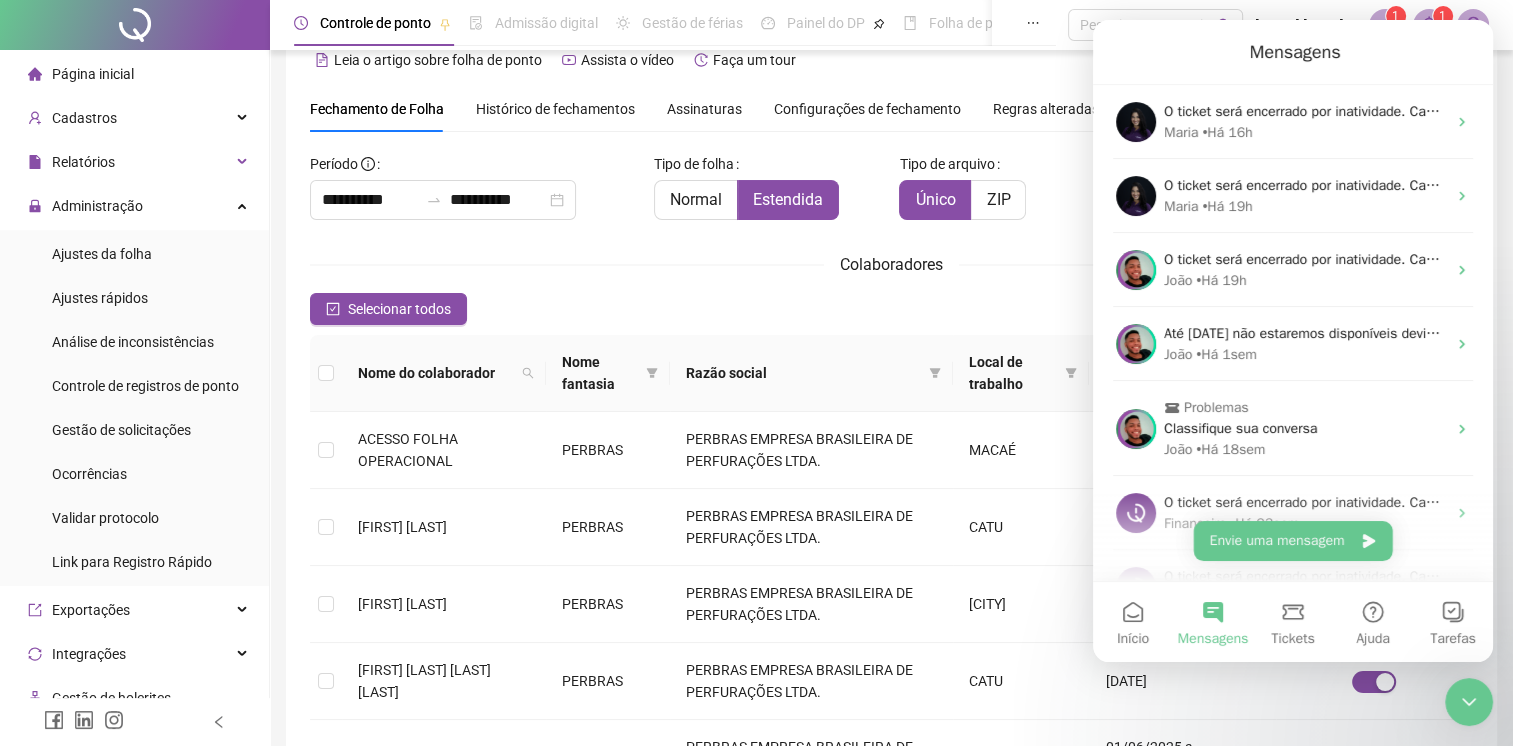 scroll, scrollTop: 0, scrollLeft: 0, axis: both 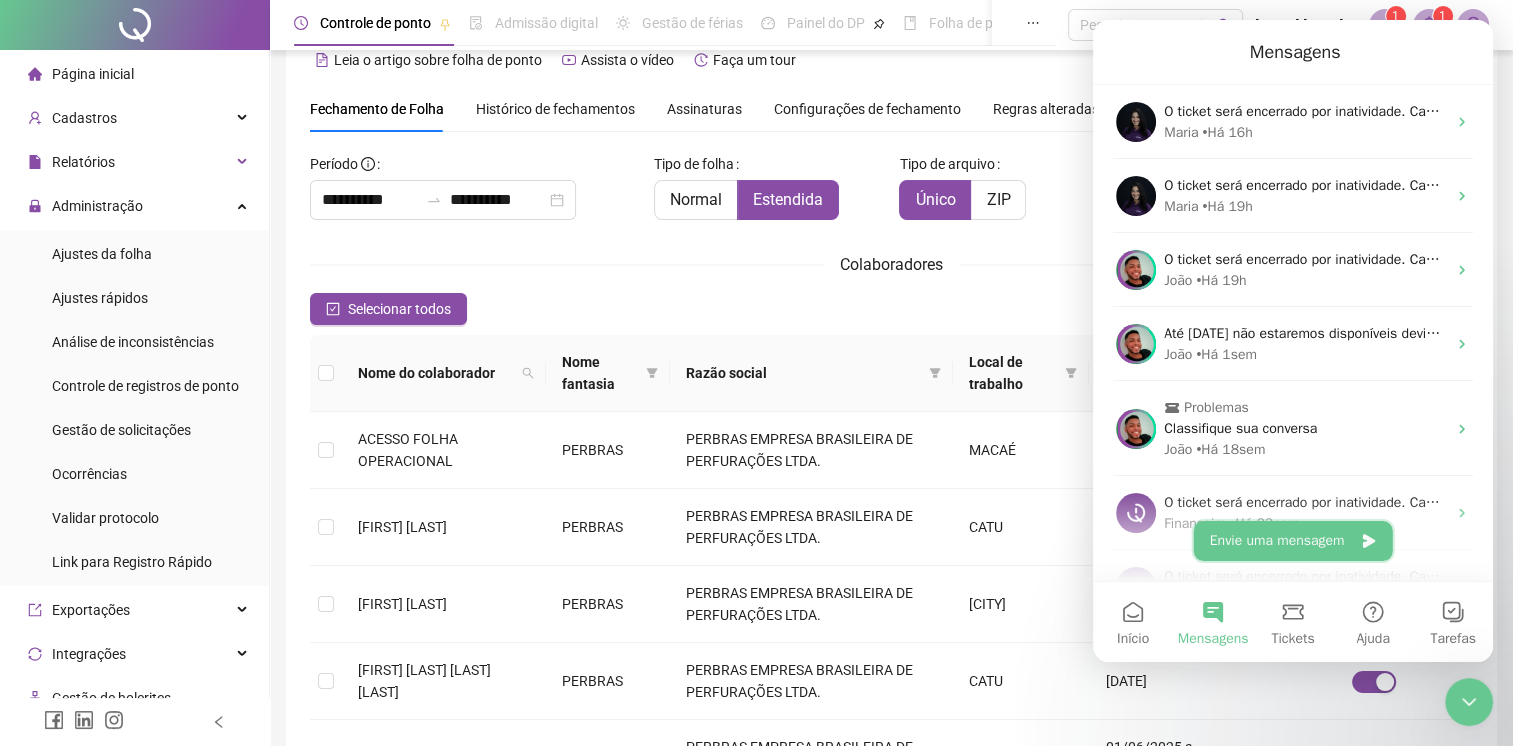 click on "Envie uma mensagem" at bounding box center (1293, 541) 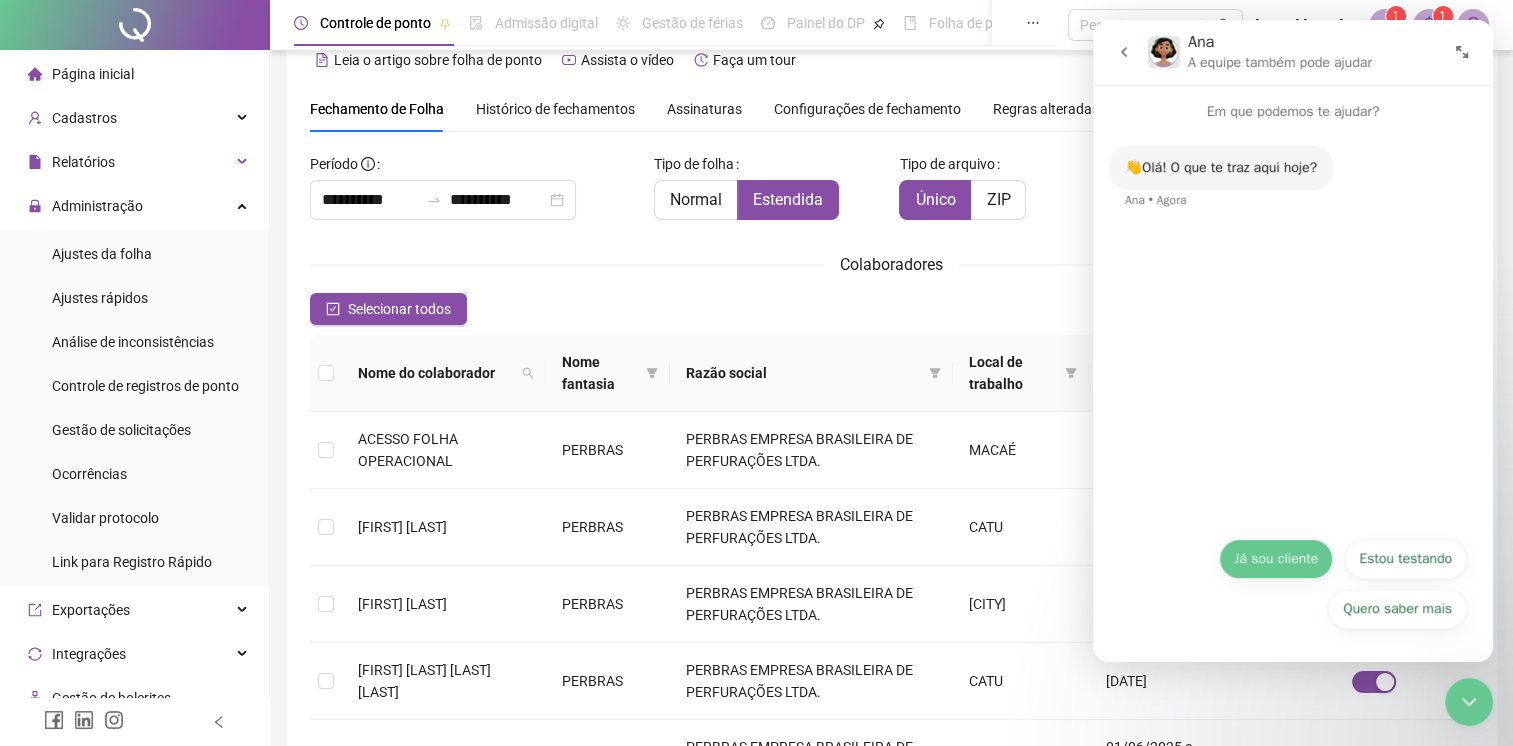 click on "Já sou cliente" at bounding box center [1276, 559] 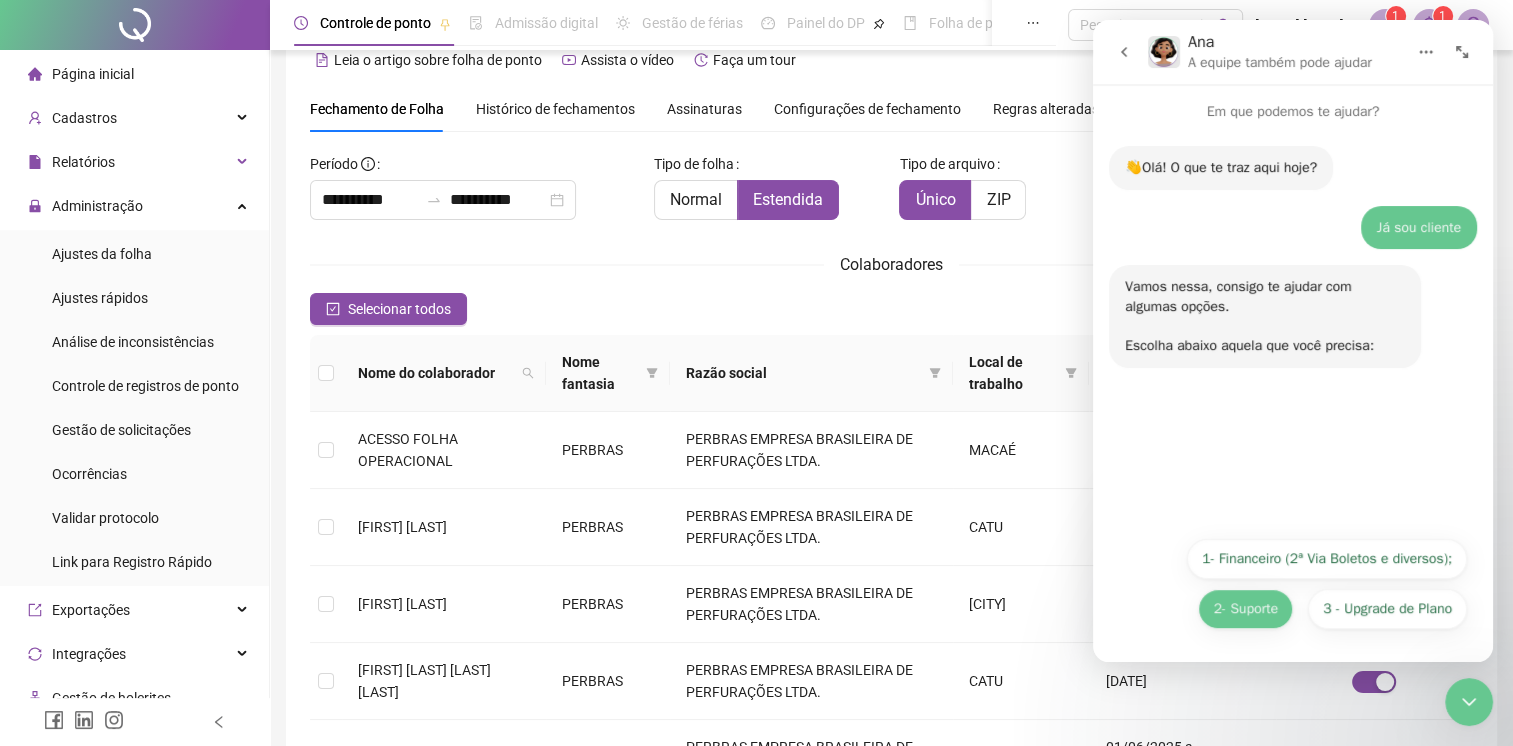 click on "2- Suporte" at bounding box center (1245, 609) 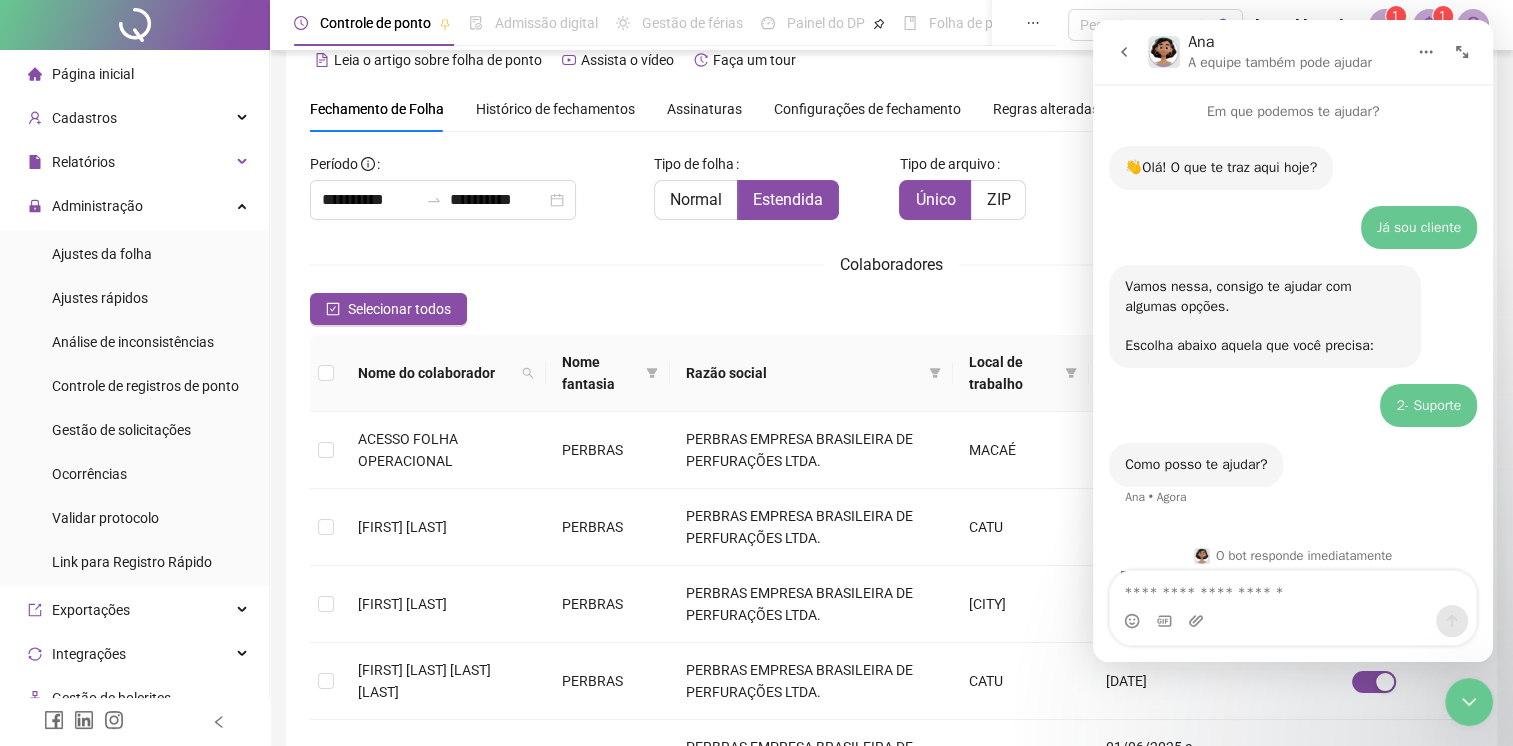 scroll, scrollTop: 46, scrollLeft: 0, axis: vertical 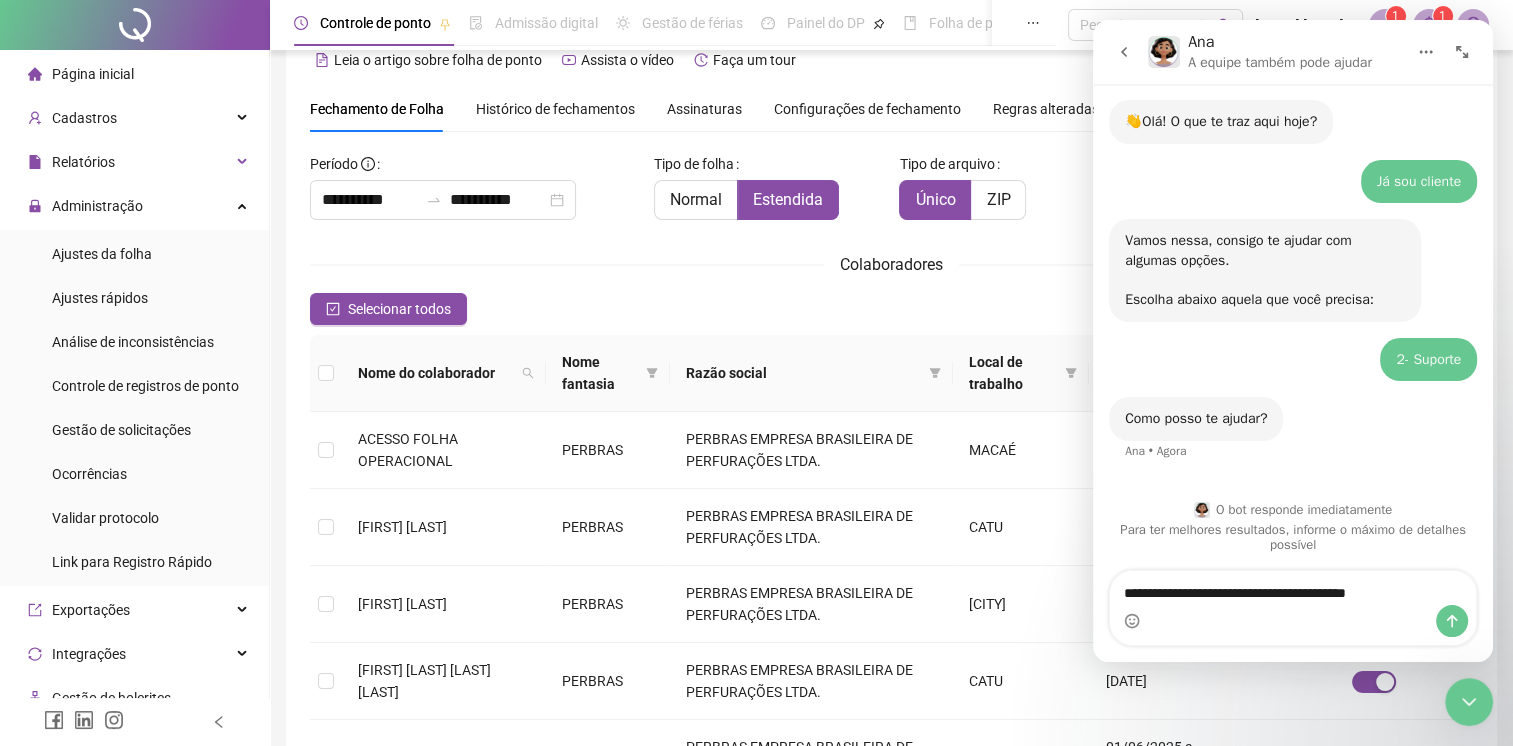 type on "**********" 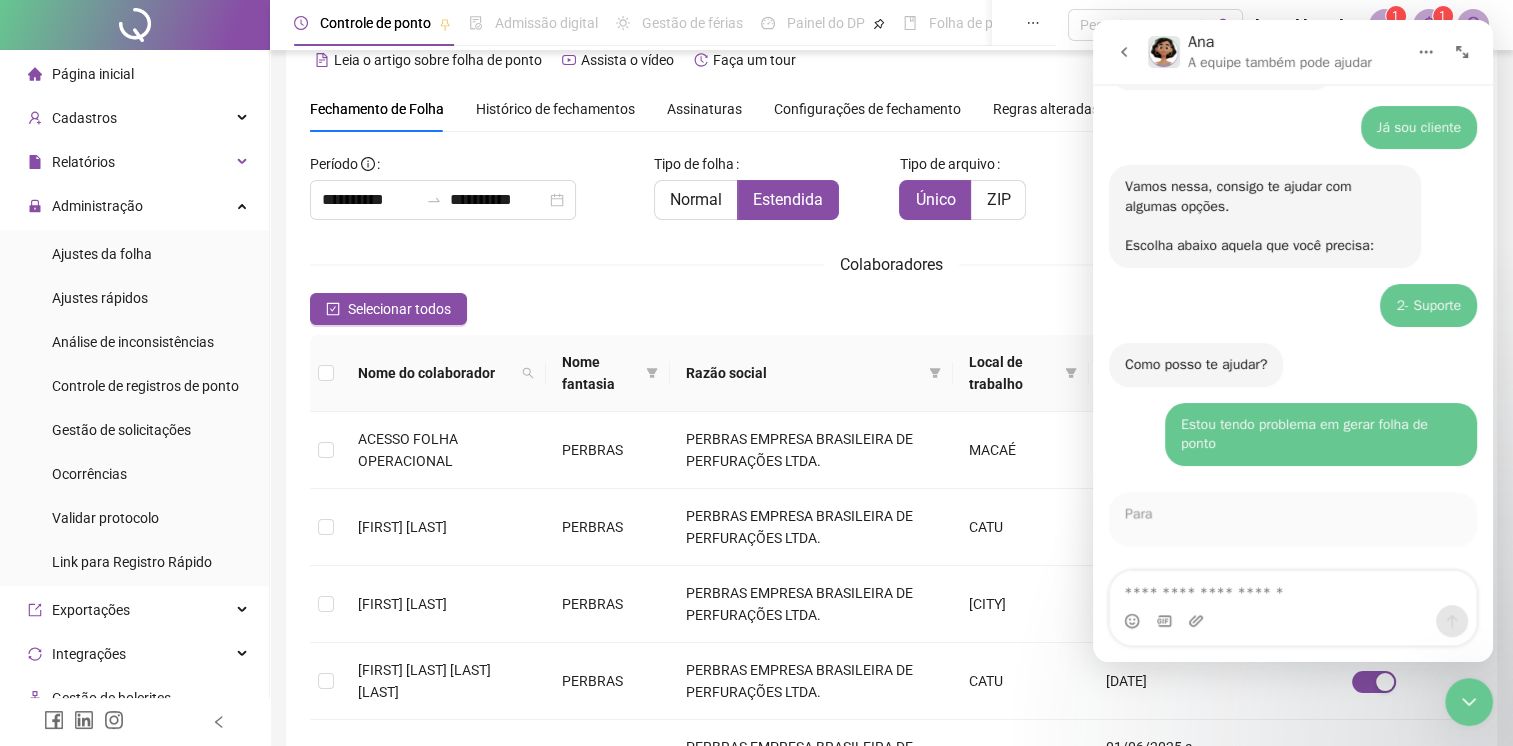 scroll, scrollTop: 125, scrollLeft: 0, axis: vertical 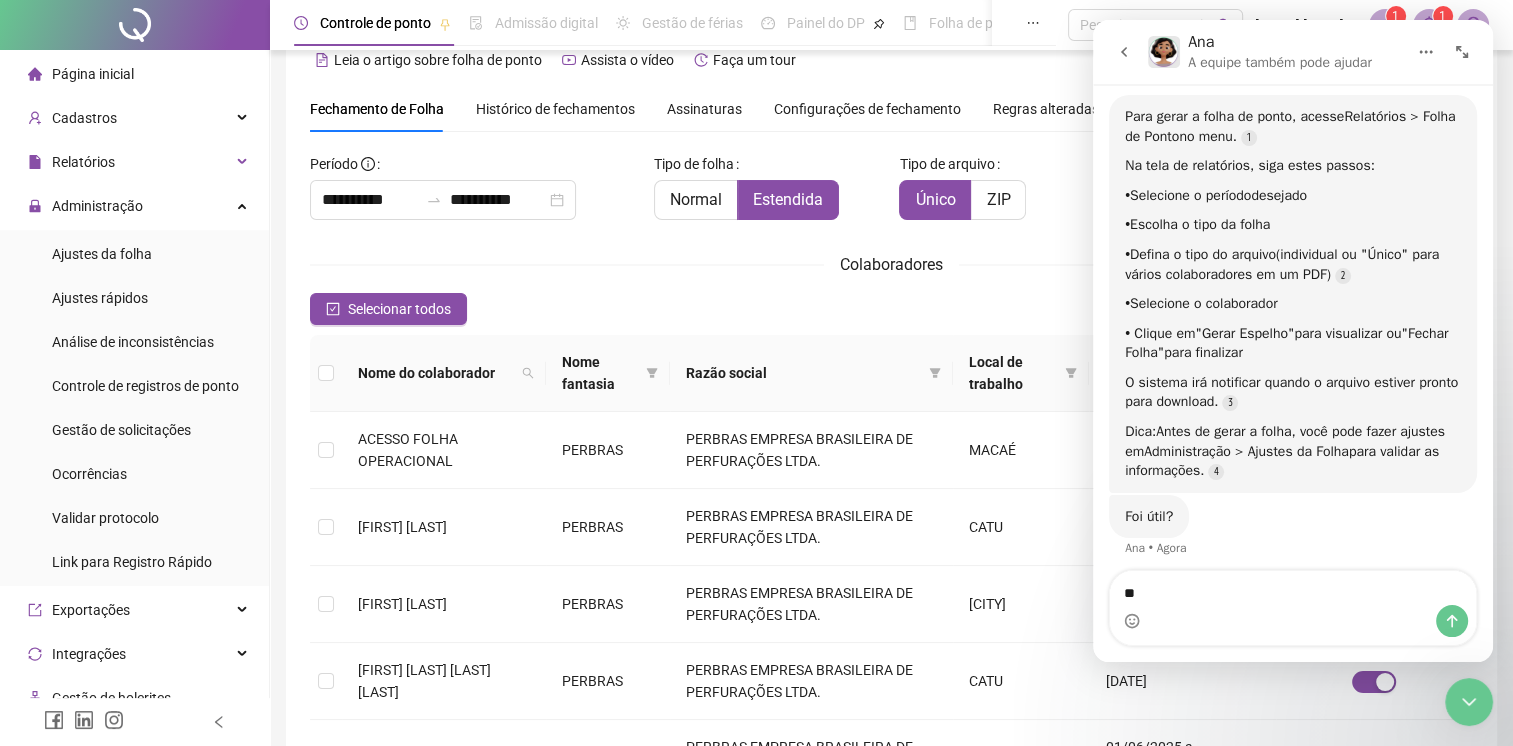 type on "***" 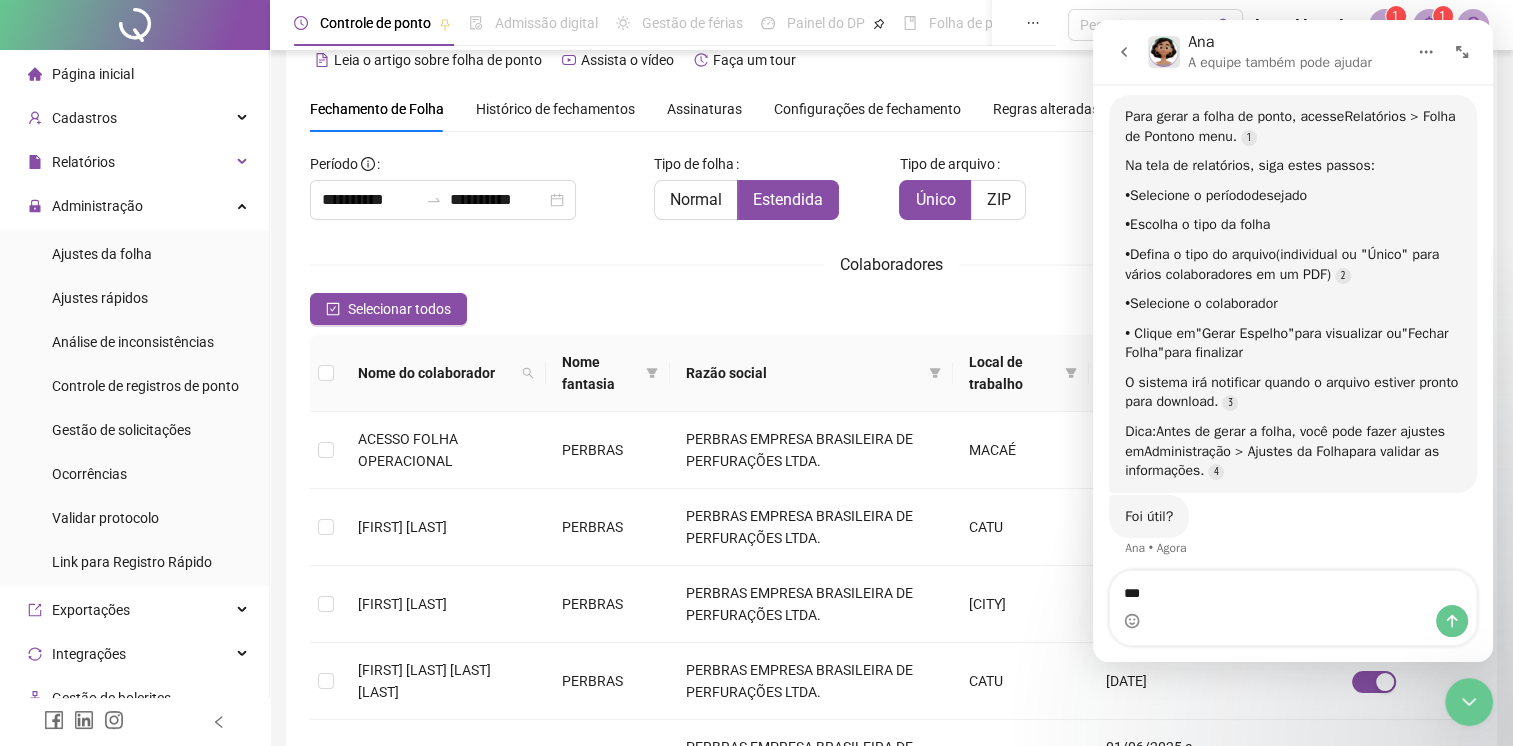 type 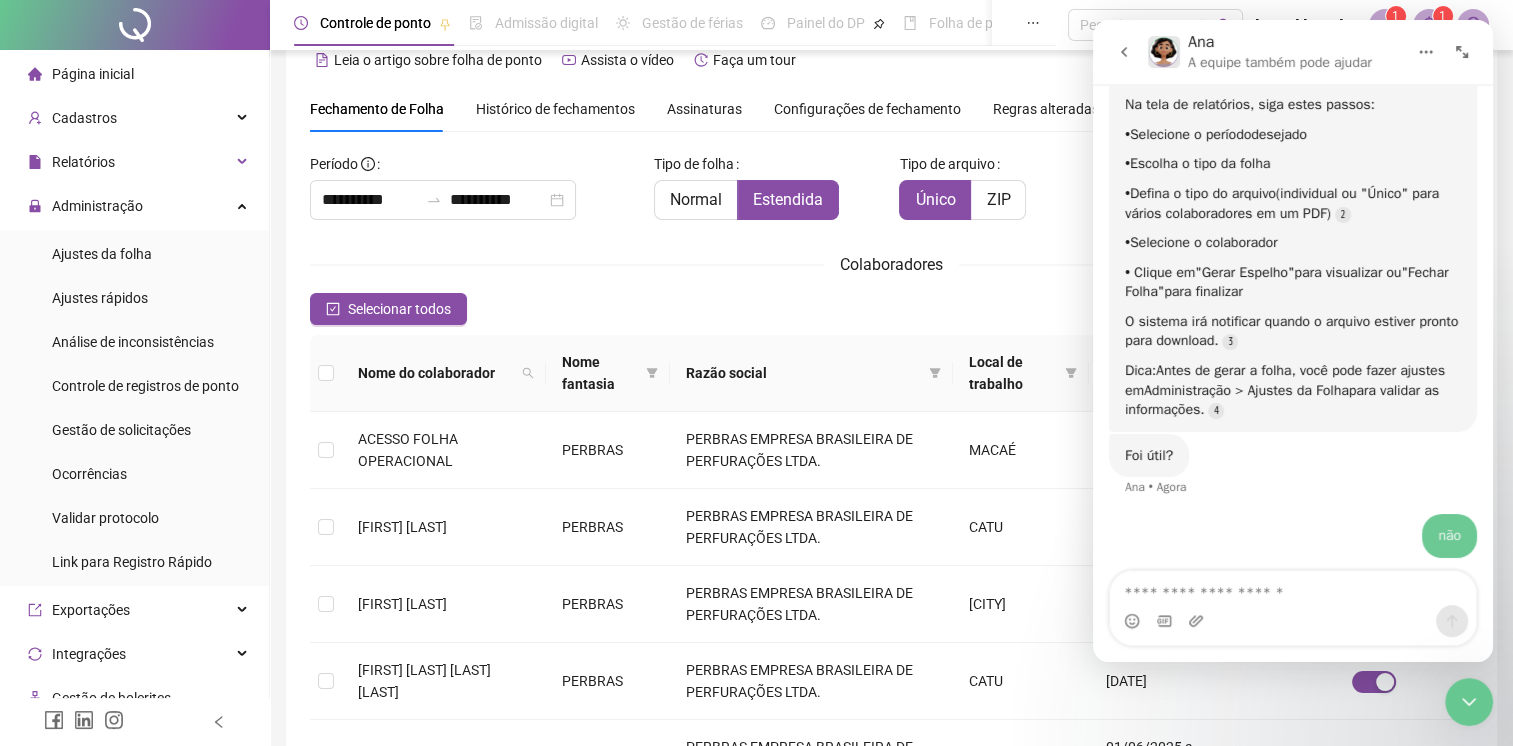 scroll, scrollTop: 555, scrollLeft: 0, axis: vertical 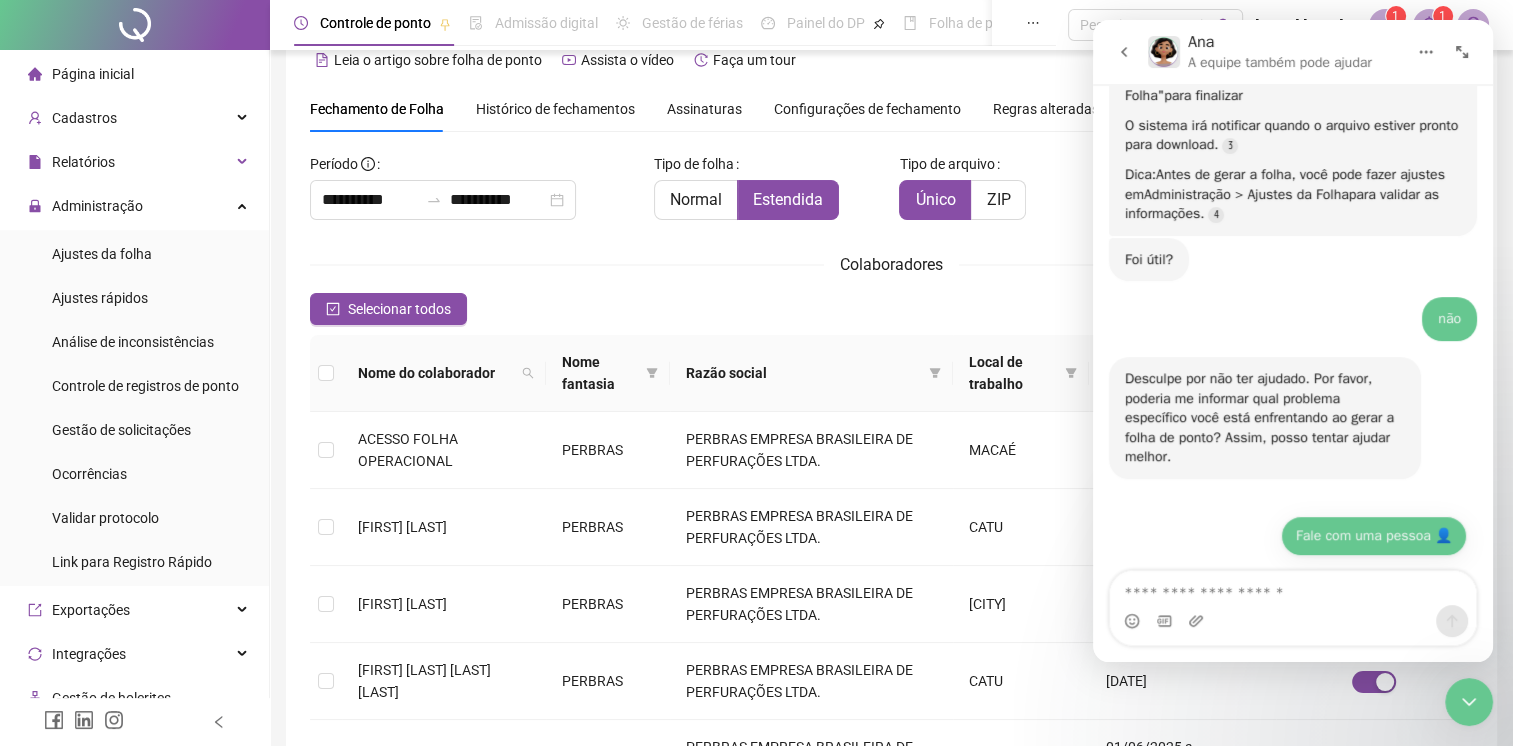 click on "Fale com uma pessoa 👤" at bounding box center [1374, 536] 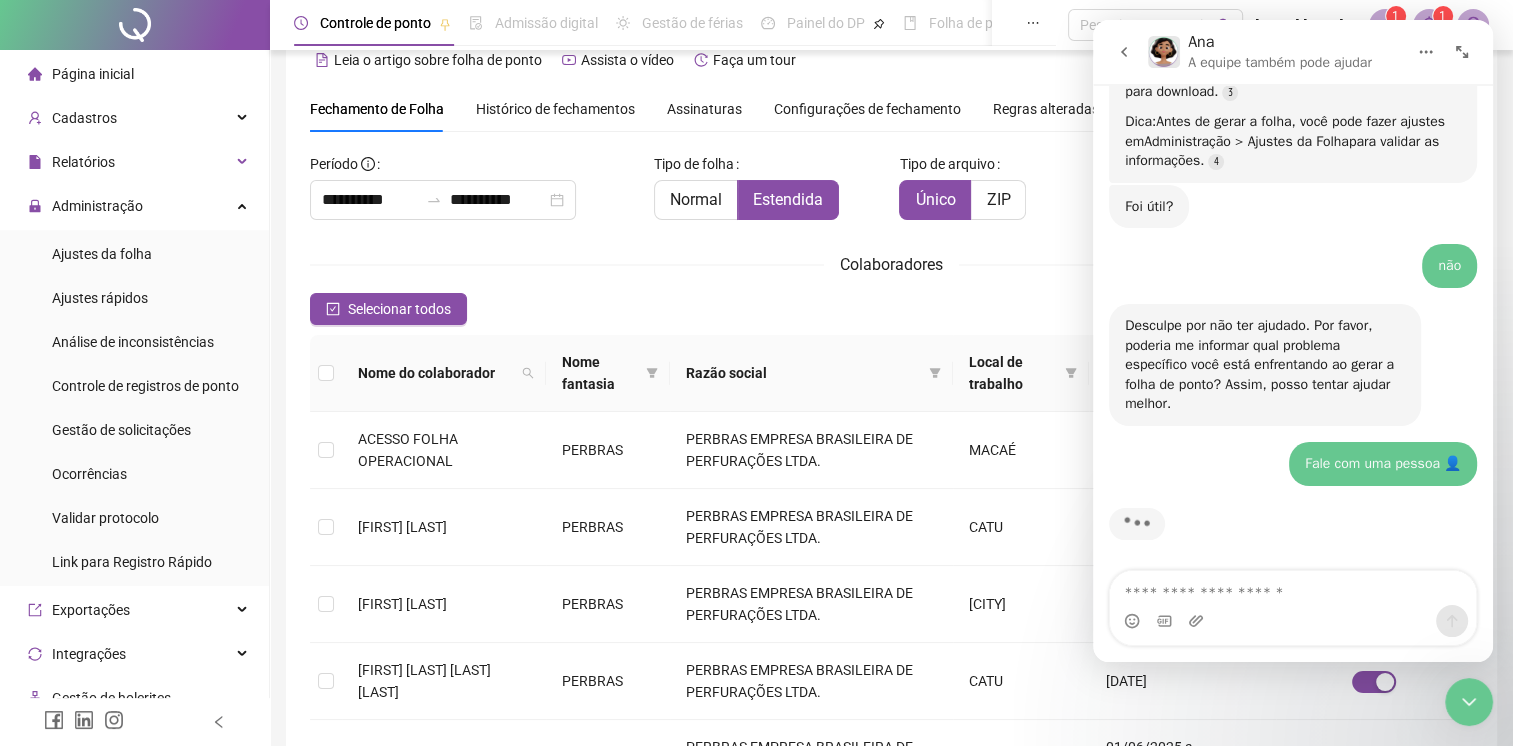 scroll, scrollTop: 851, scrollLeft: 0, axis: vertical 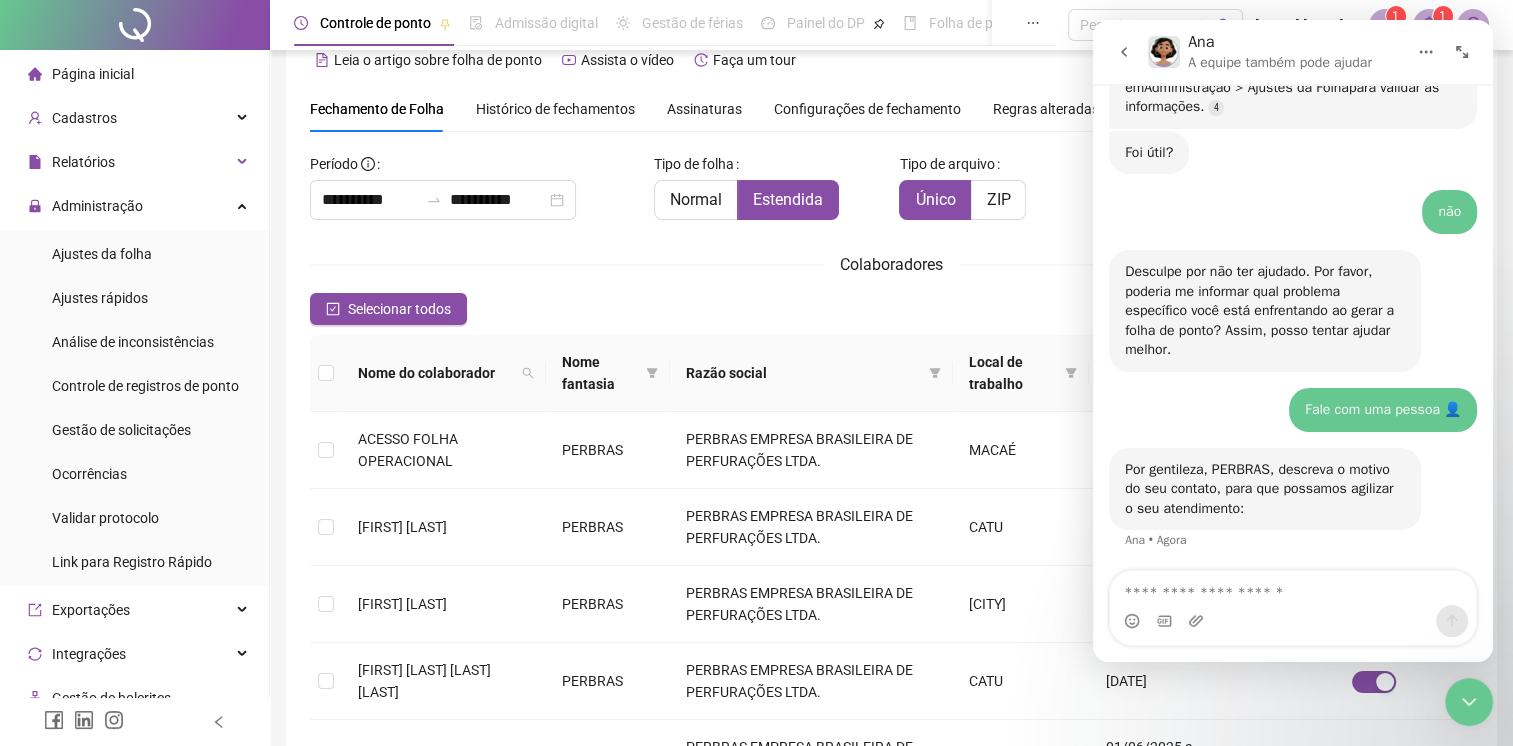 click at bounding box center [1124, 52] 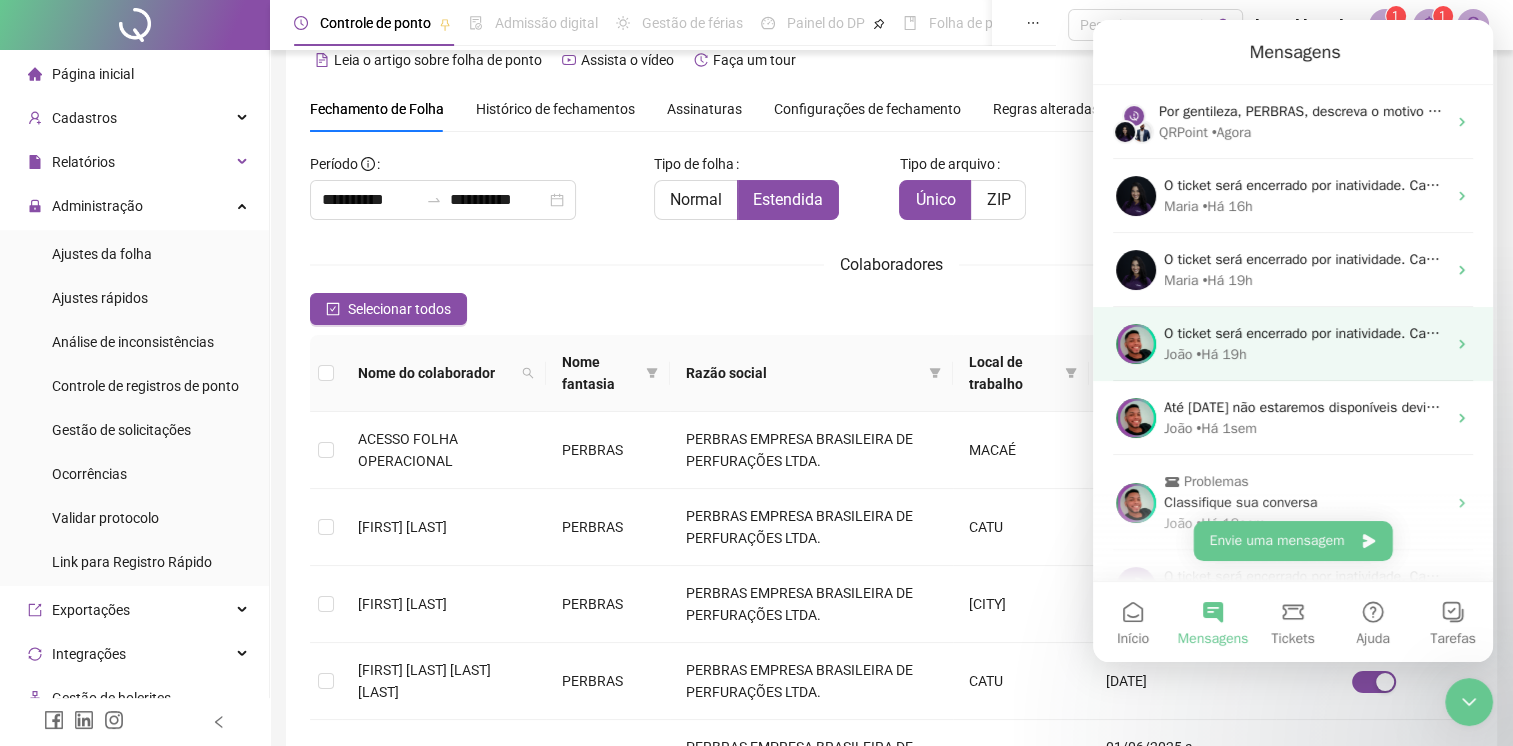 scroll, scrollTop: 0, scrollLeft: 0, axis: both 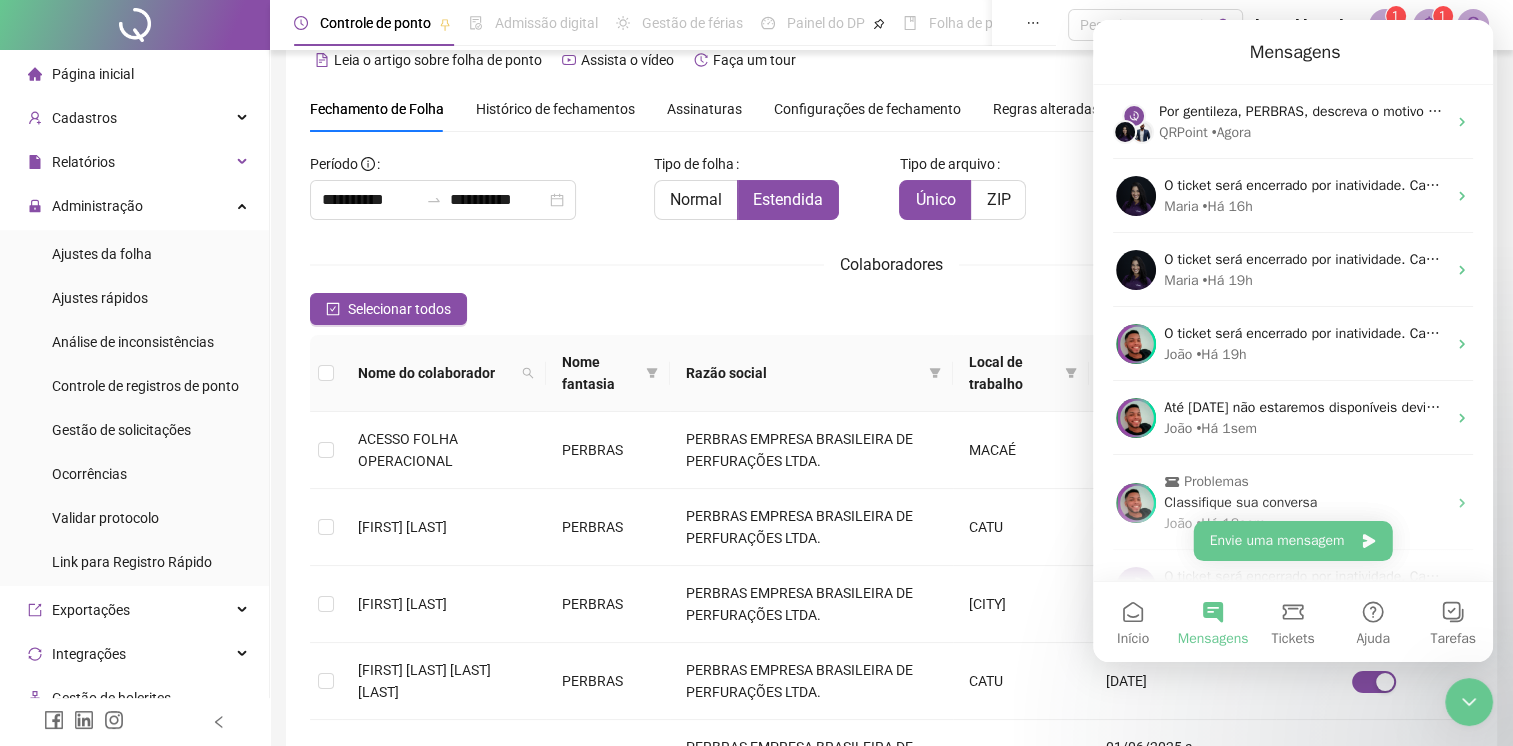 click at bounding box center (1469, 702) 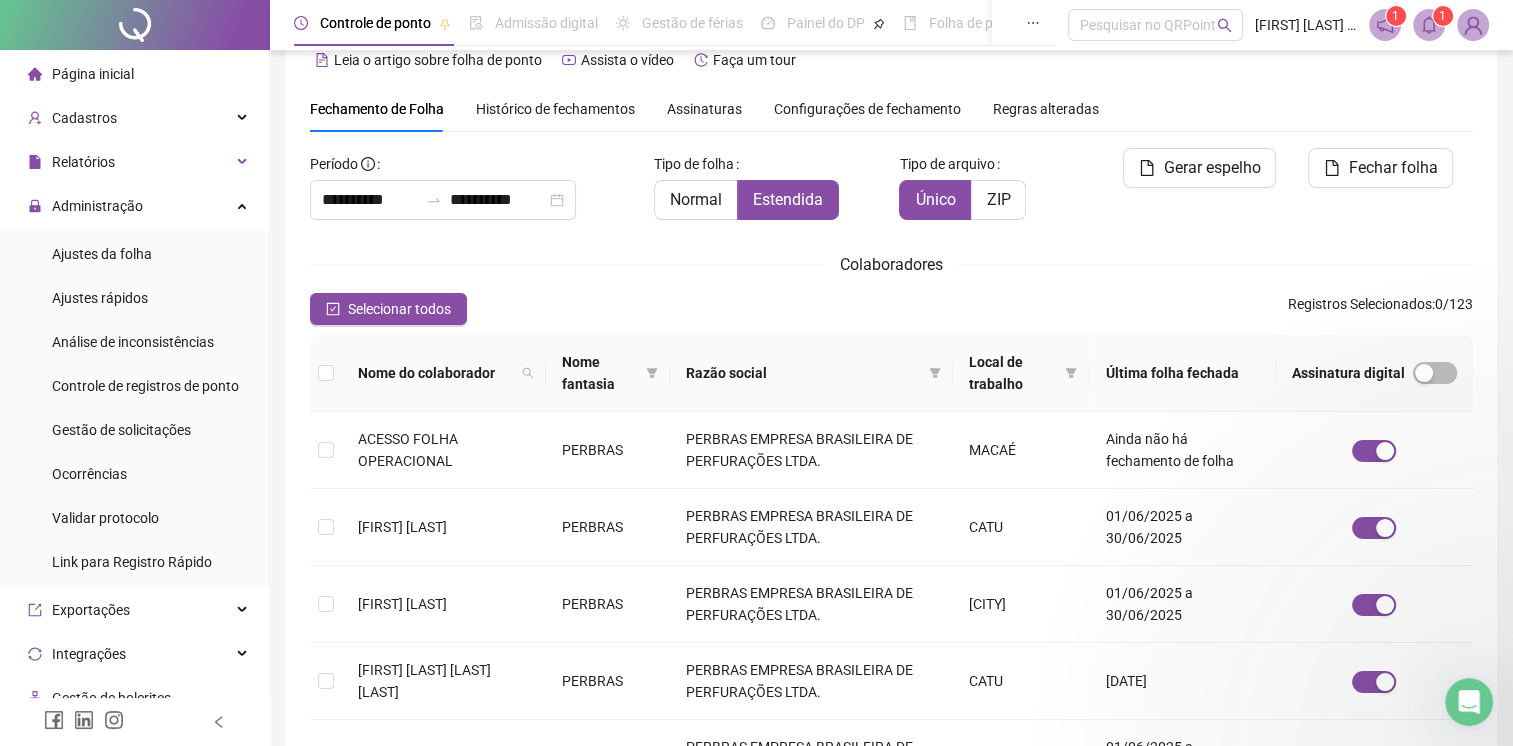 scroll, scrollTop: 0, scrollLeft: 0, axis: both 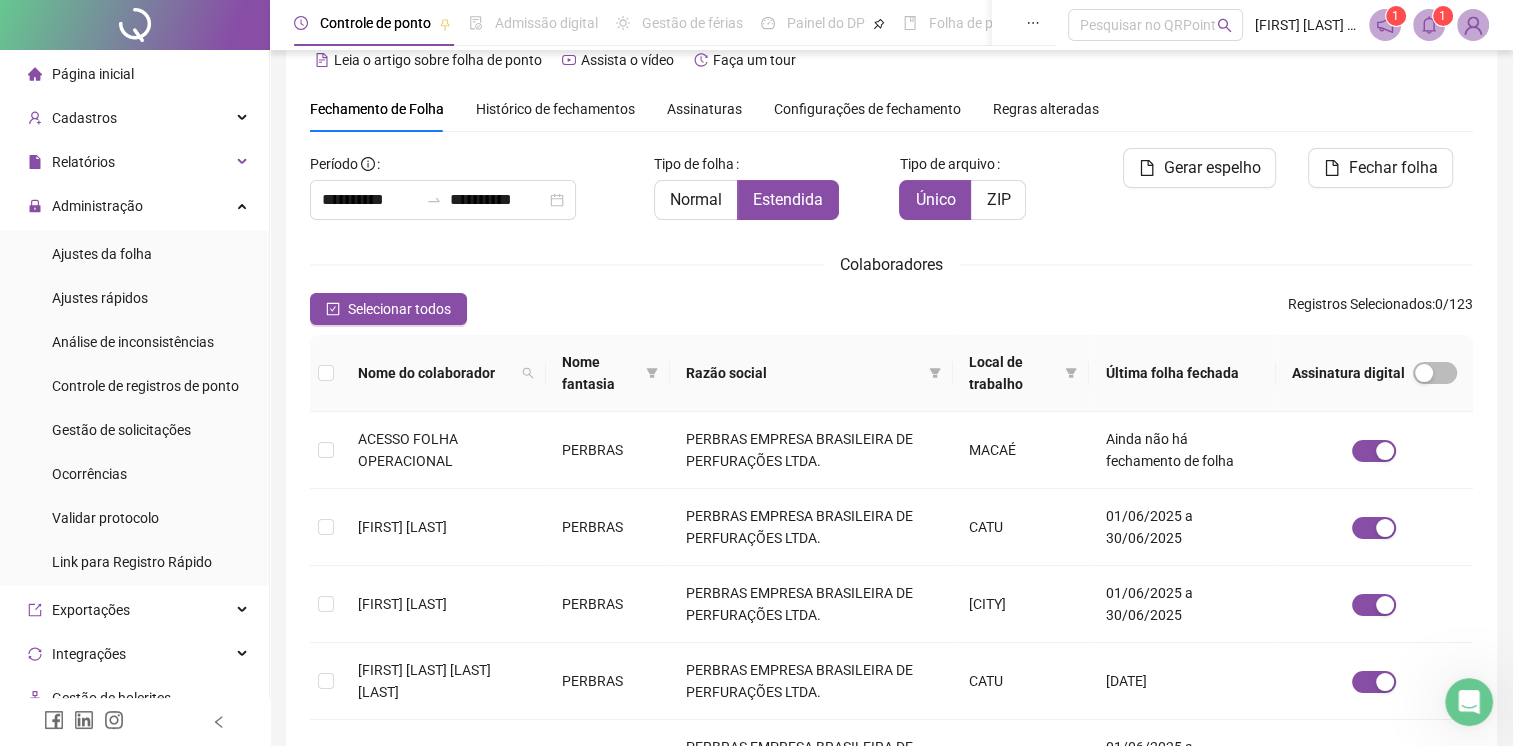 click 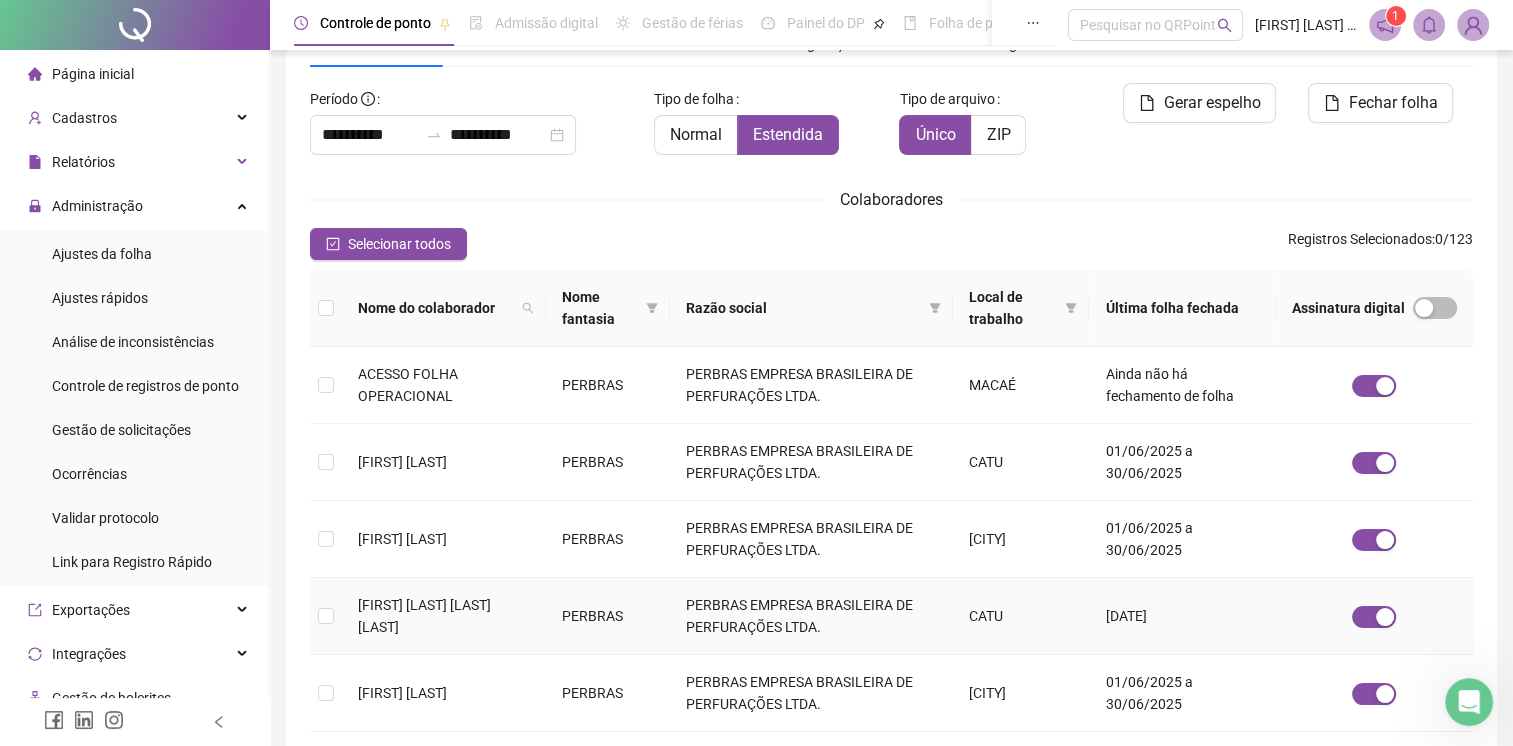 scroll, scrollTop: 136, scrollLeft: 0, axis: vertical 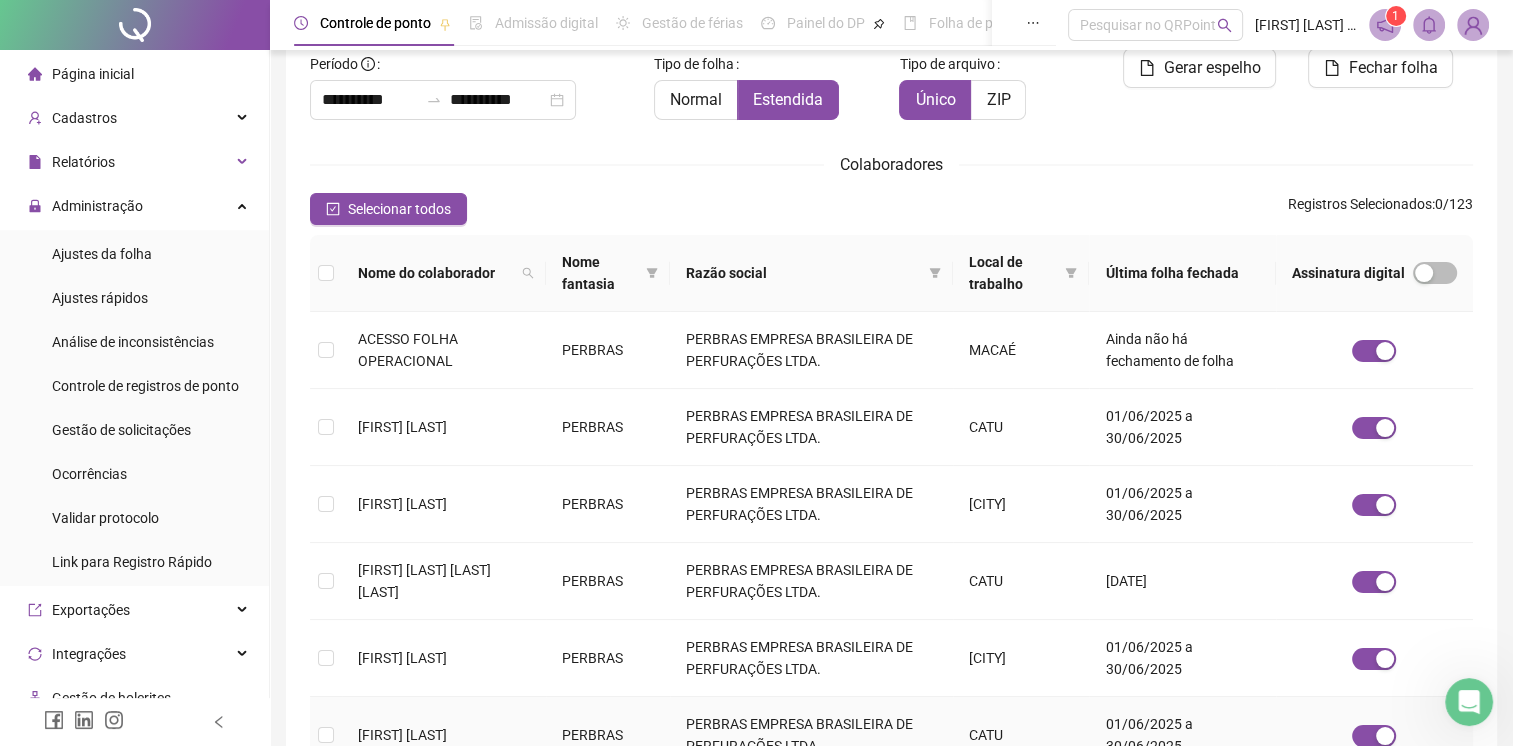 click at bounding box center [1469, 702] 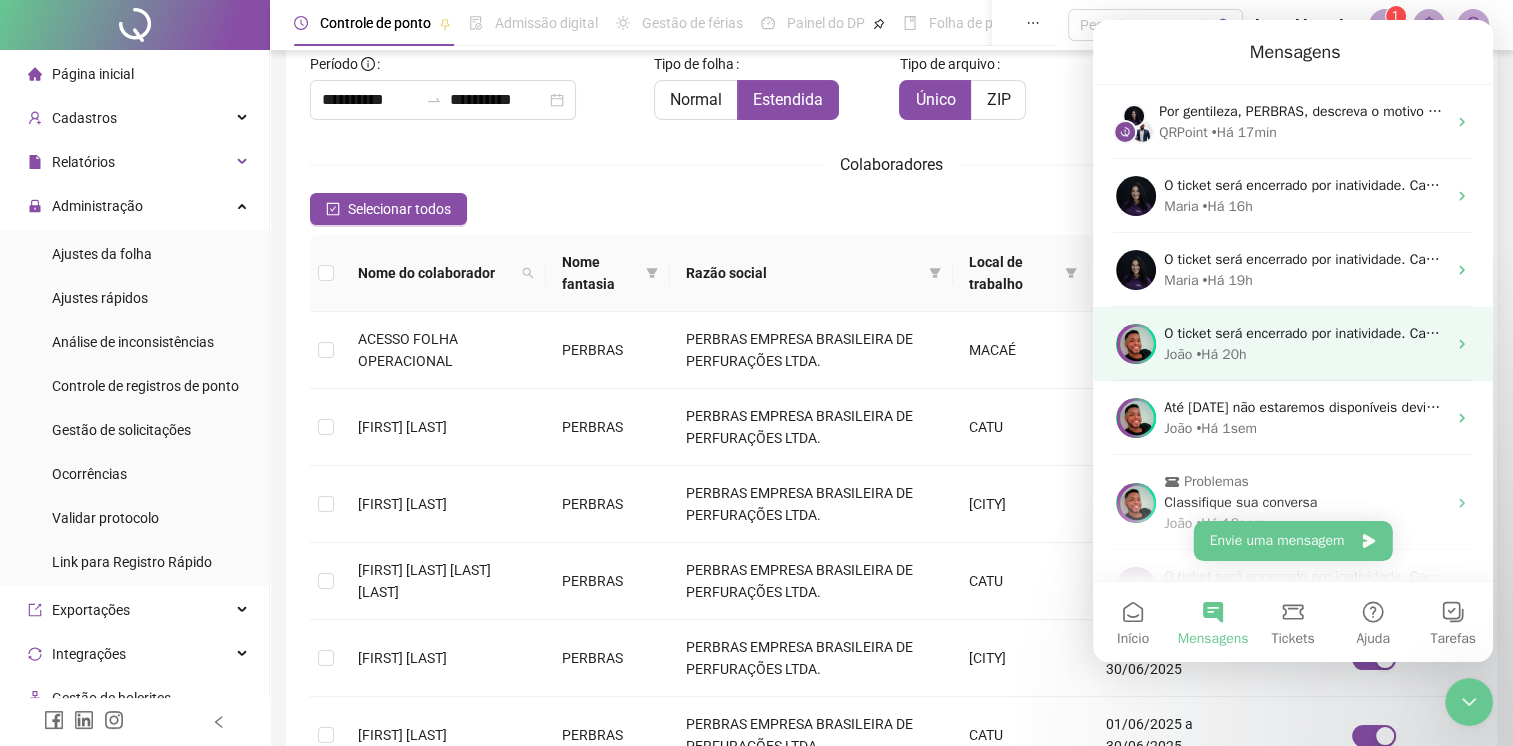 scroll, scrollTop: 0, scrollLeft: 0, axis: both 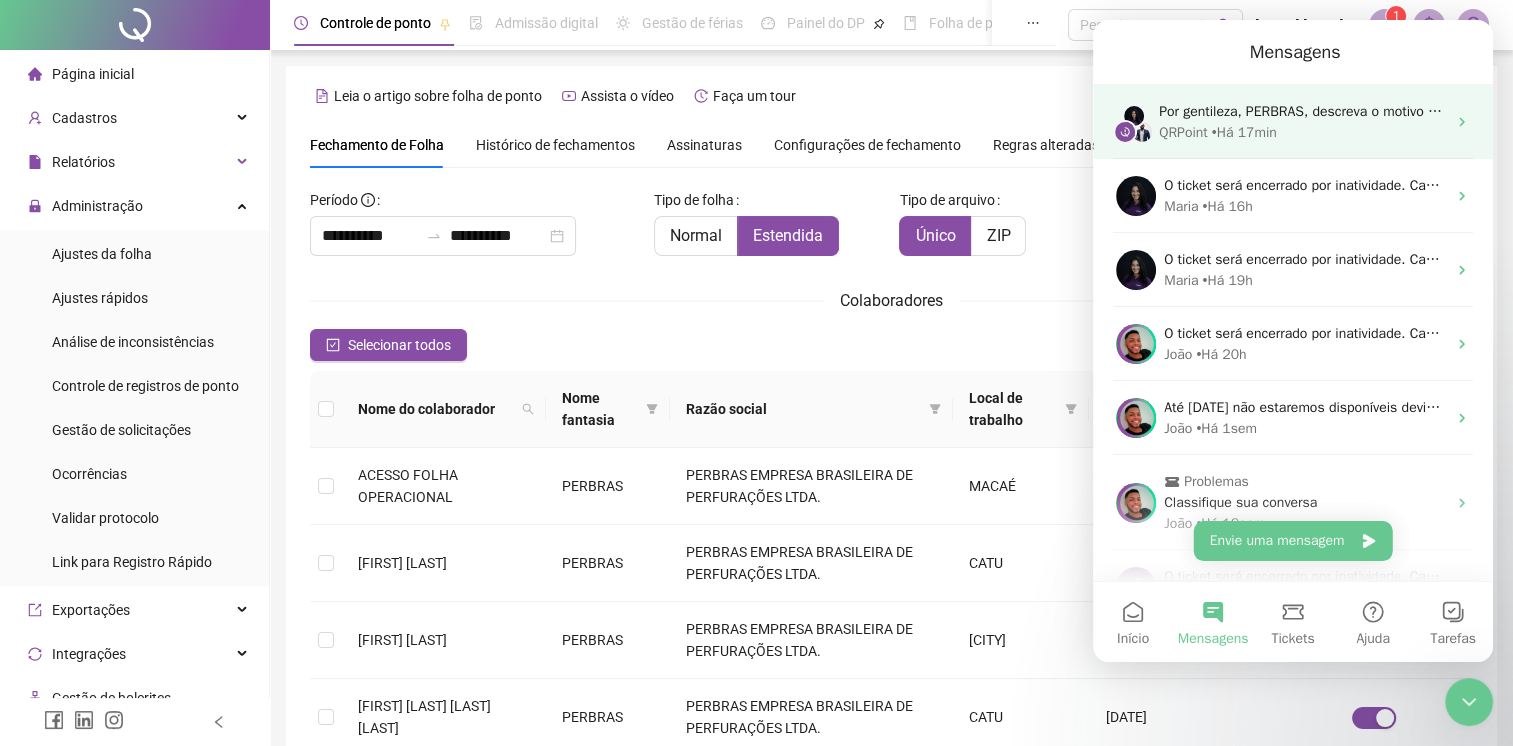 click on "QRPoint •  Há [MINUTES]min" at bounding box center (1302, 132) 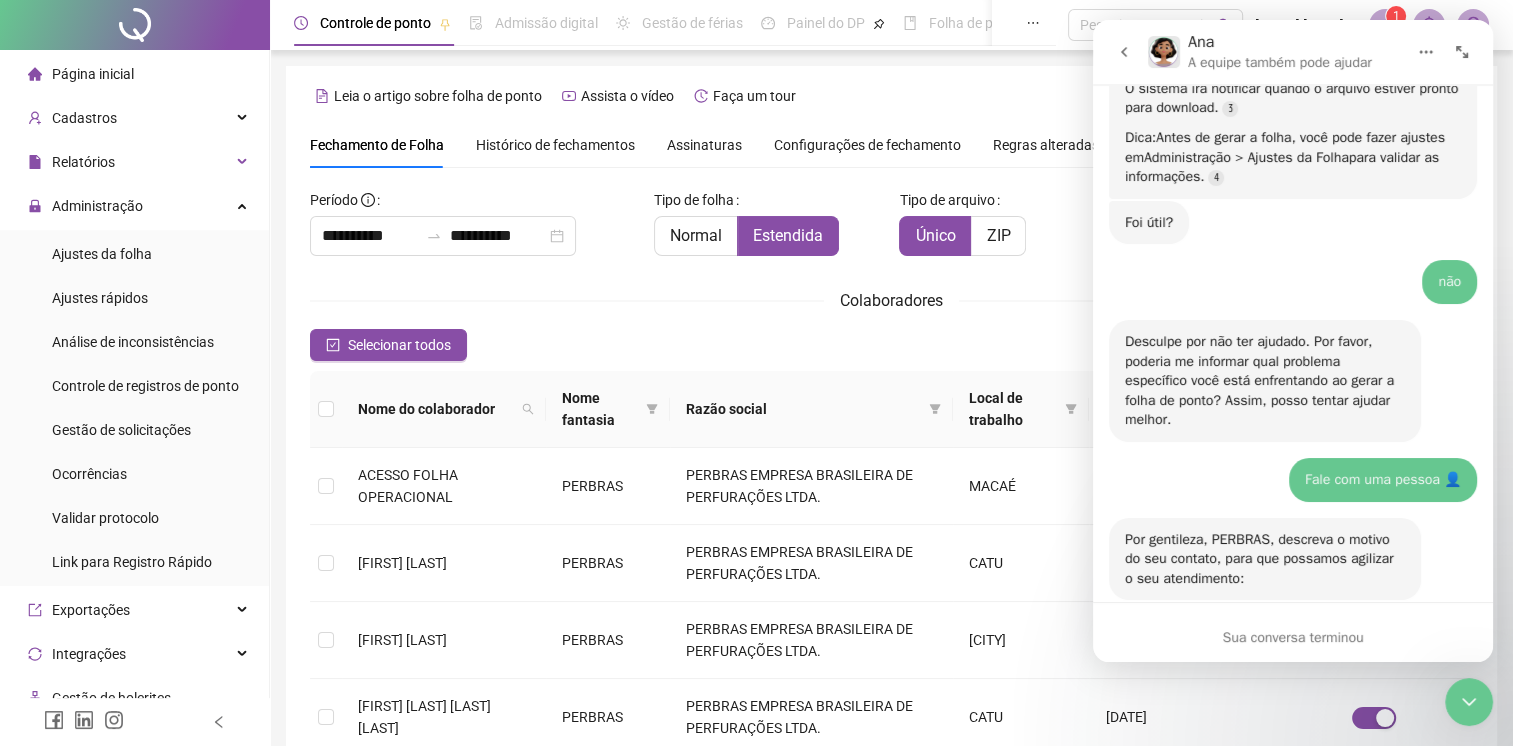 scroll, scrollTop: 840, scrollLeft: 0, axis: vertical 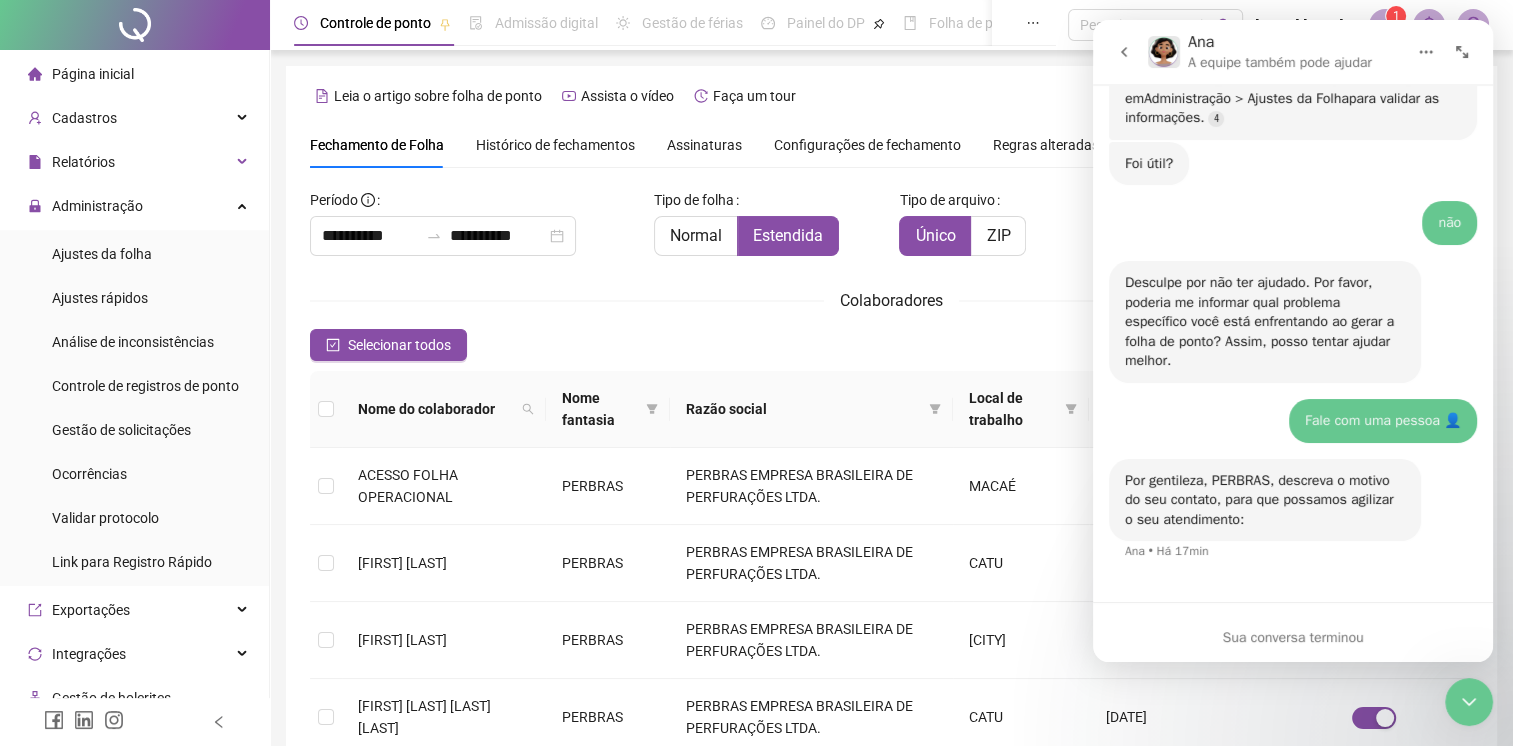 click on "Sua conversa terminou" at bounding box center [1293, 637] 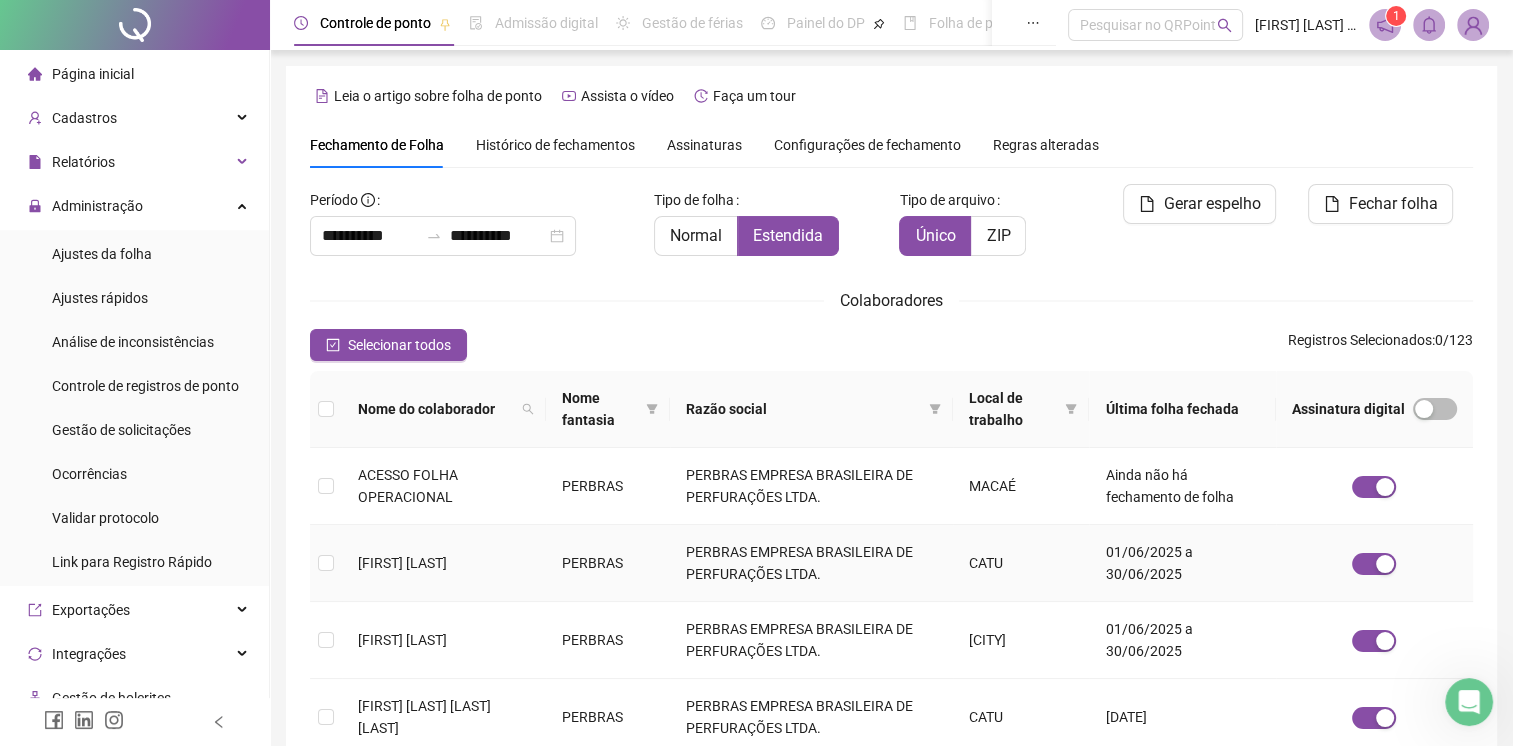 click on "PERBRAS" at bounding box center (608, 563) 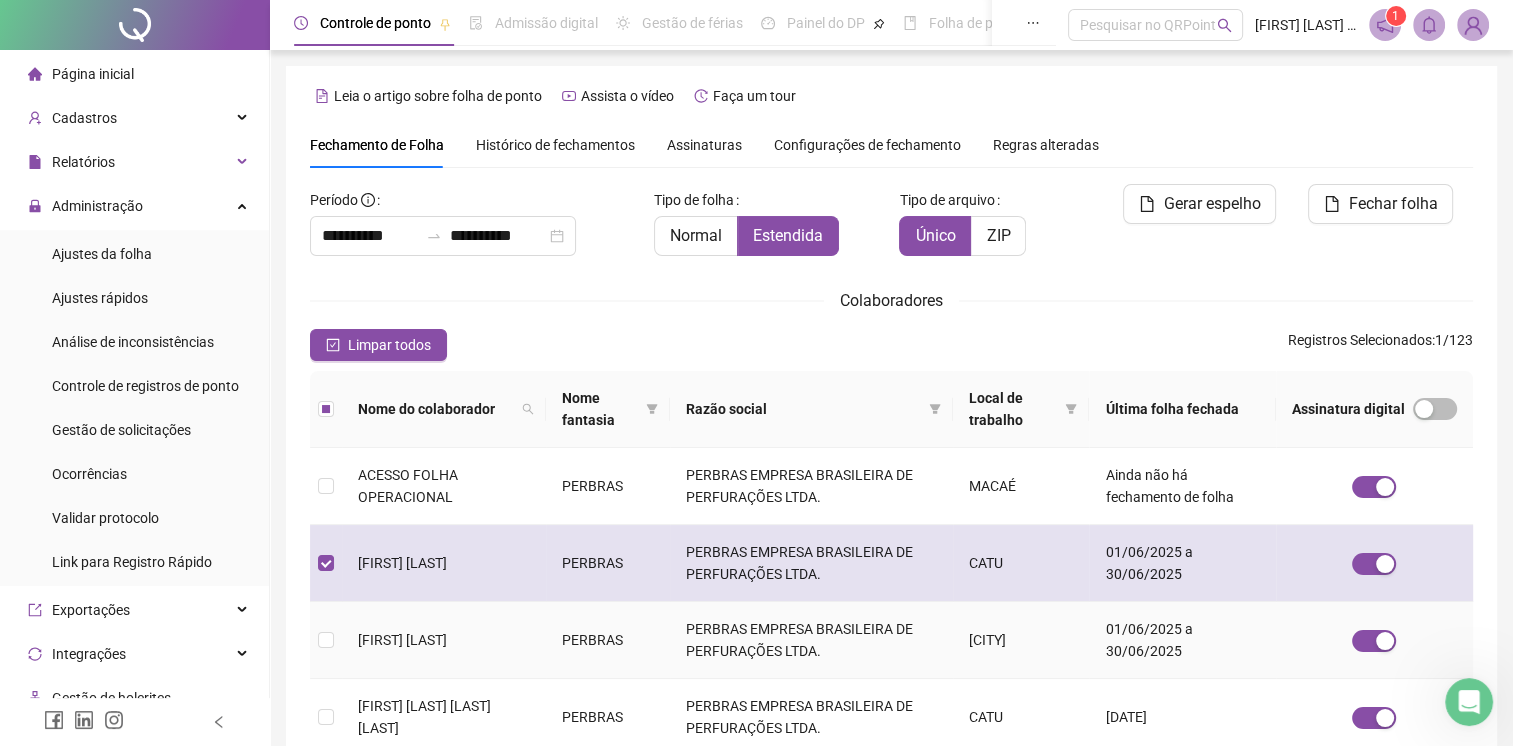 scroll, scrollTop: 36, scrollLeft: 0, axis: vertical 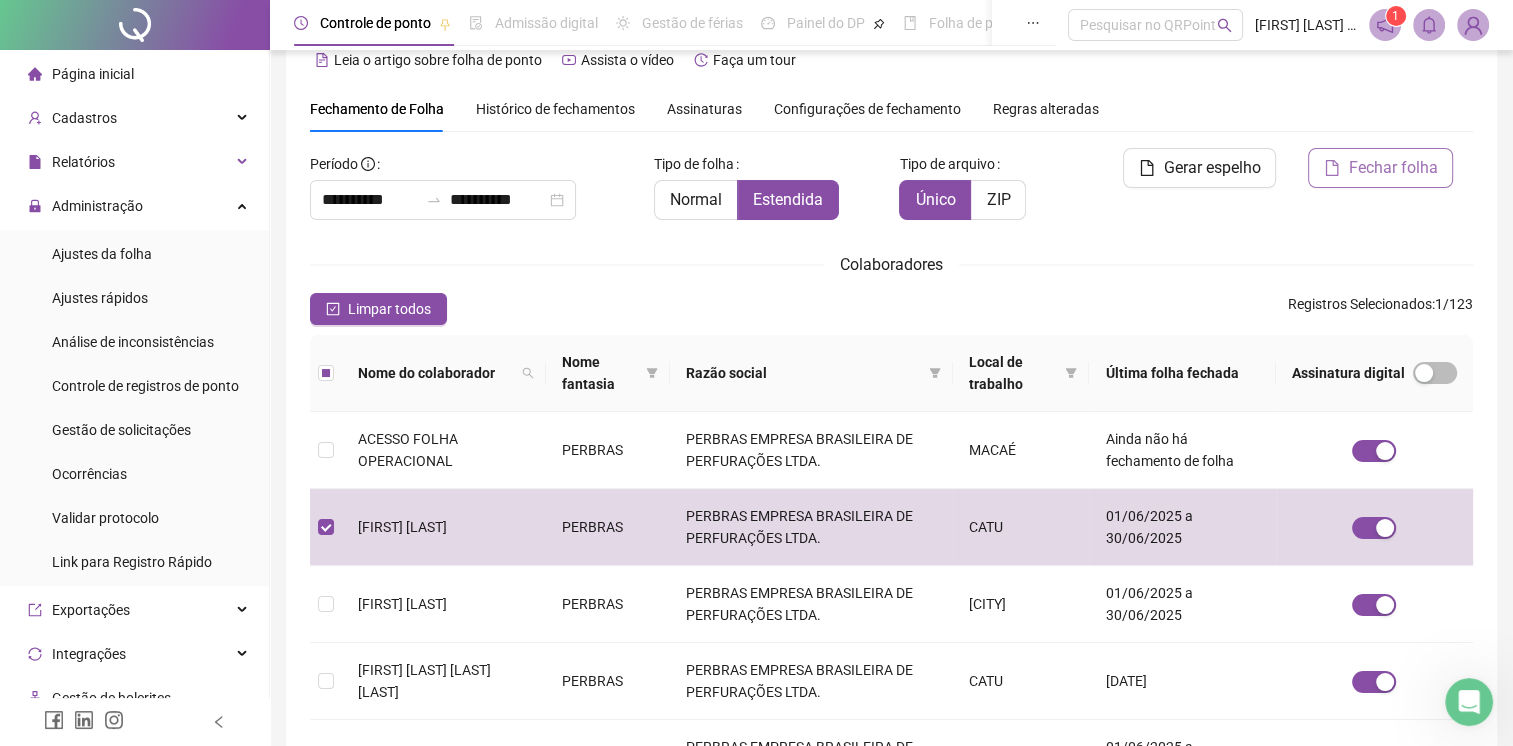 click on "Fechar folha" at bounding box center [1392, 168] 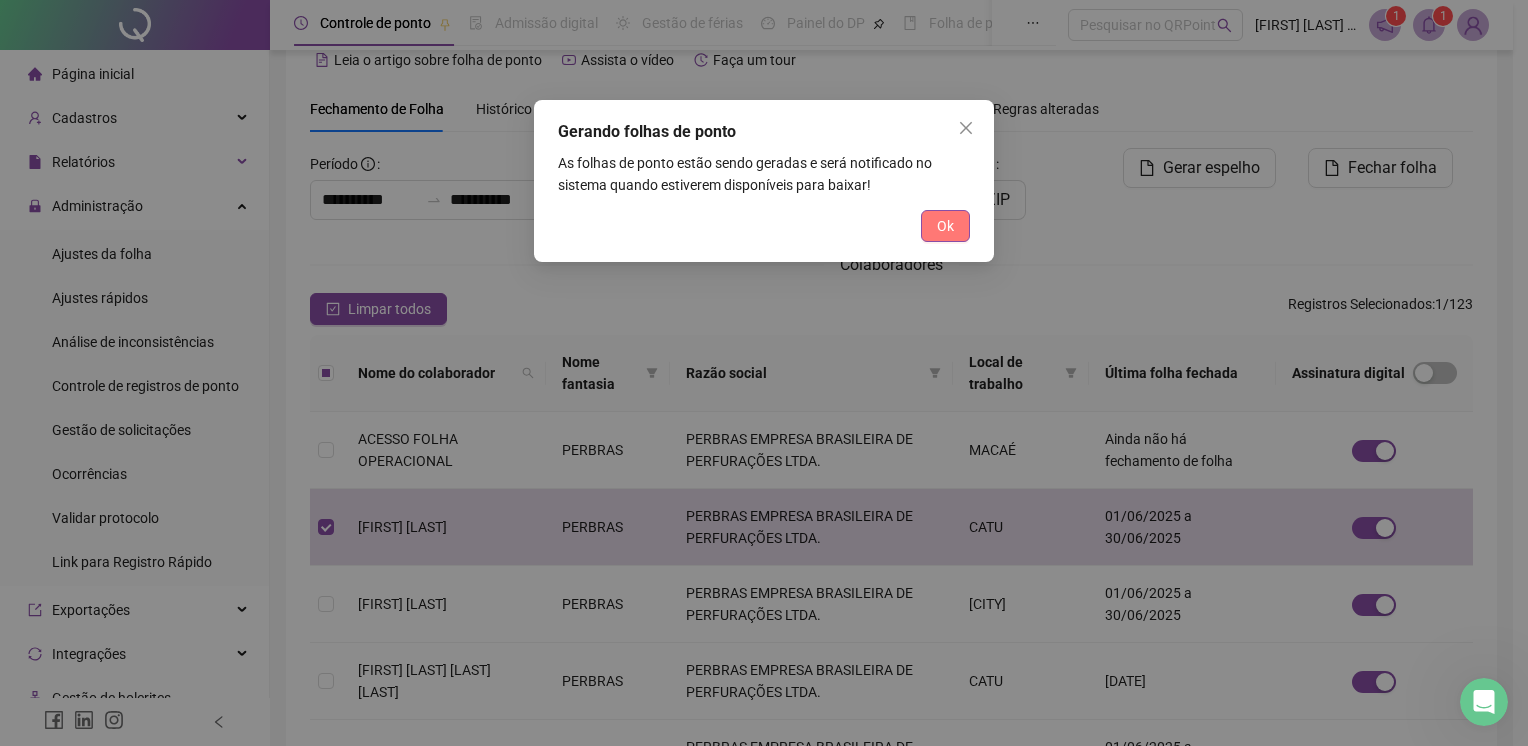 click on "Ok" at bounding box center (945, 226) 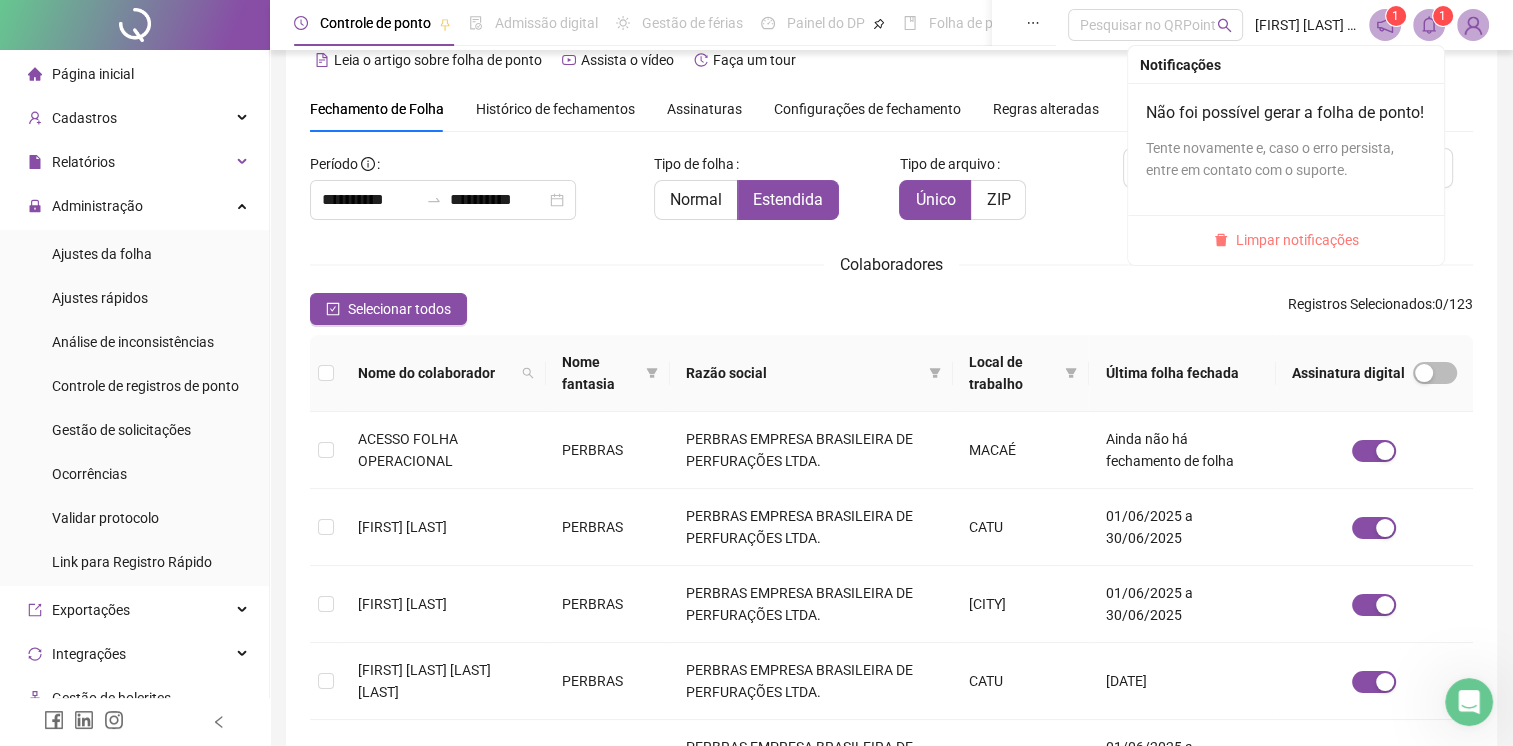 click on "Limpar notificações" at bounding box center (1297, 240) 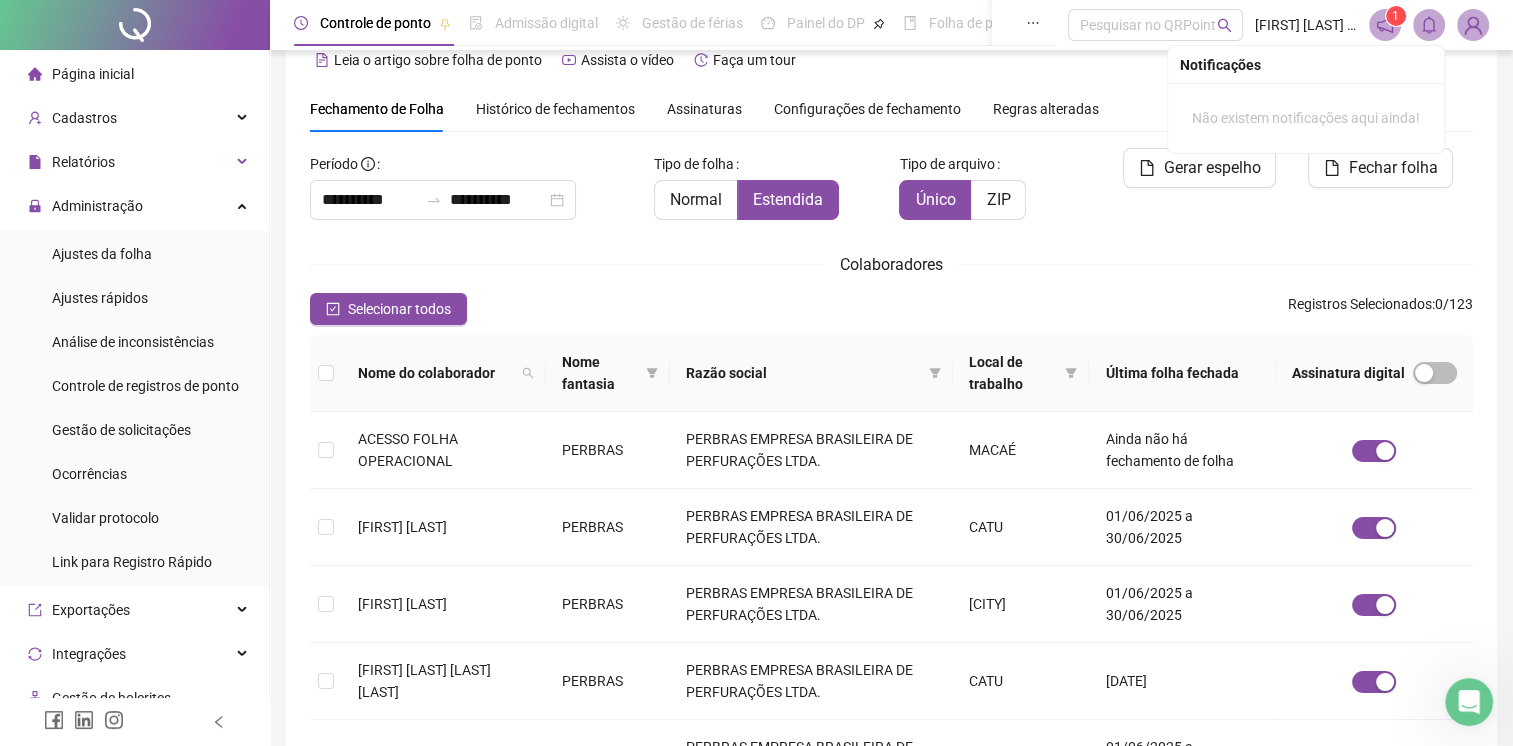click 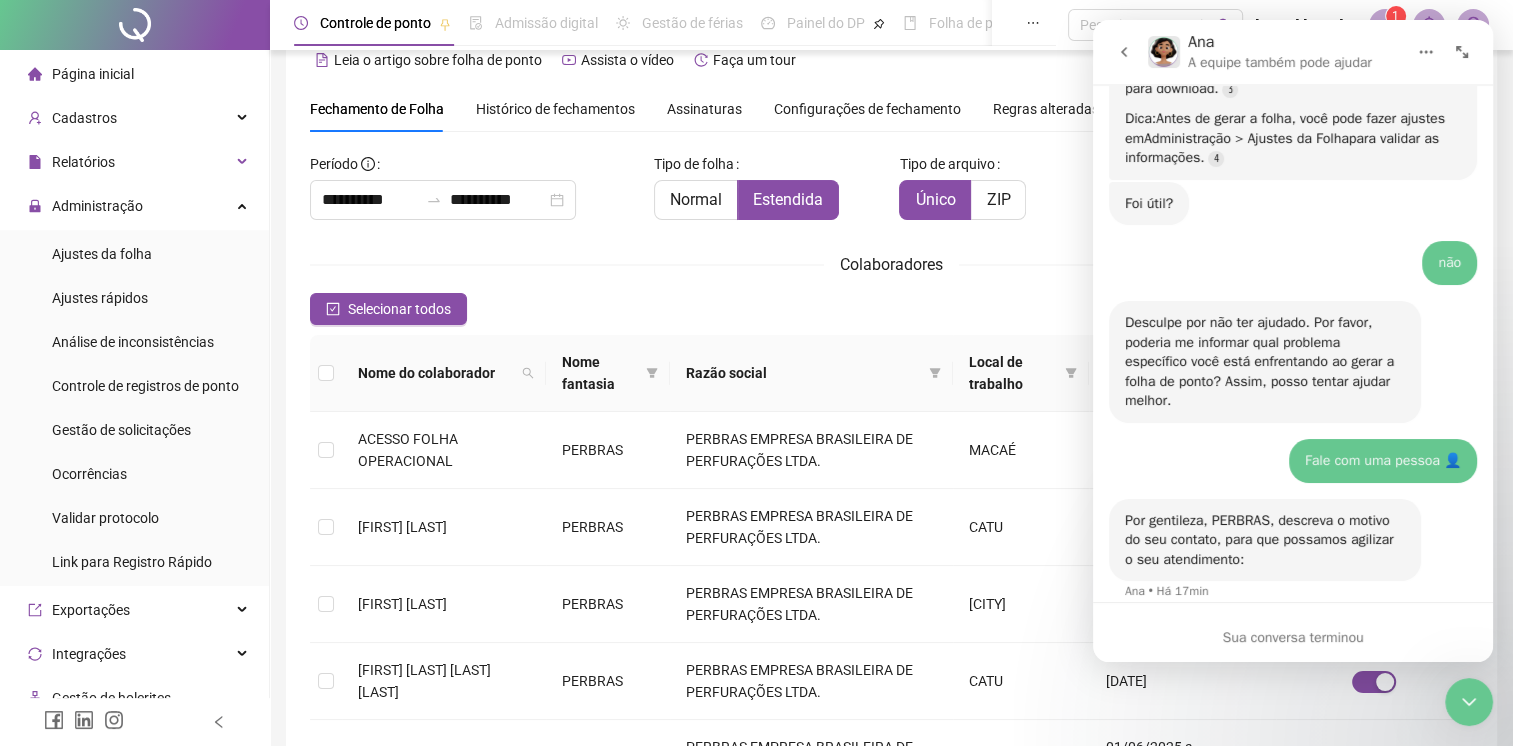 scroll, scrollTop: 840, scrollLeft: 0, axis: vertical 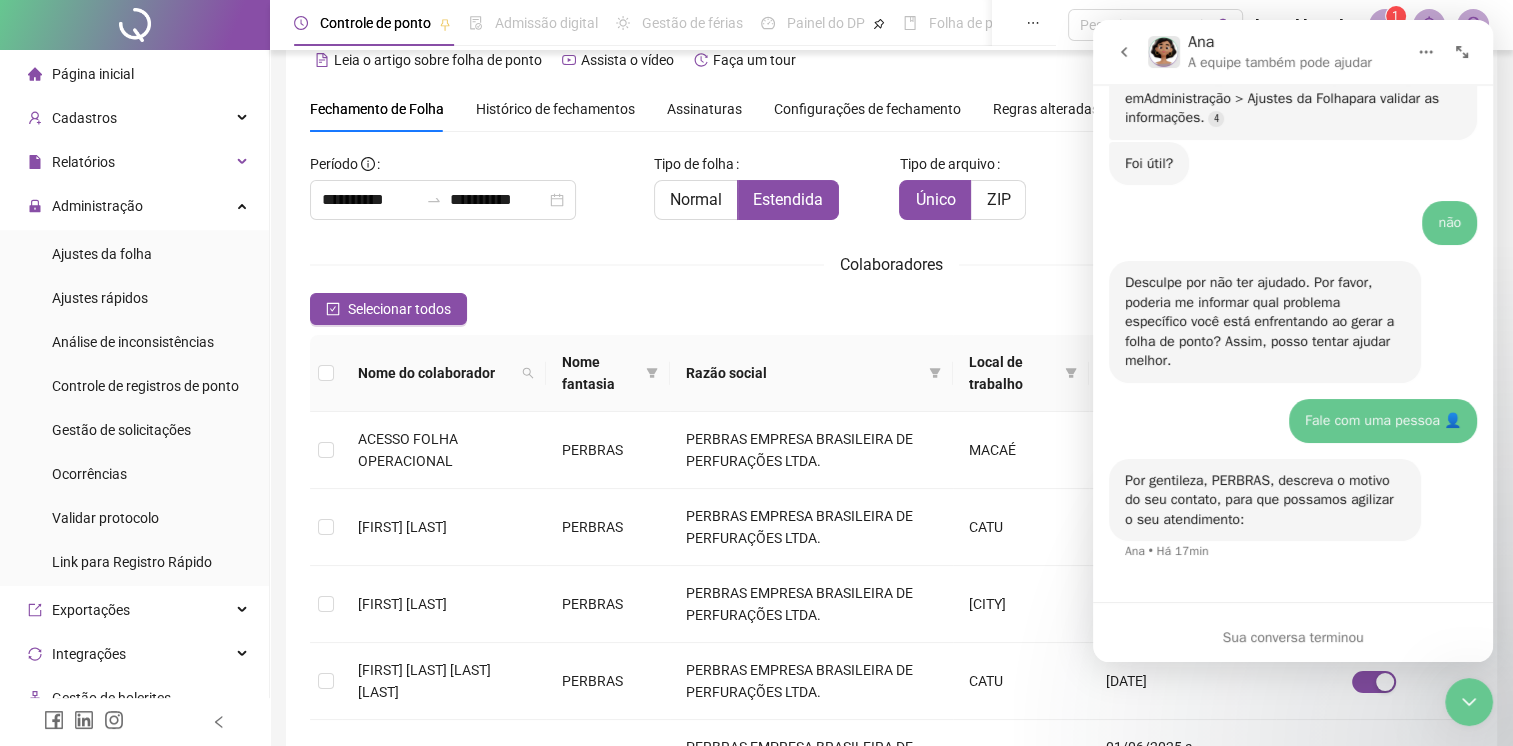 click at bounding box center (1124, 52) 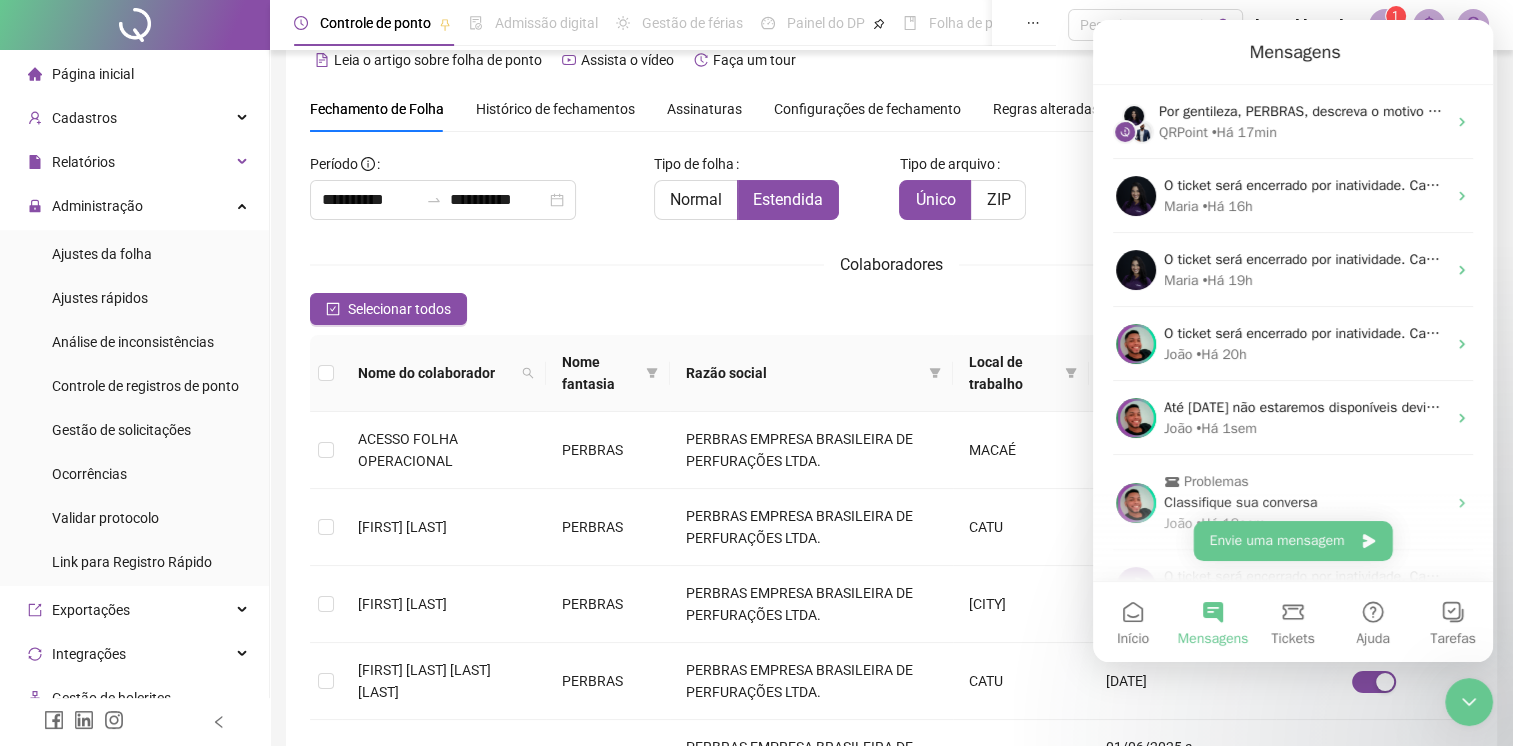 scroll, scrollTop: 0, scrollLeft: 0, axis: both 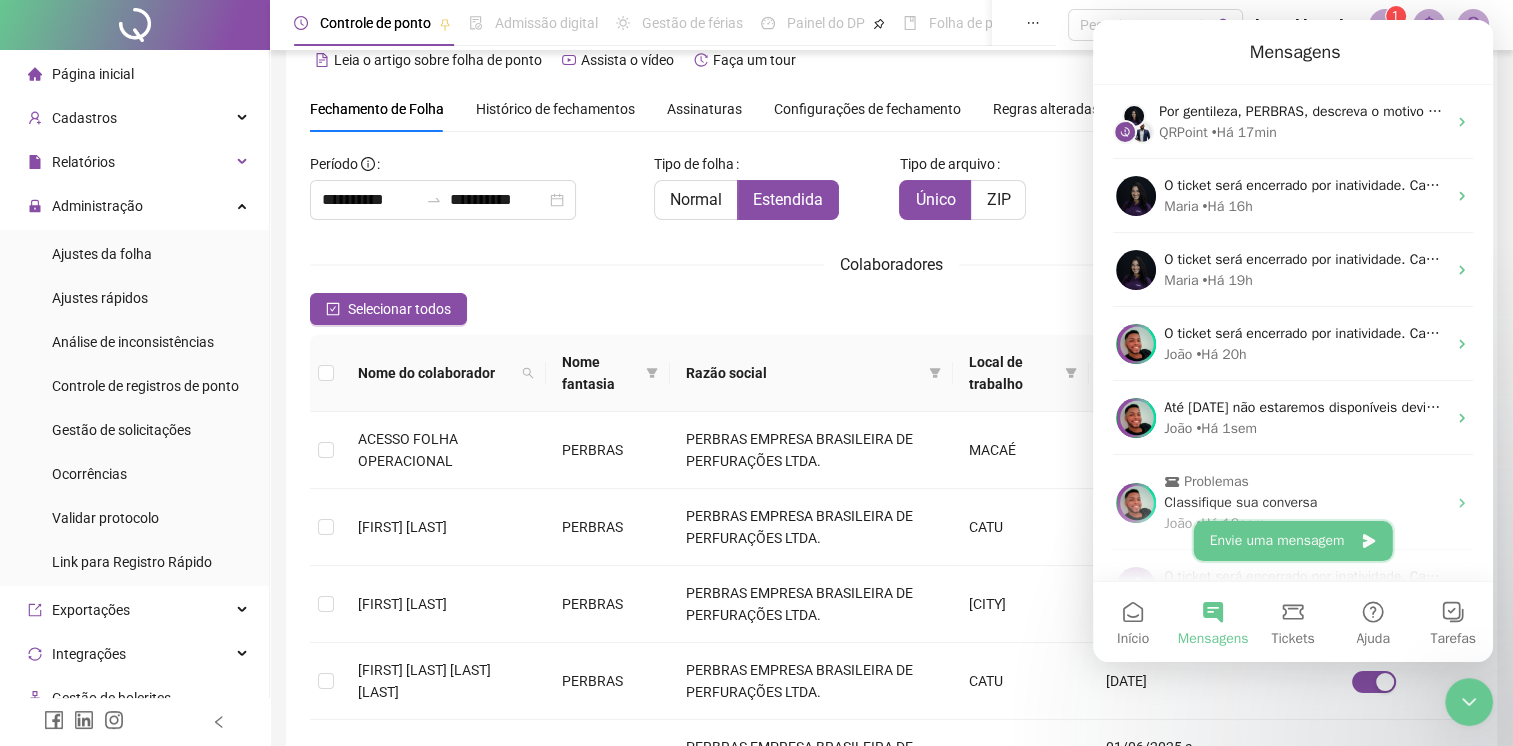 click on "Envie uma mensagem" at bounding box center [1293, 541] 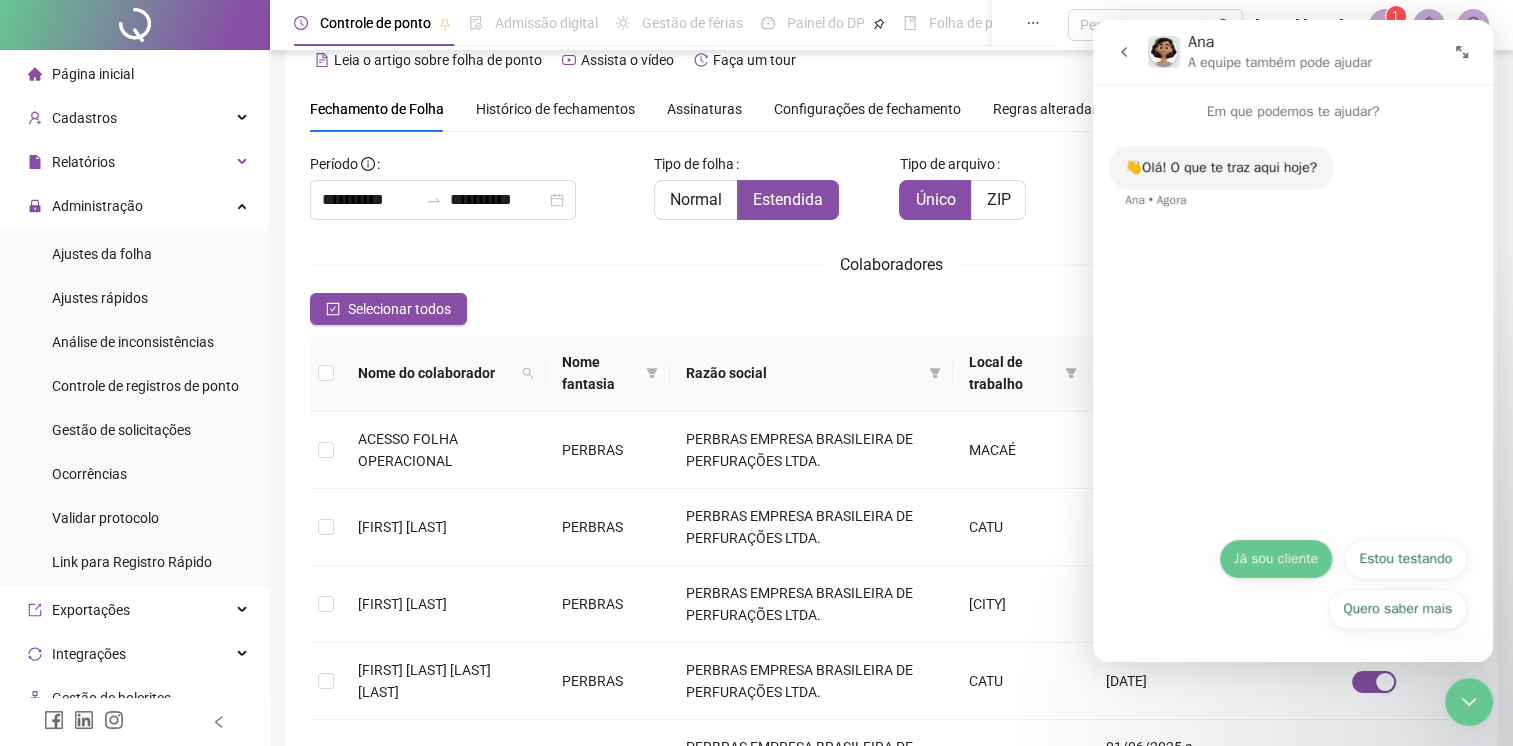 click on "Já sou cliente" at bounding box center [1276, 559] 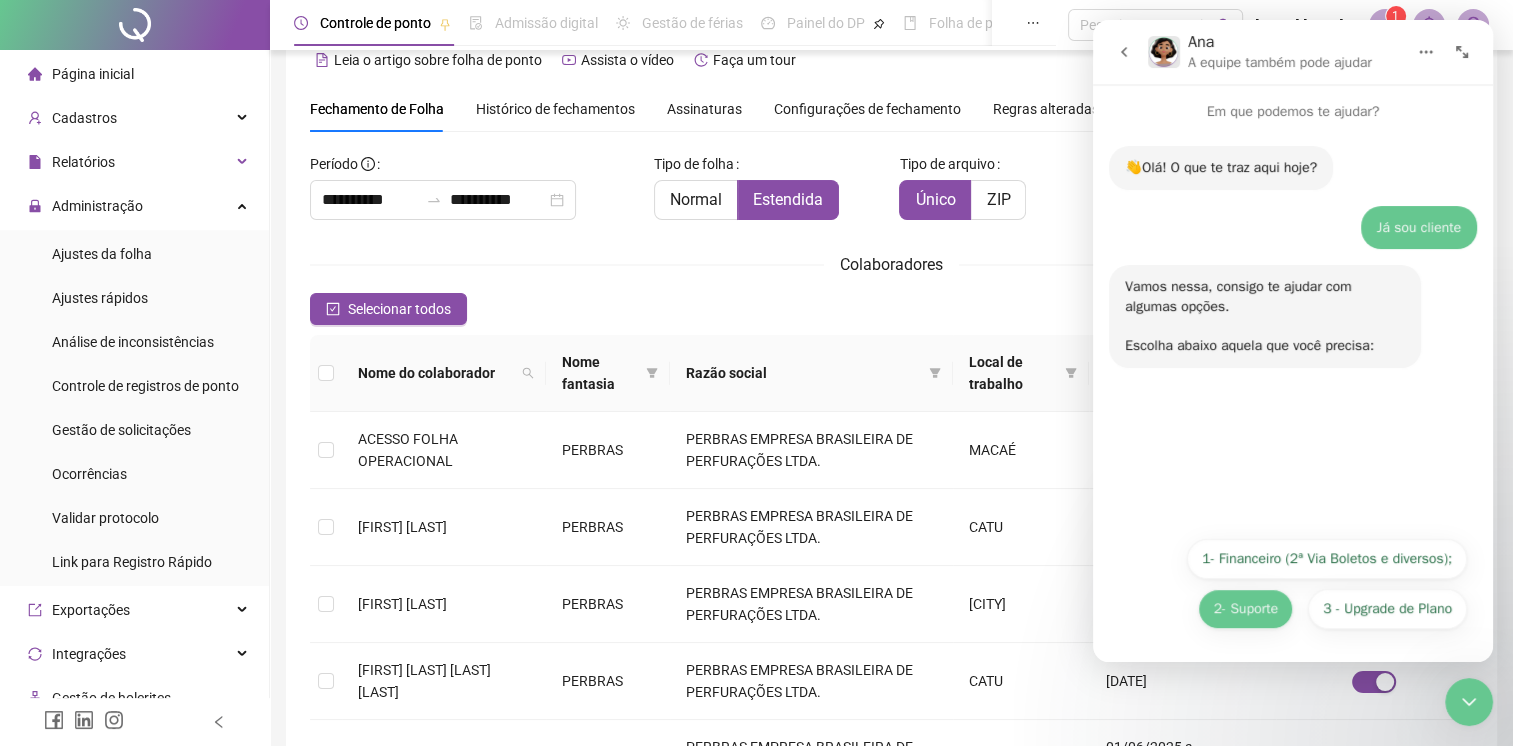 click on "2- Suporte" at bounding box center [1245, 609] 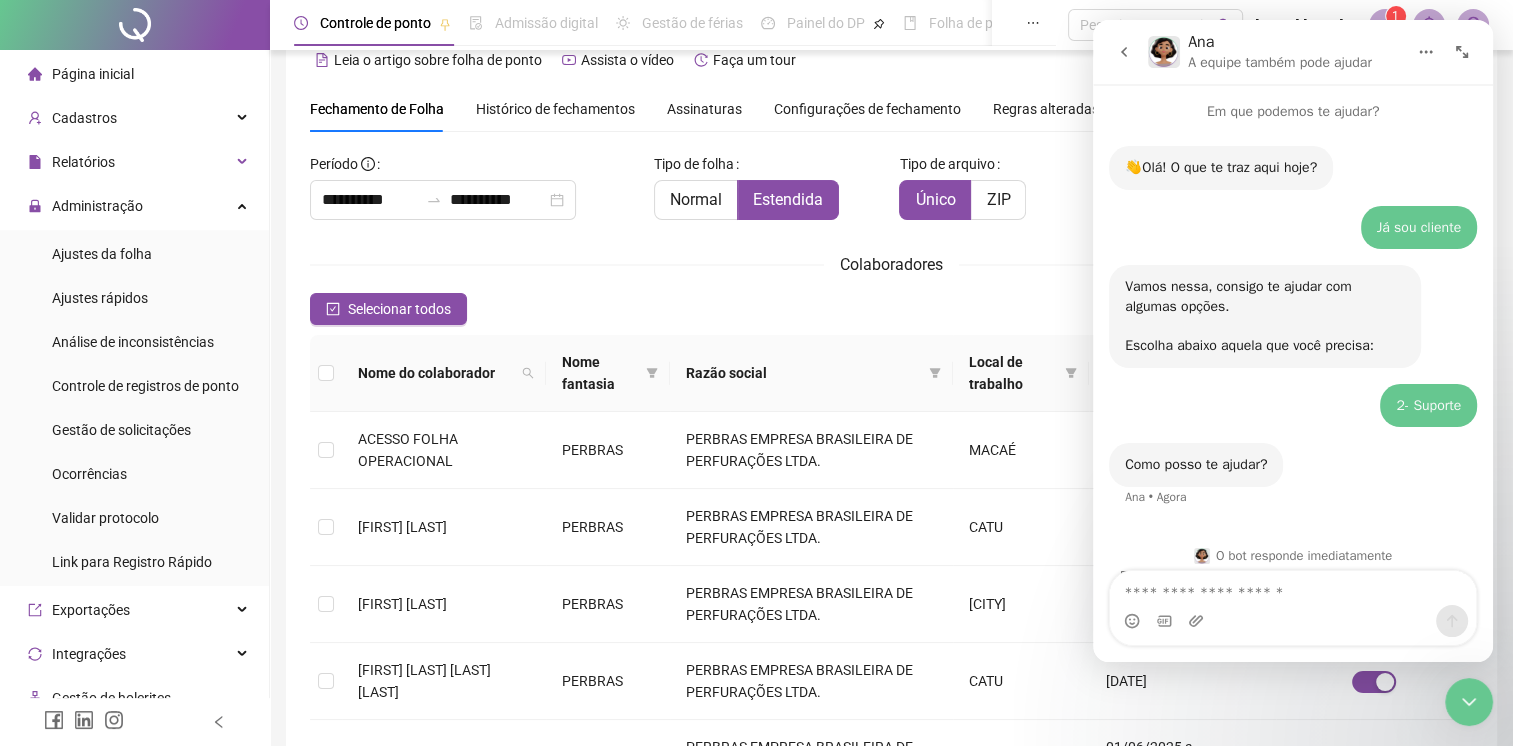 scroll, scrollTop: 46, scrollLeft: 0, axis: vertical 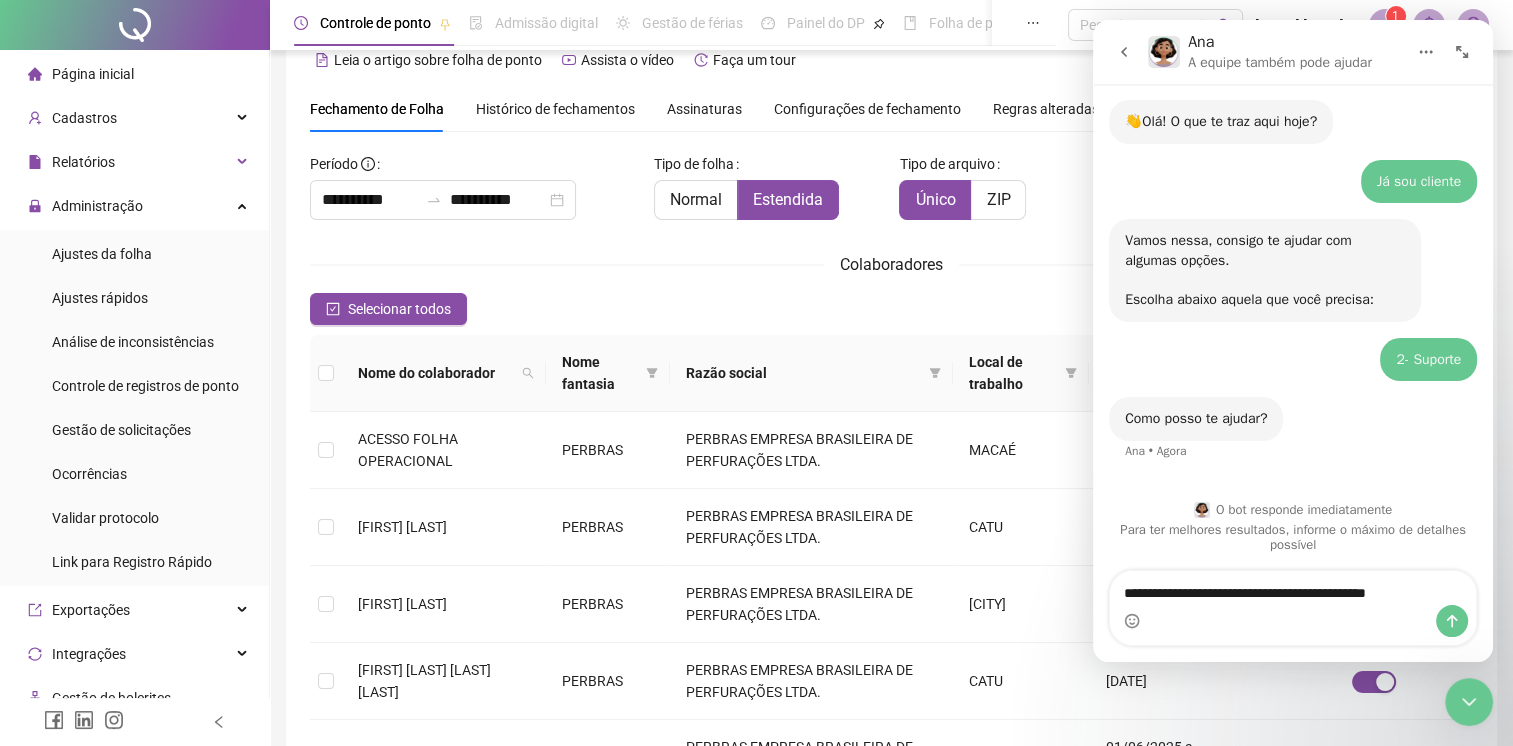 type on "**********" 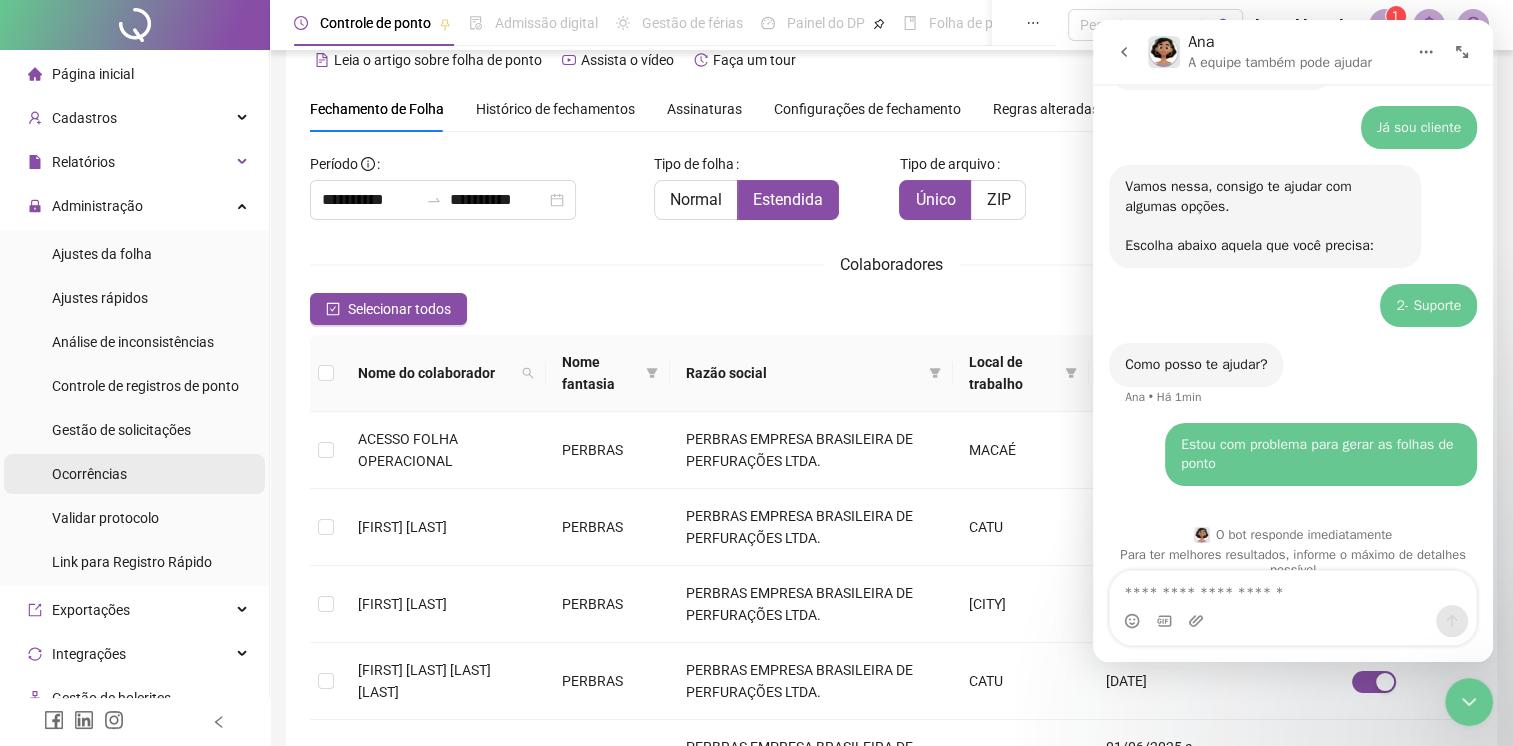 scroll, scrollTop: 125, scrollLeft: 0, axis: vertical 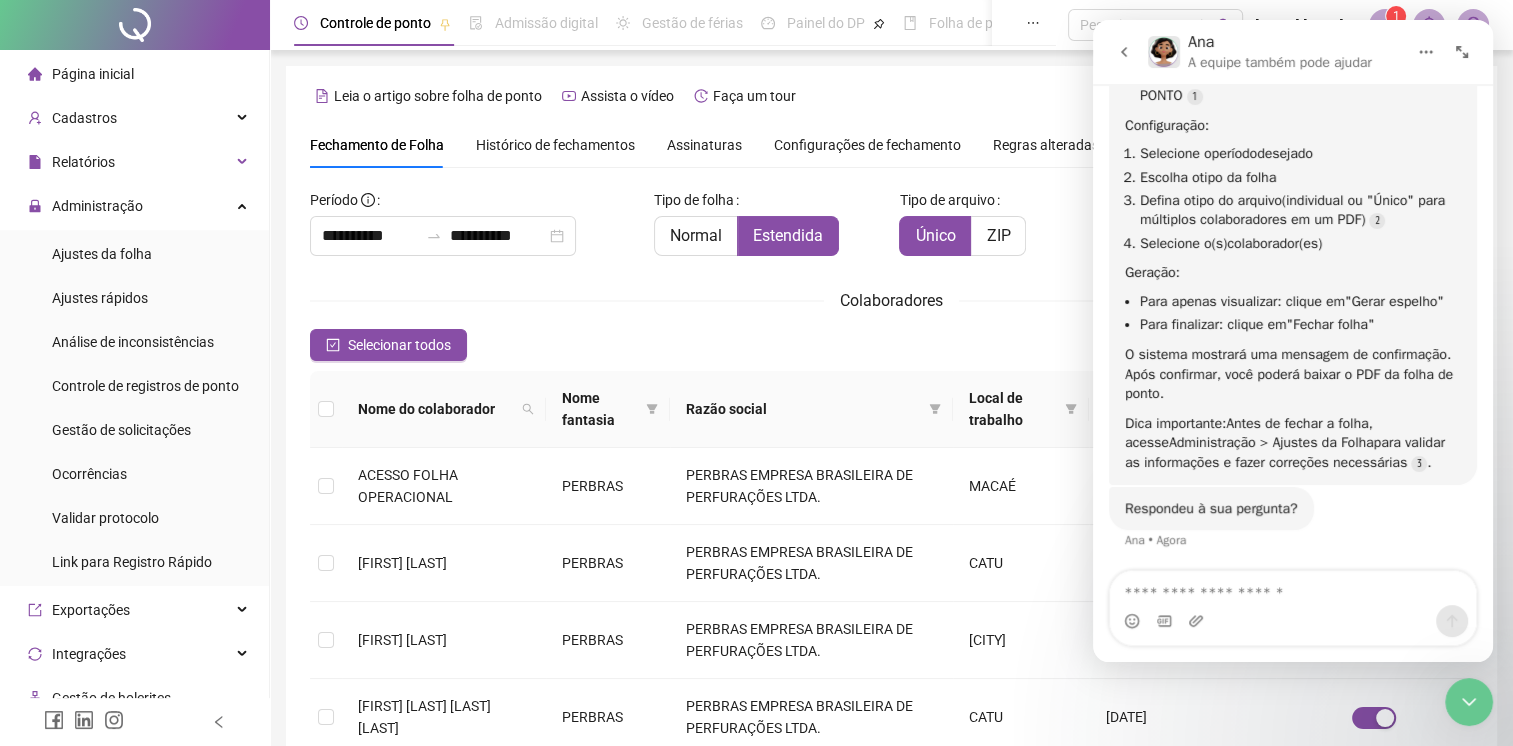 click at bounding box center [1293, 588] 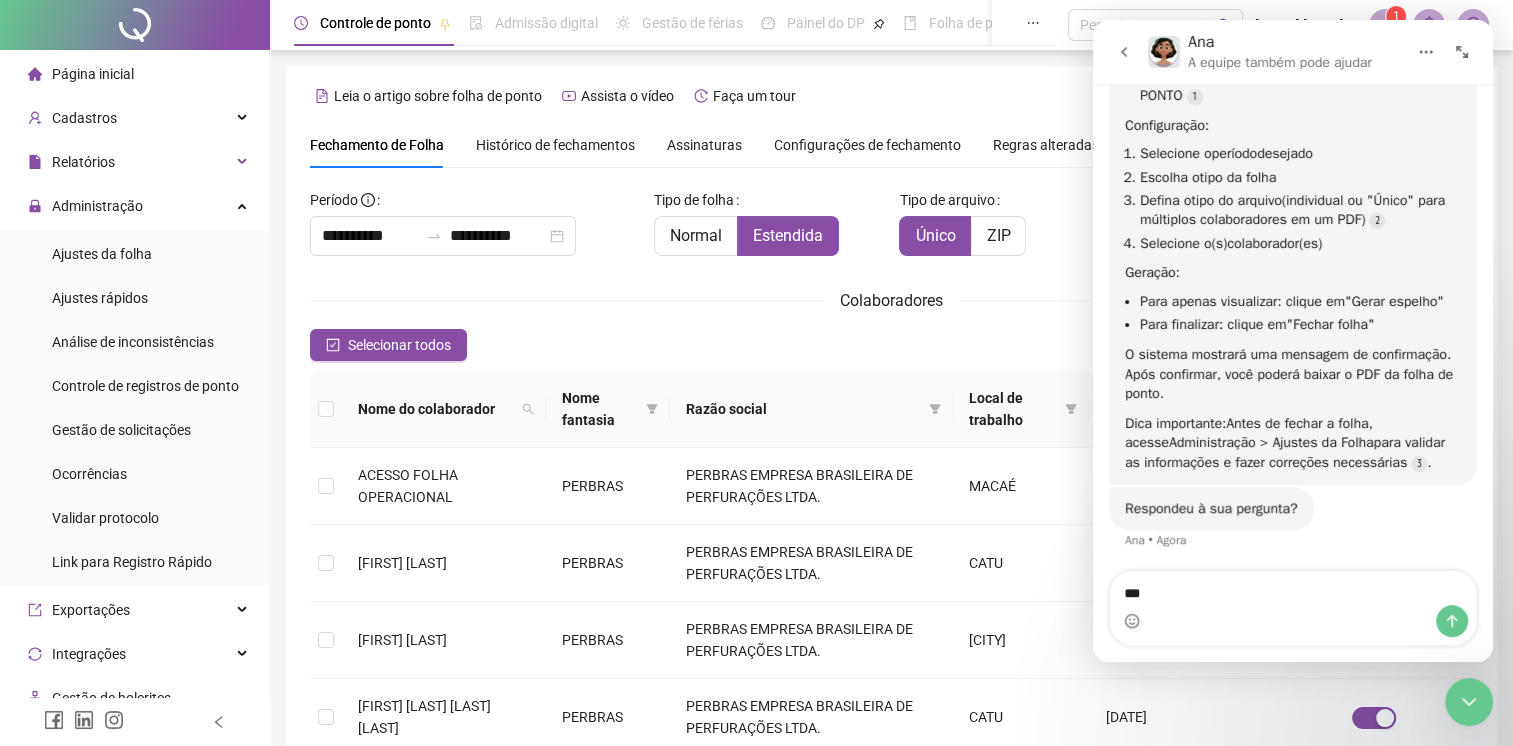 type on "***" 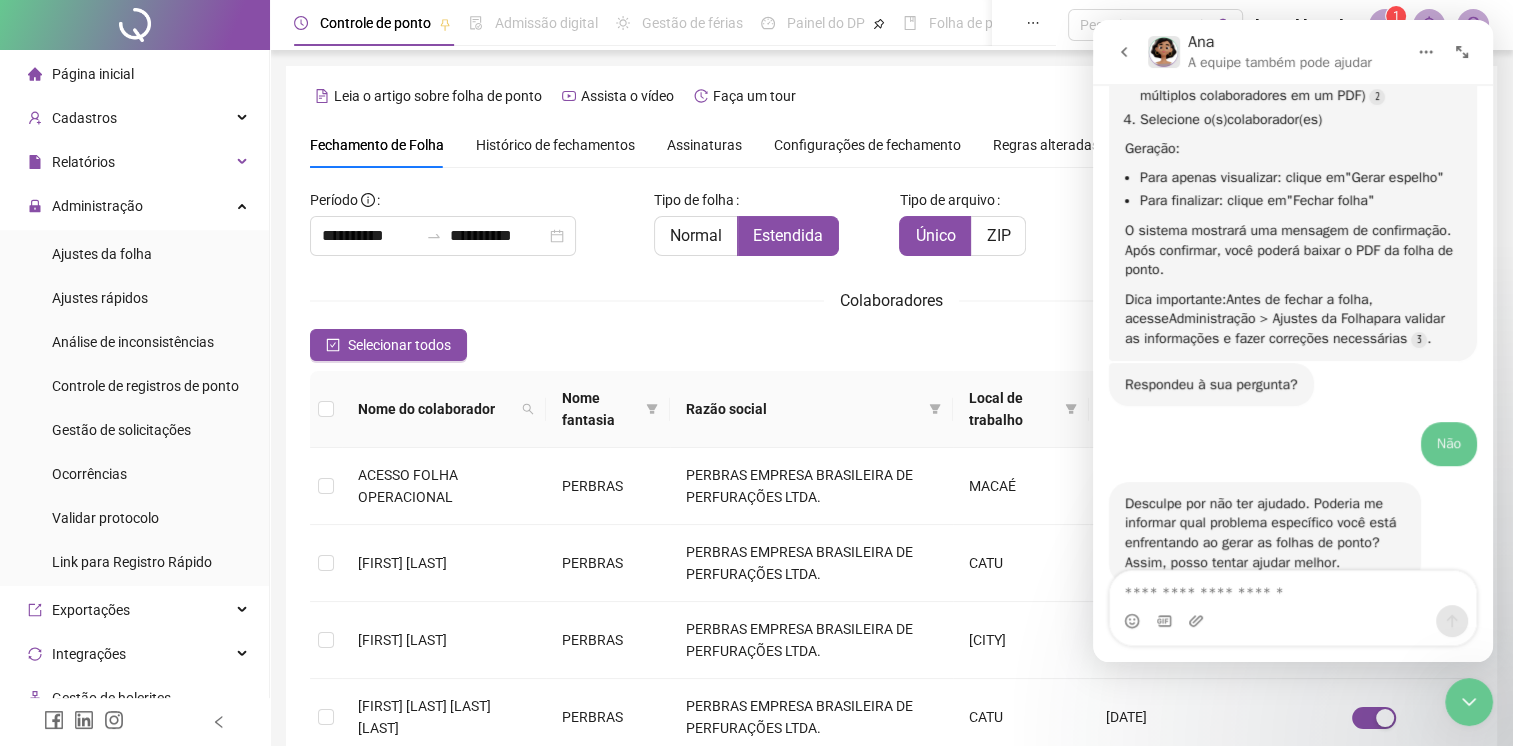 scroll, scrollTop: 856, scrollLeft: 0, axis: vertical 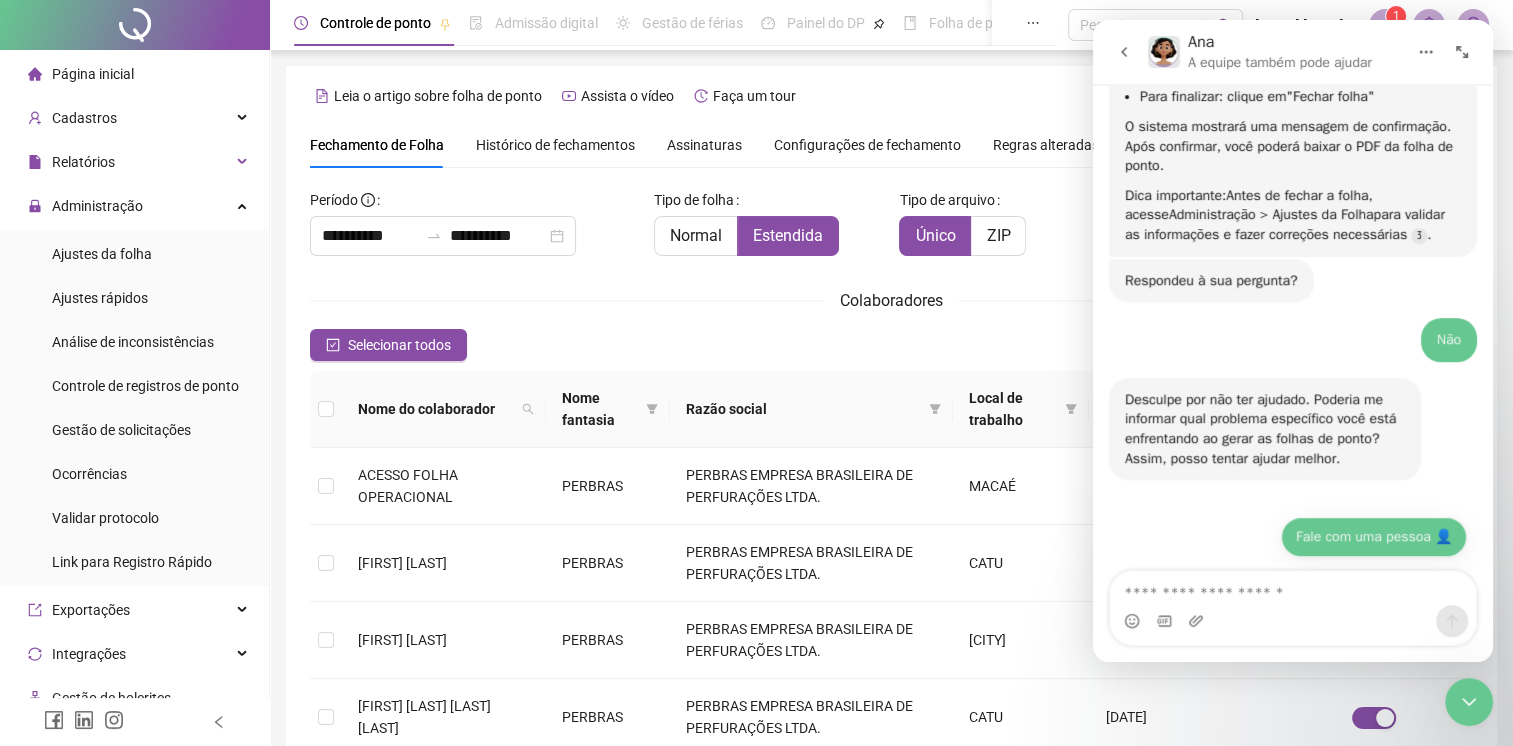 click on "Fale com uma pessoa 👤" at bounding box center (1374, 537) 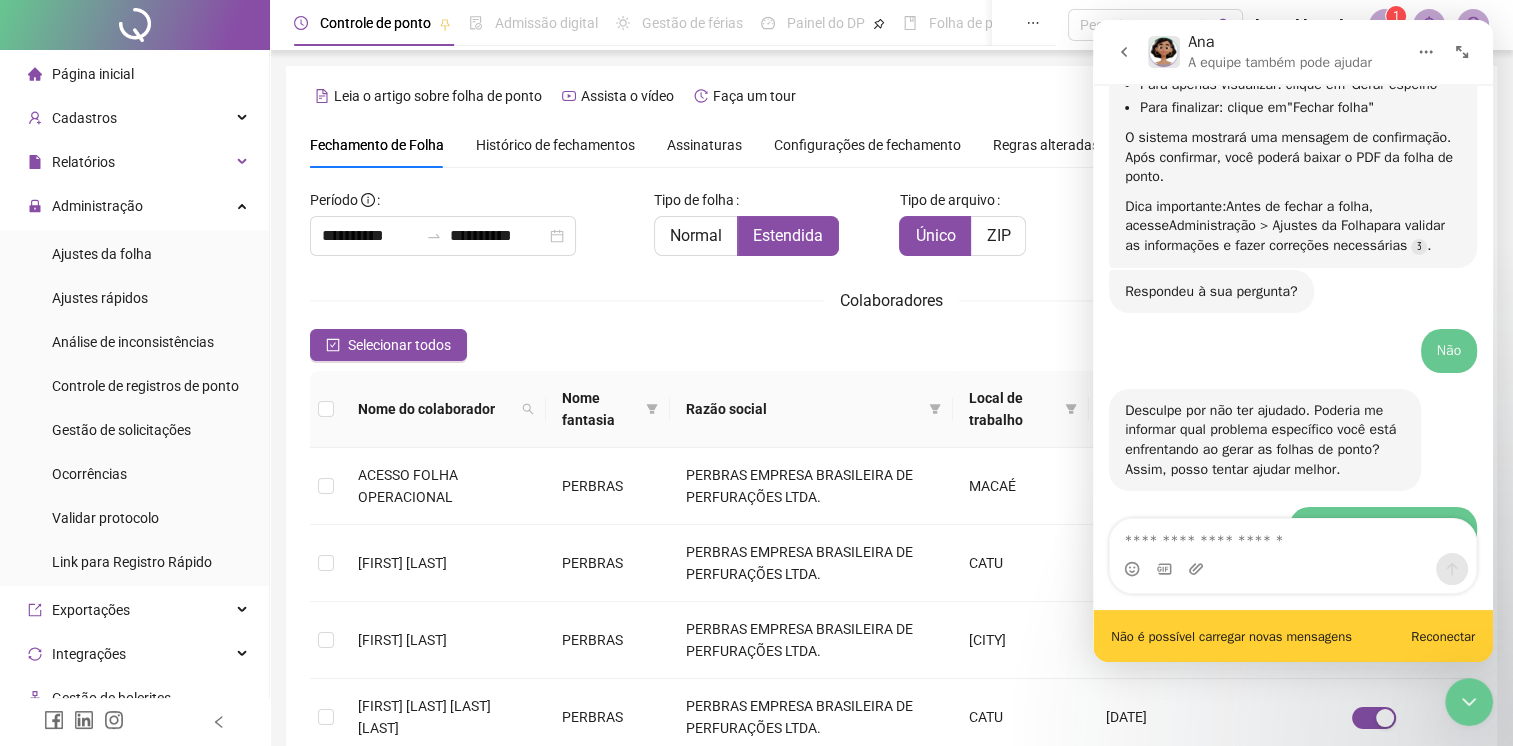 scroll, scrollTop: 897, scrollLeft: 0, axis: vertical 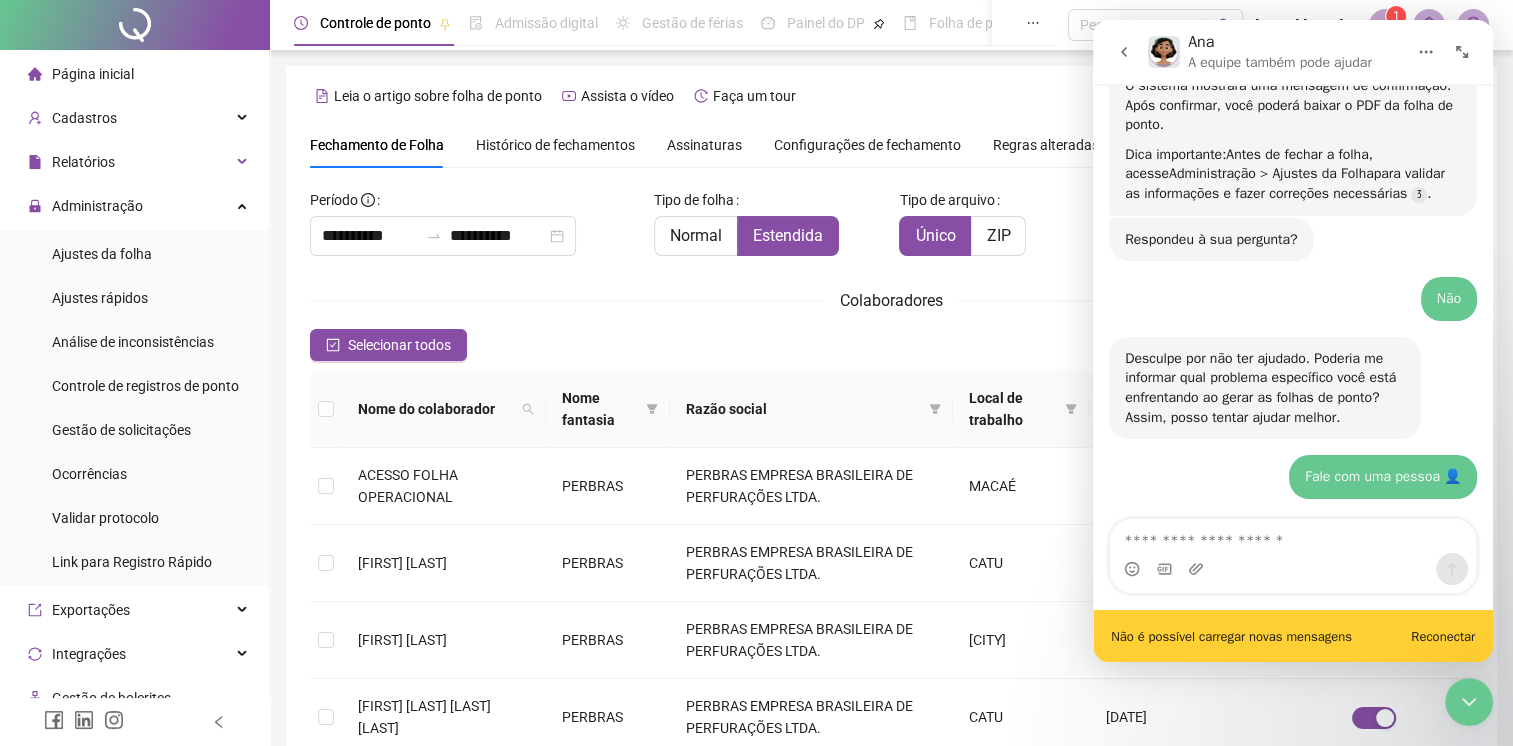 click on "Reconectar" at bounding box center (1443, 636) 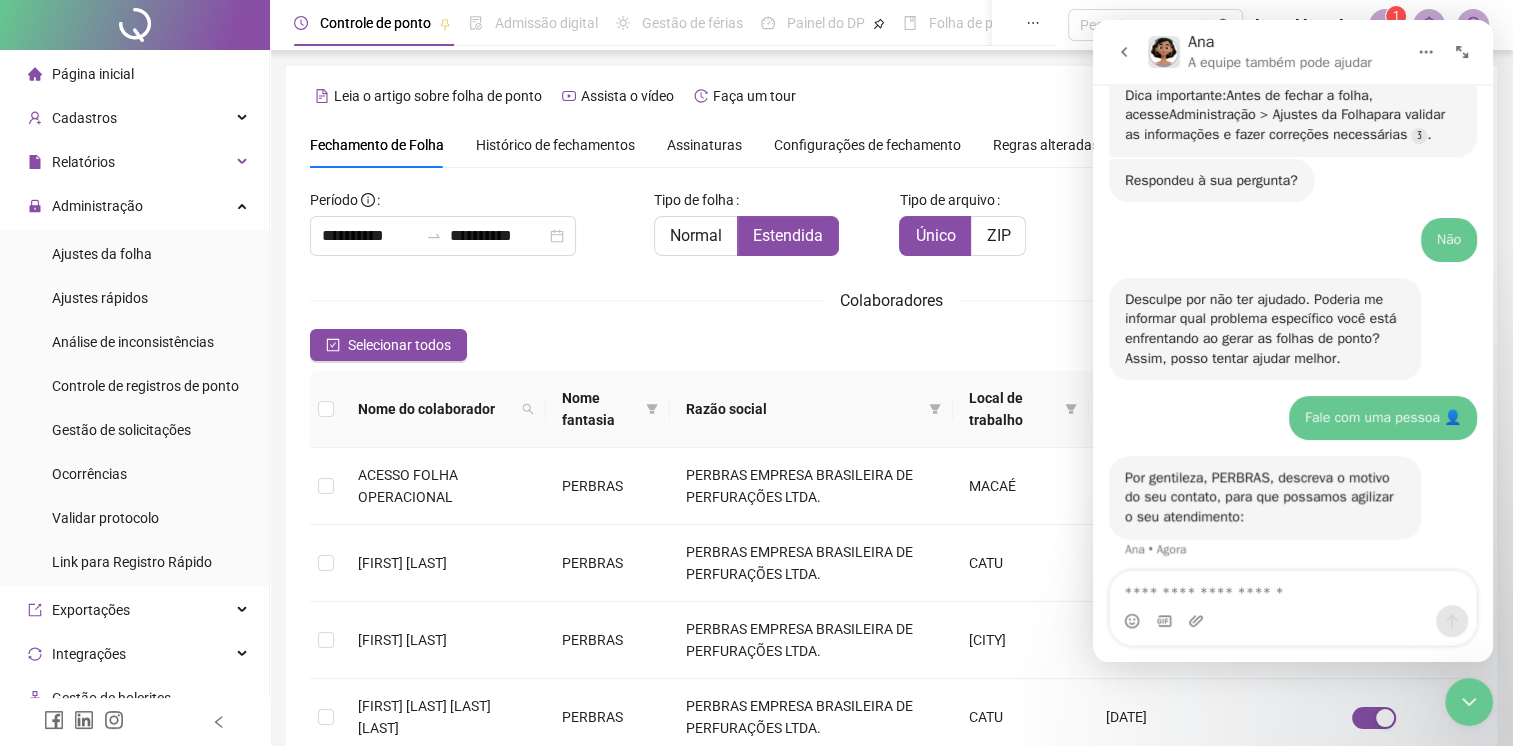 scroll, scrollTop: 964, scrollLeft: 0, axis: vertical 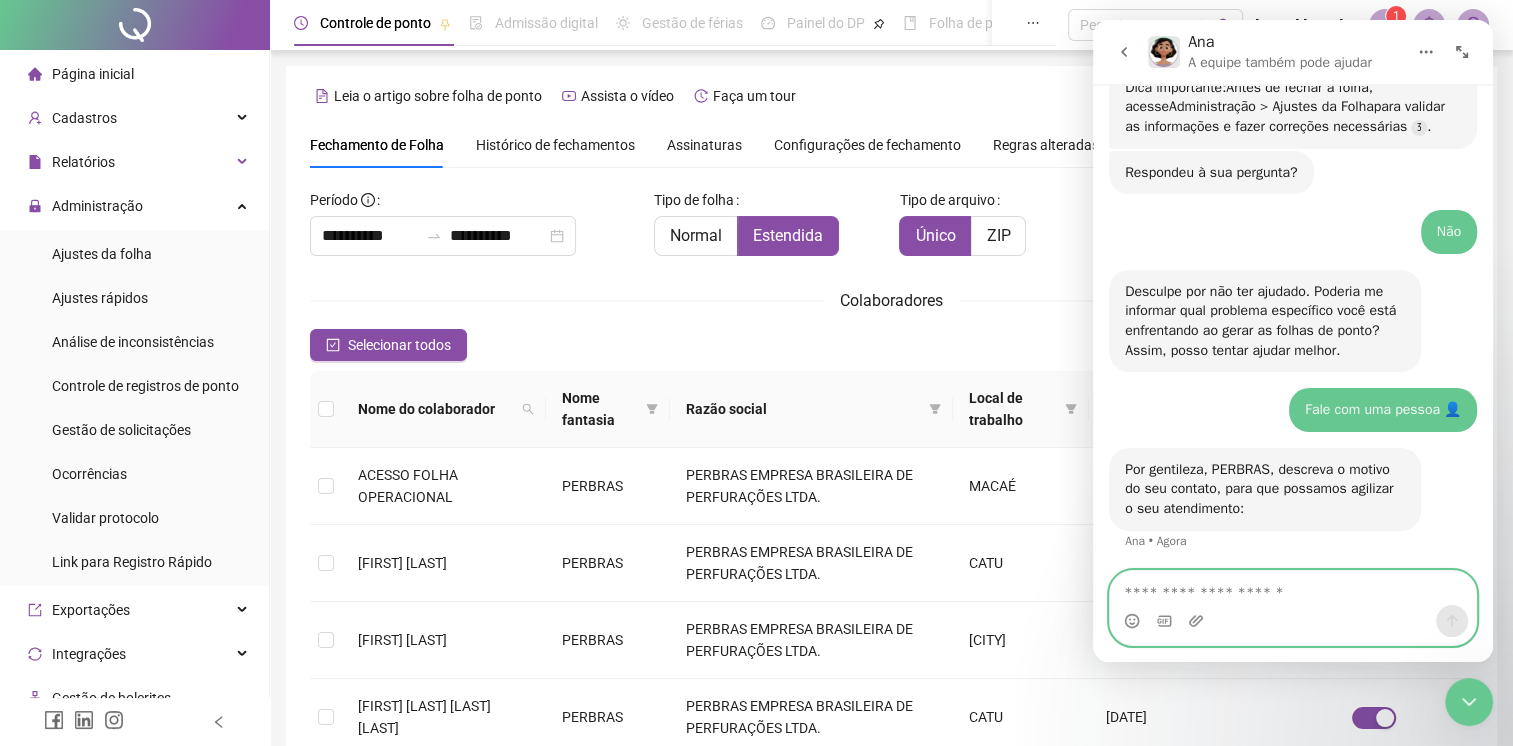 click at bounding box center (1293, 588) 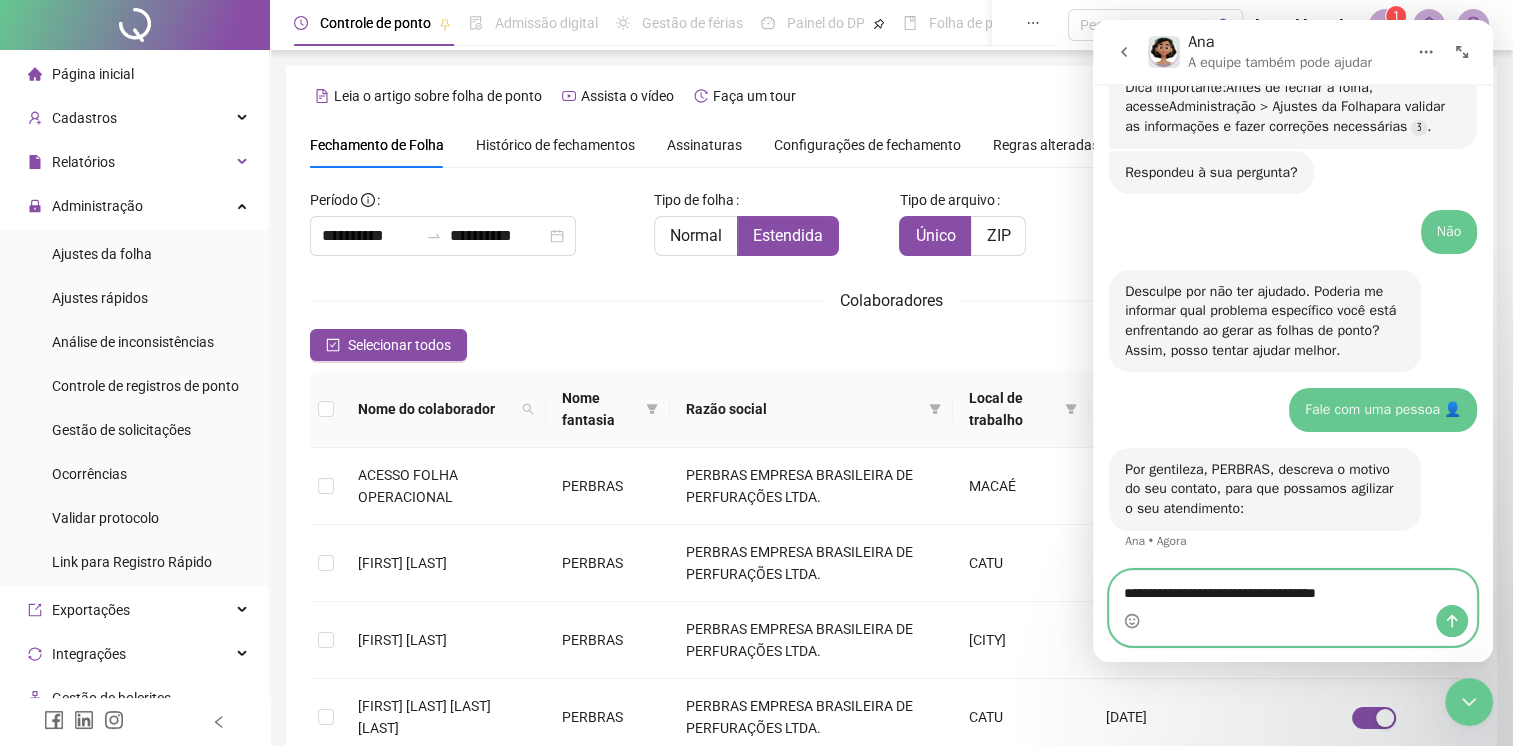type on "**********" 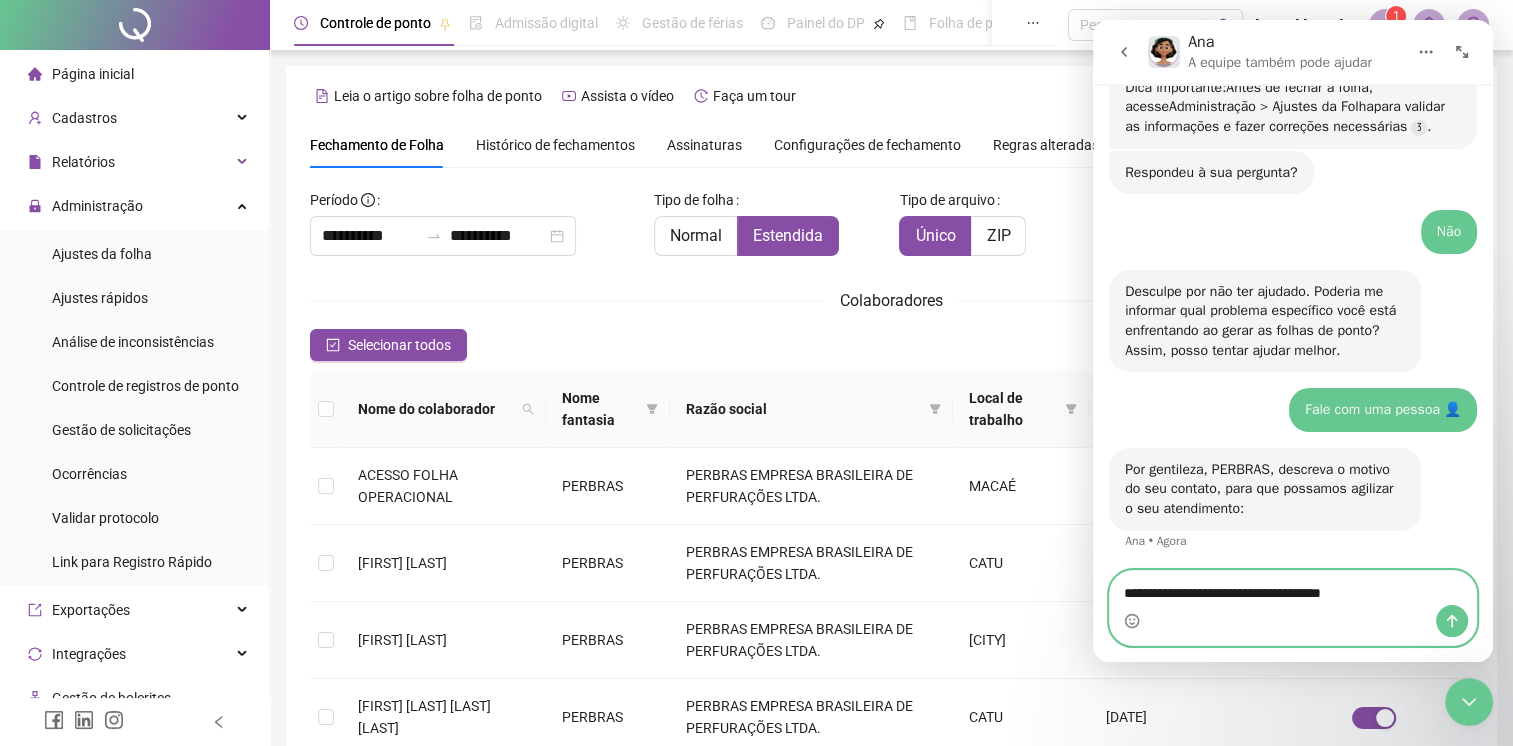 type 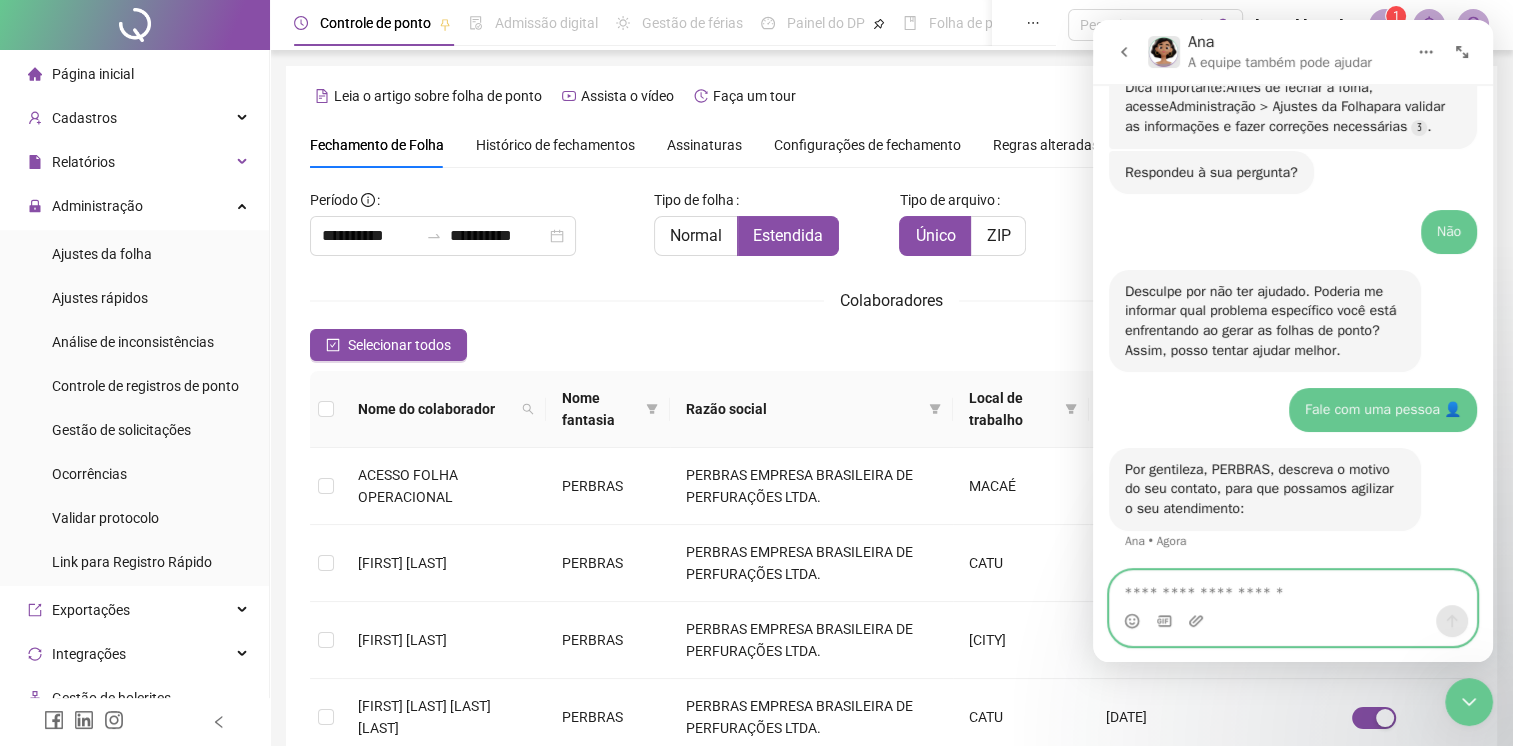 scroll, scrollTop: 1024, scrollLeft: 0, axis: vertical 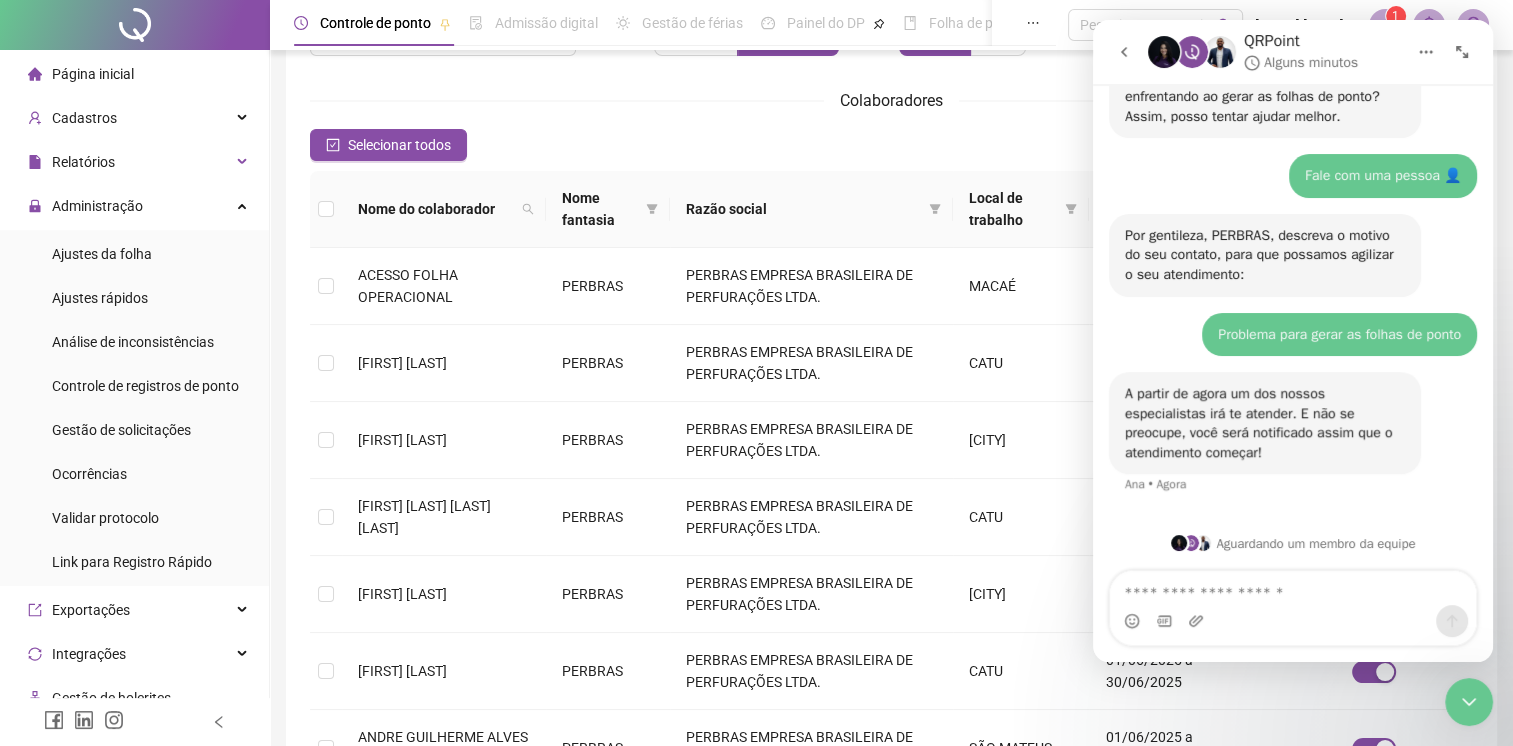 click at bounding box center [1124, 52] 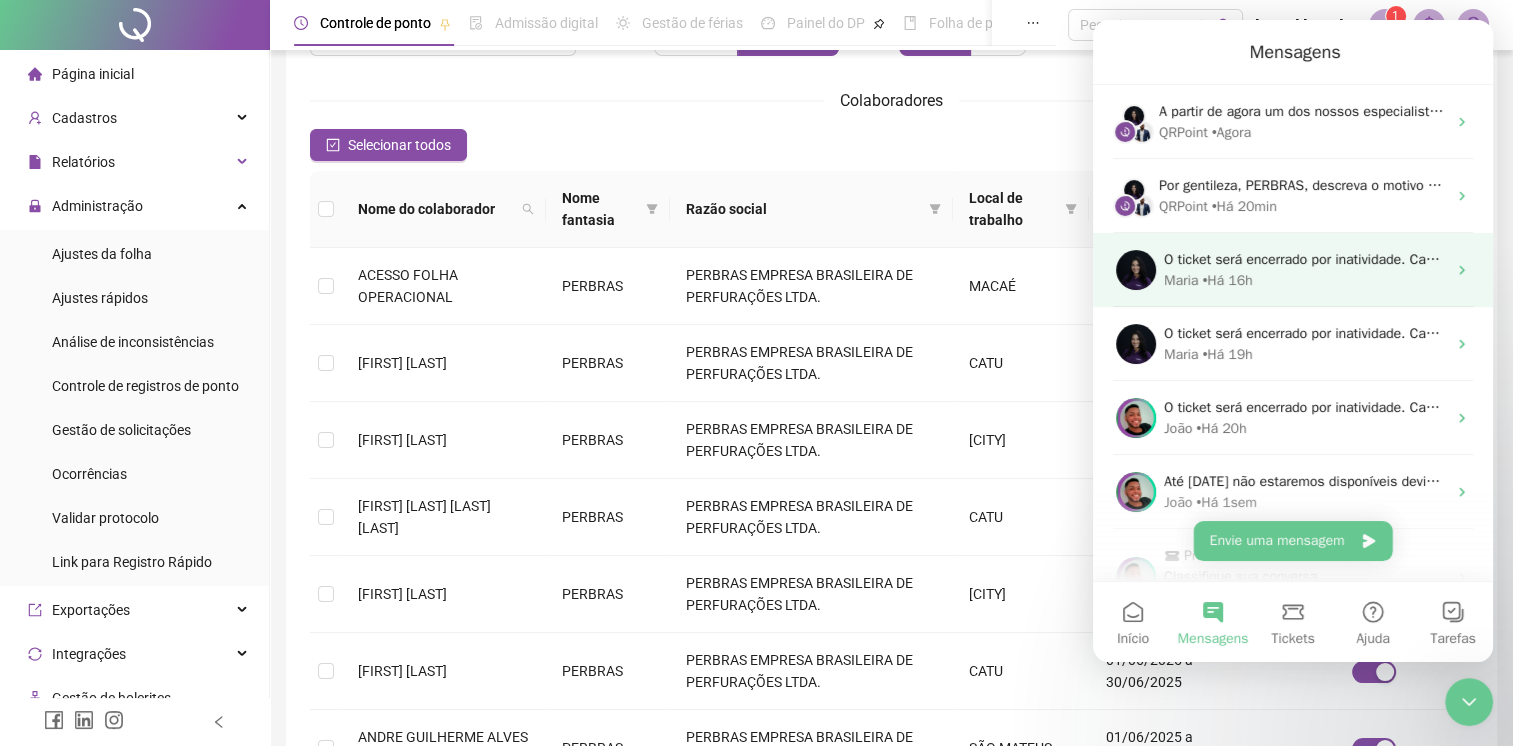 scroll, scrollTop: 0, scrollLeft: 0, axis: both 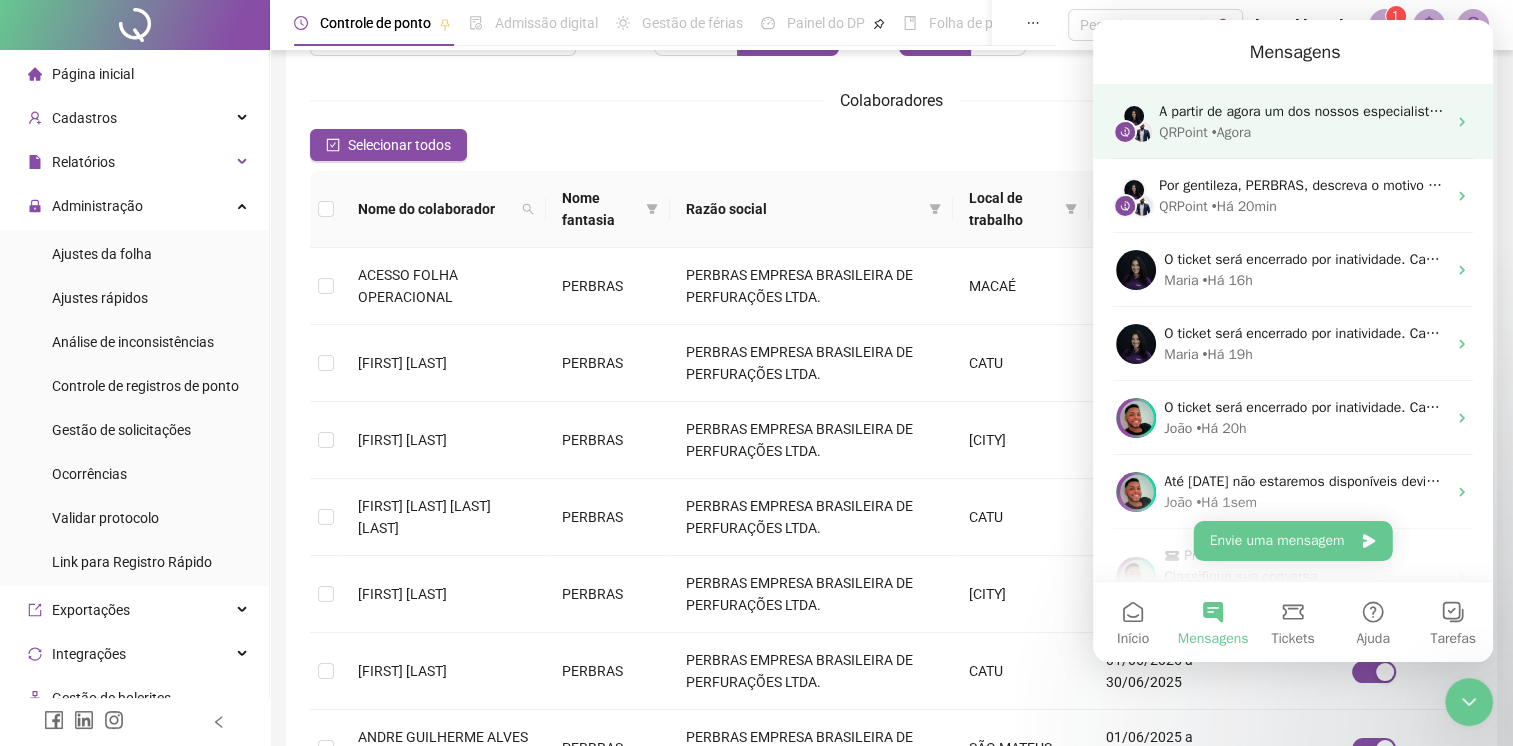 click on "•  Agora" at bounding box center [1231, 132] 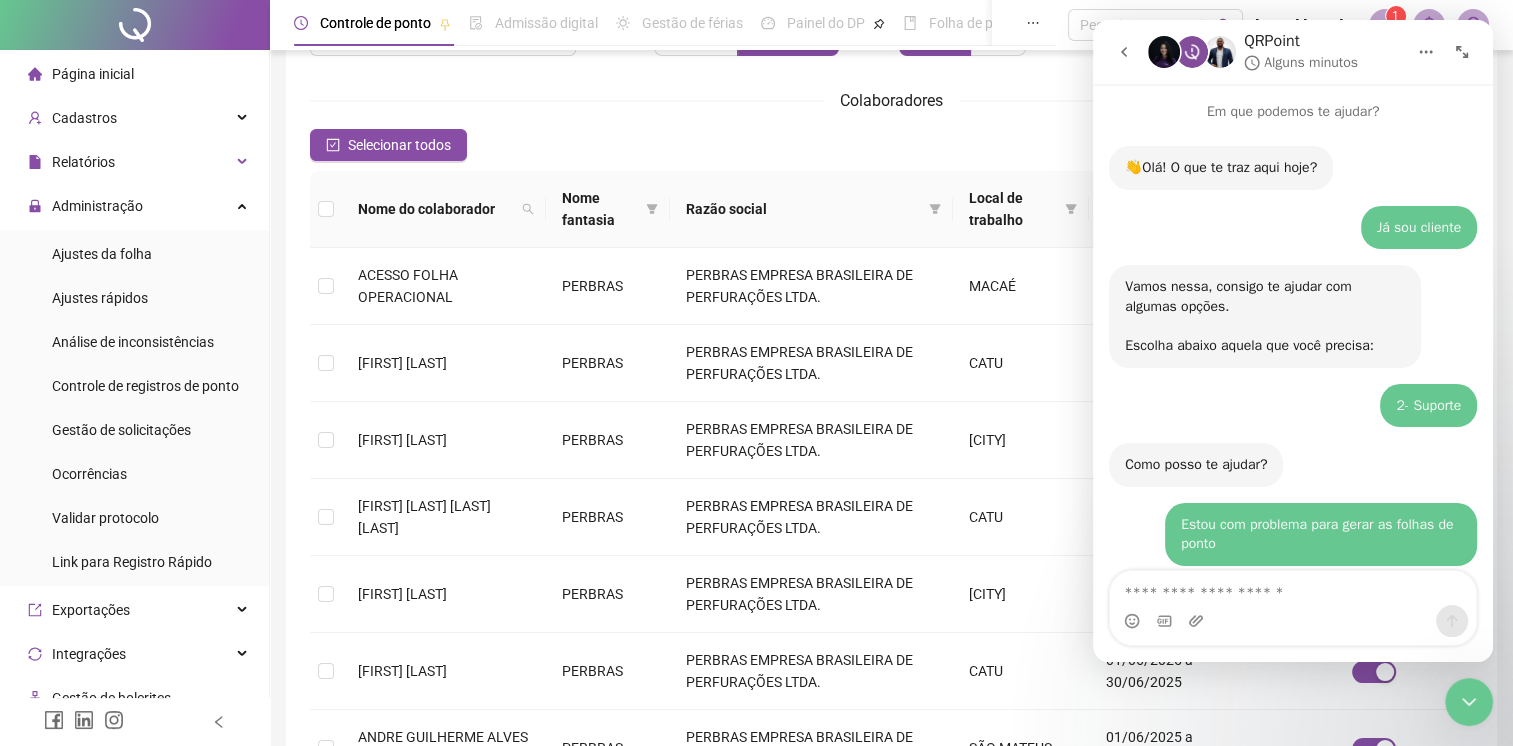 scroll, scrollTop: 1198, scrollLeft: 0, axis: vertical 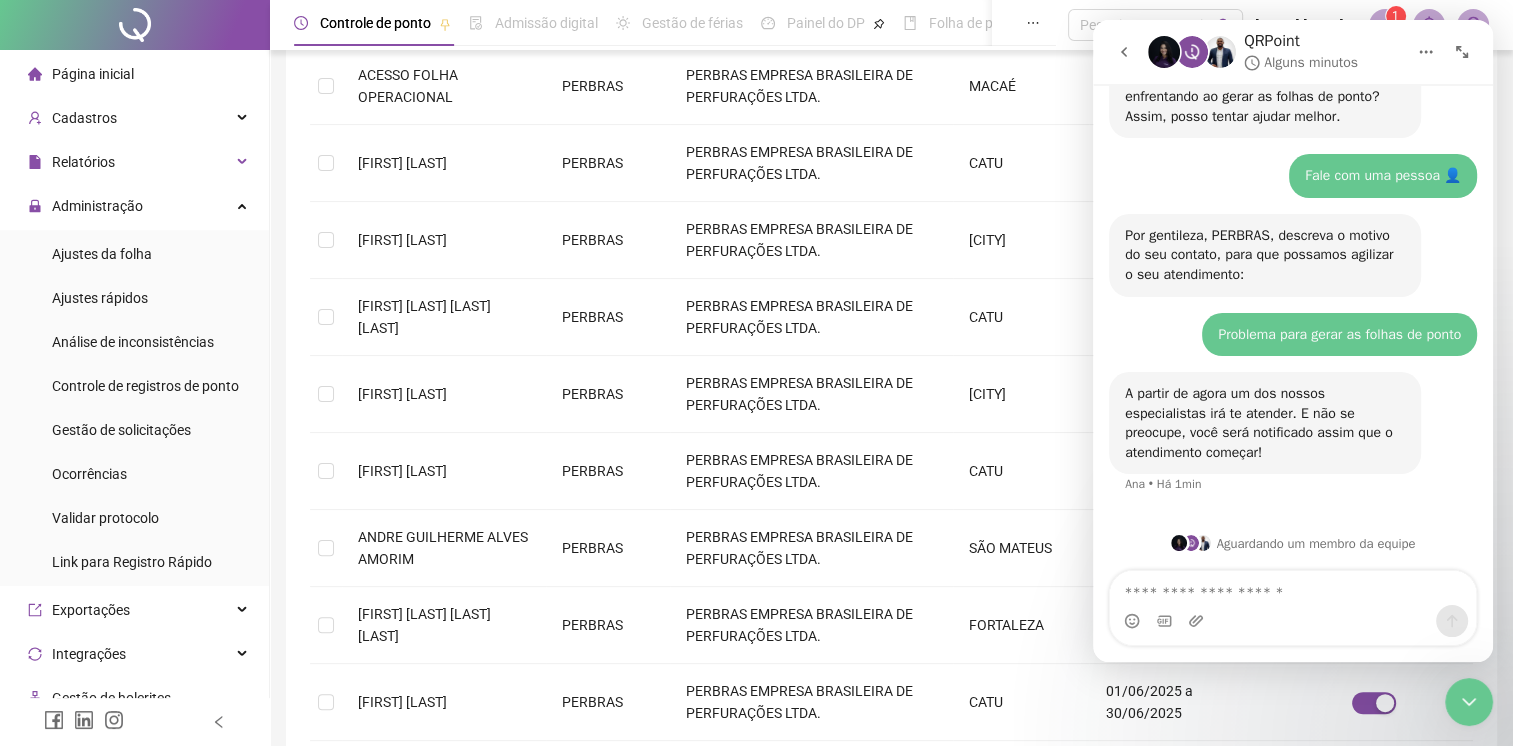 click at bounding box center (1124, 52) 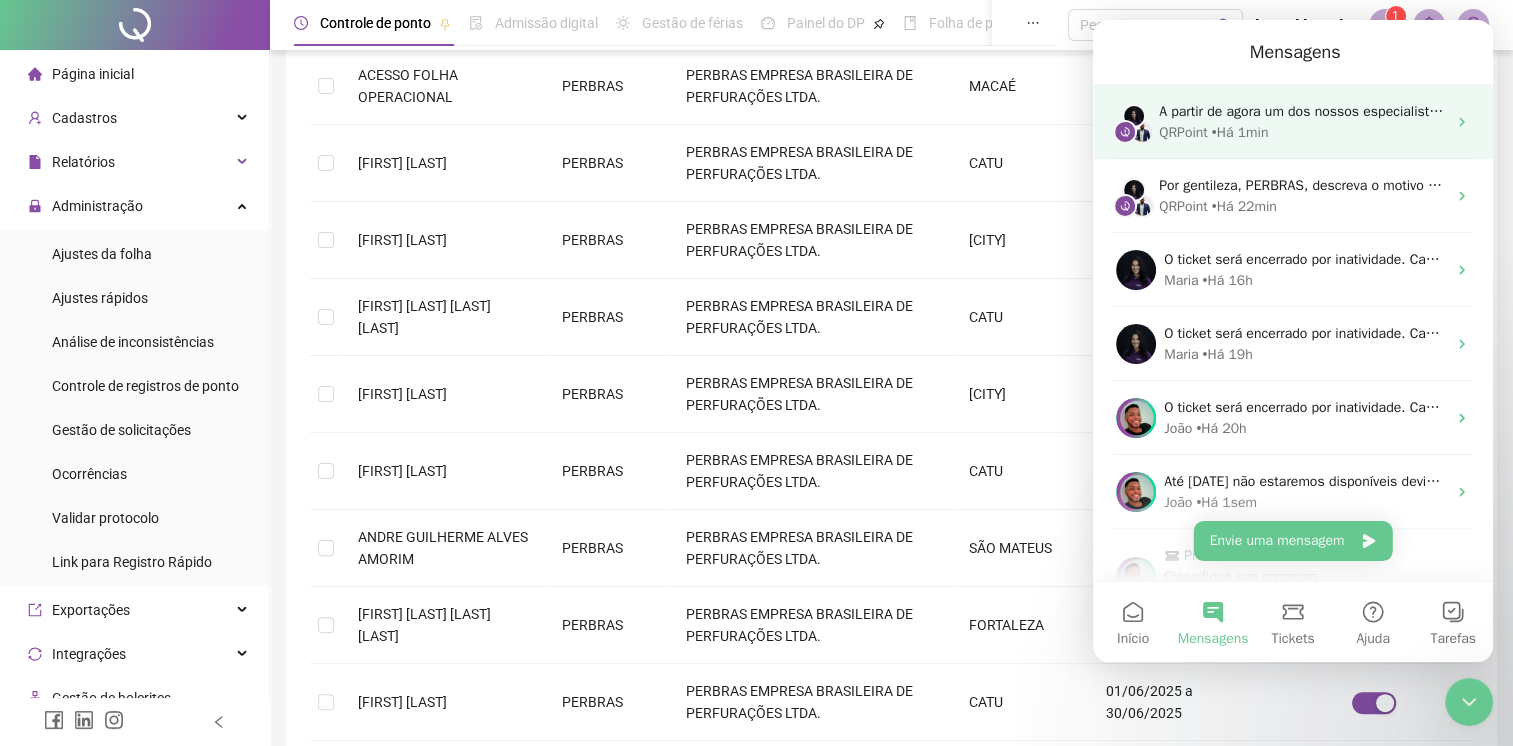 click on "QRPoint" at bounding box center [1183, 132] 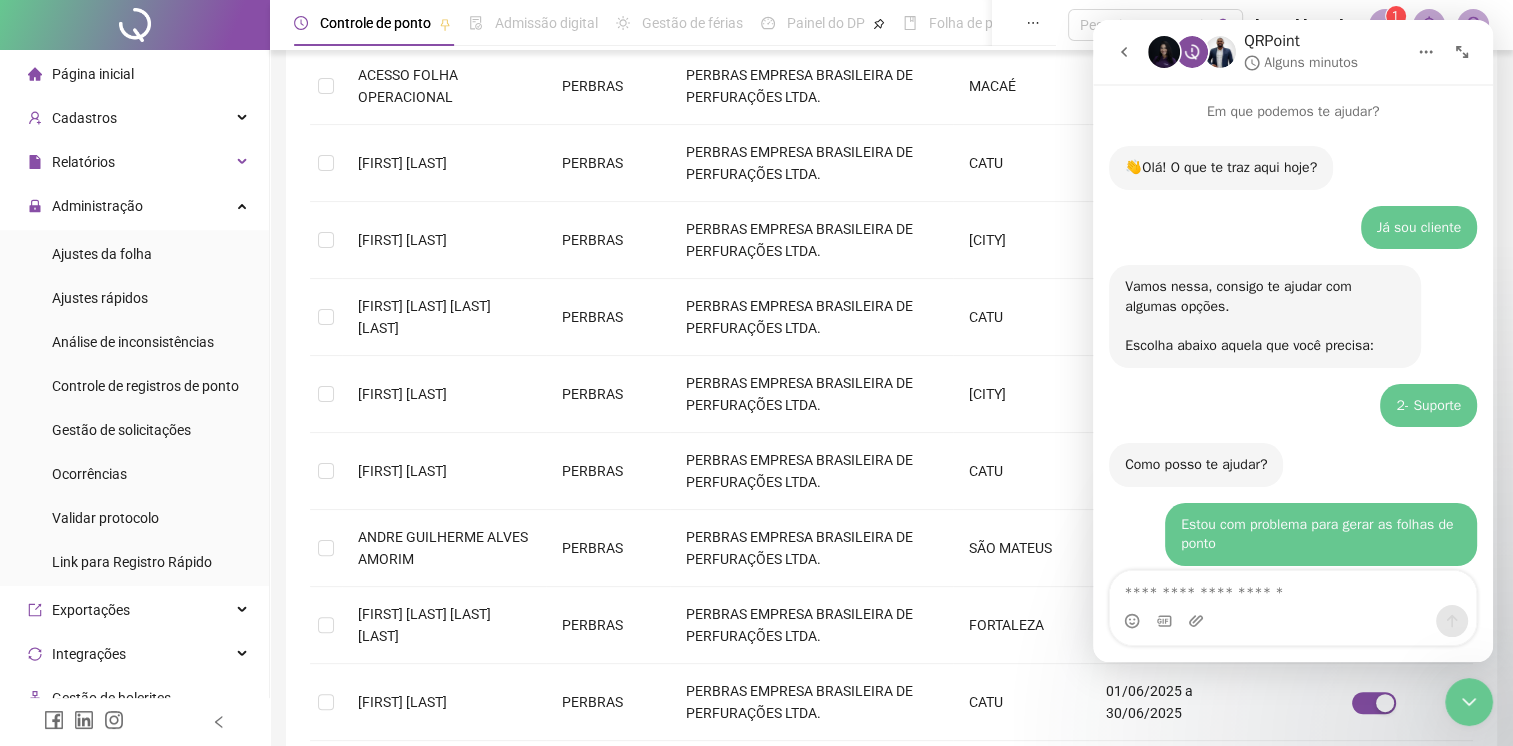 scroll, scrollTop: 1198, scrollLeft: 0, axis: vertical 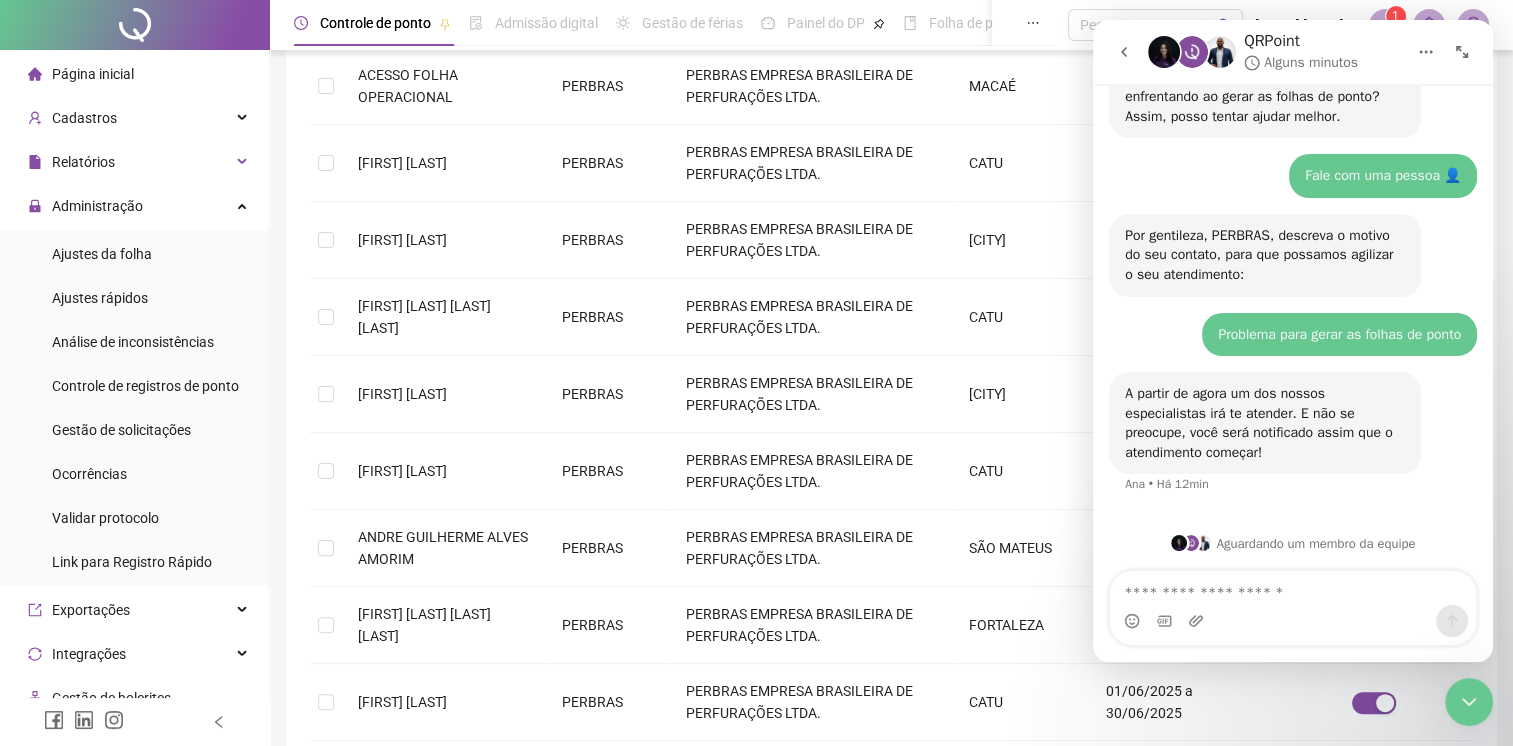 click at bounding box center (1124, 52) 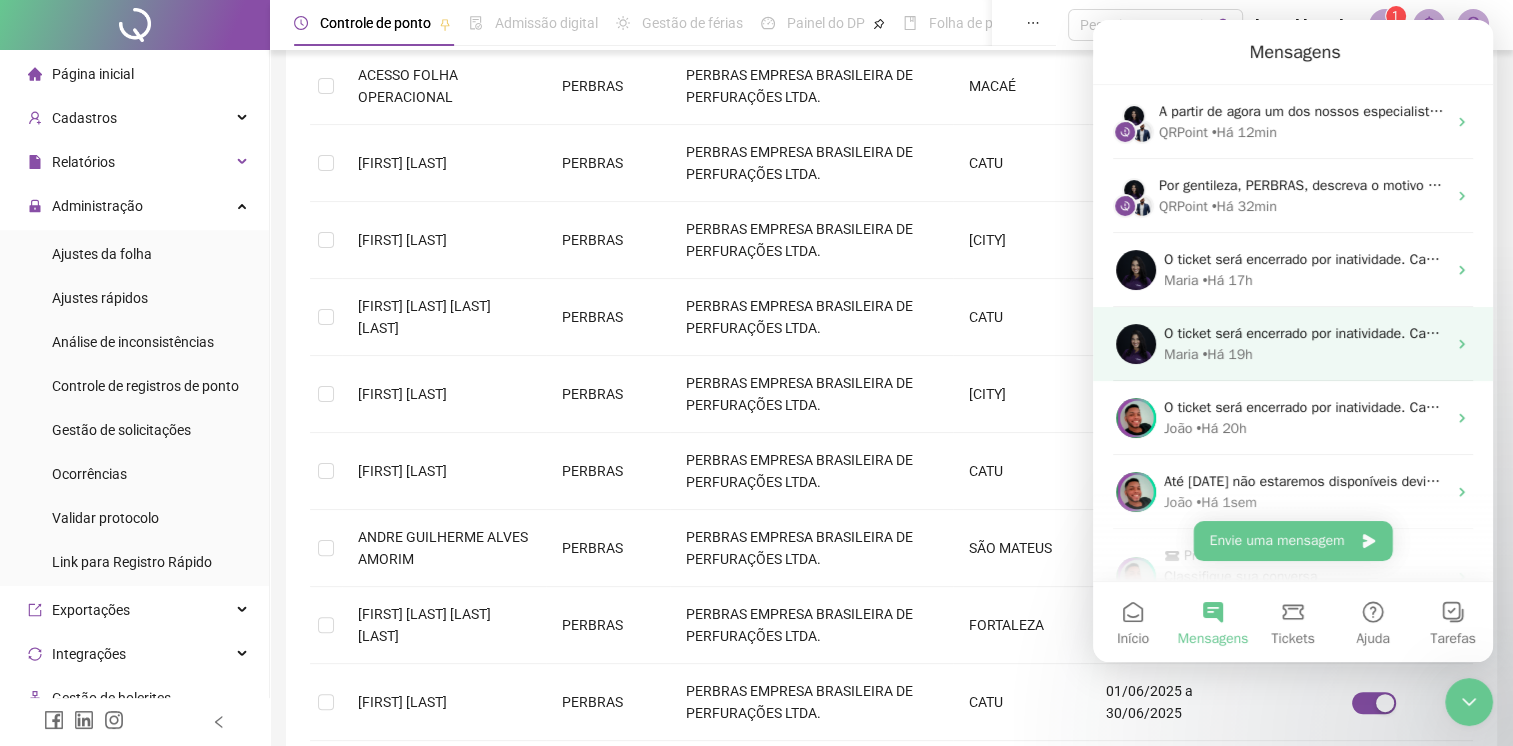 scroll, scrollTop: 0, scrollLeft: 0, axis: both 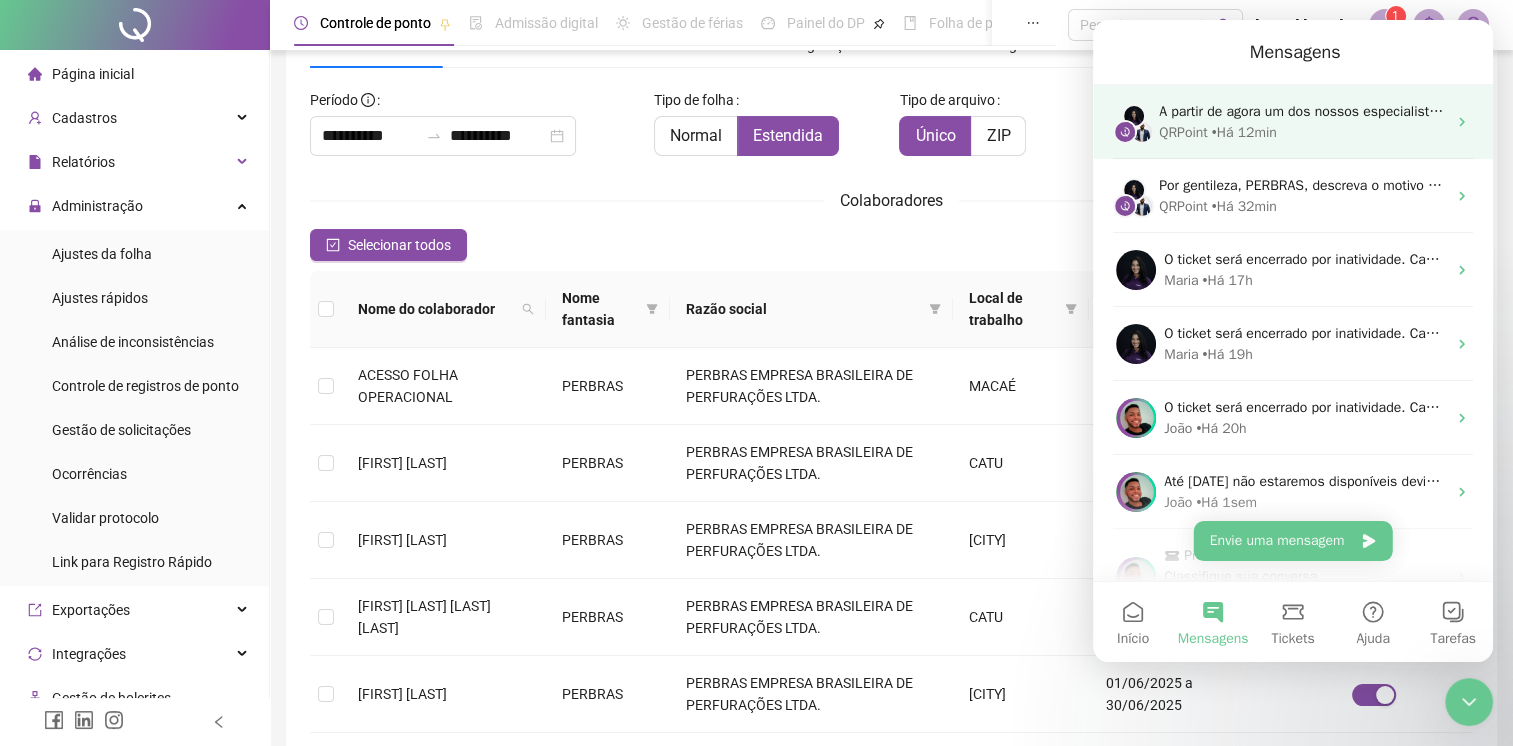 click on "•  Há 12min" at bounding box center [1244, 132] 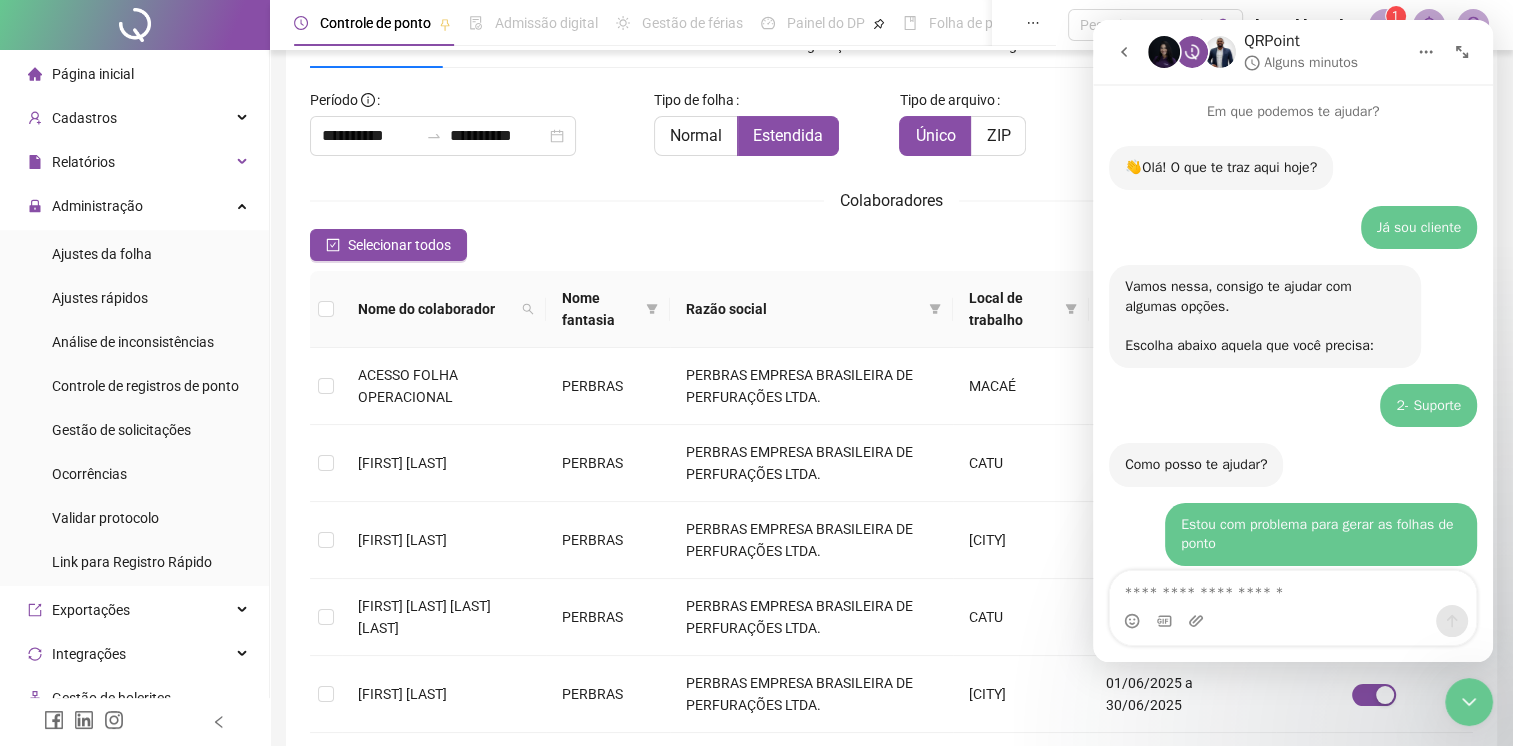 scroll, scrollTop: 1198, scrollLeft: 0, axis: vertical 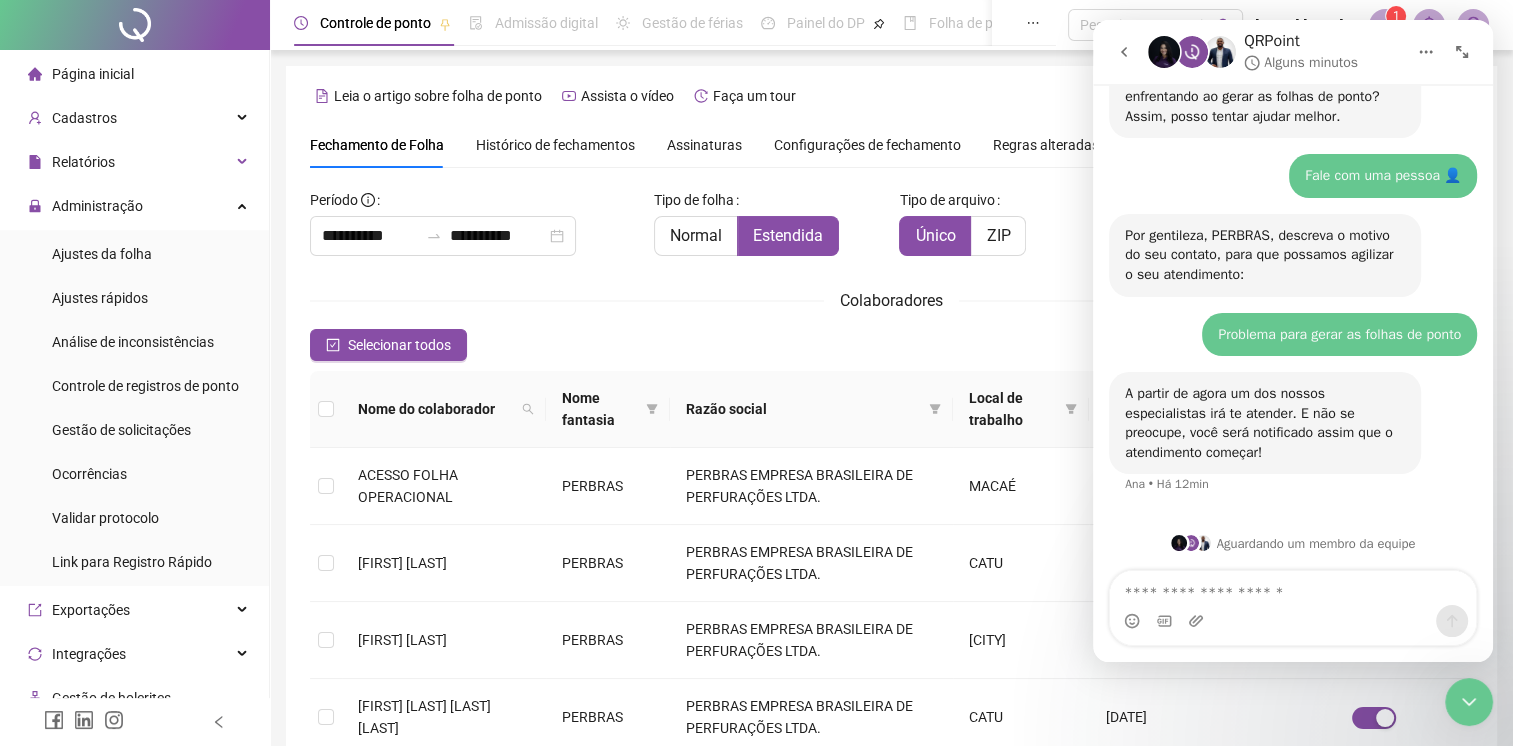 click on "**********" at bounding box center [891, 733] 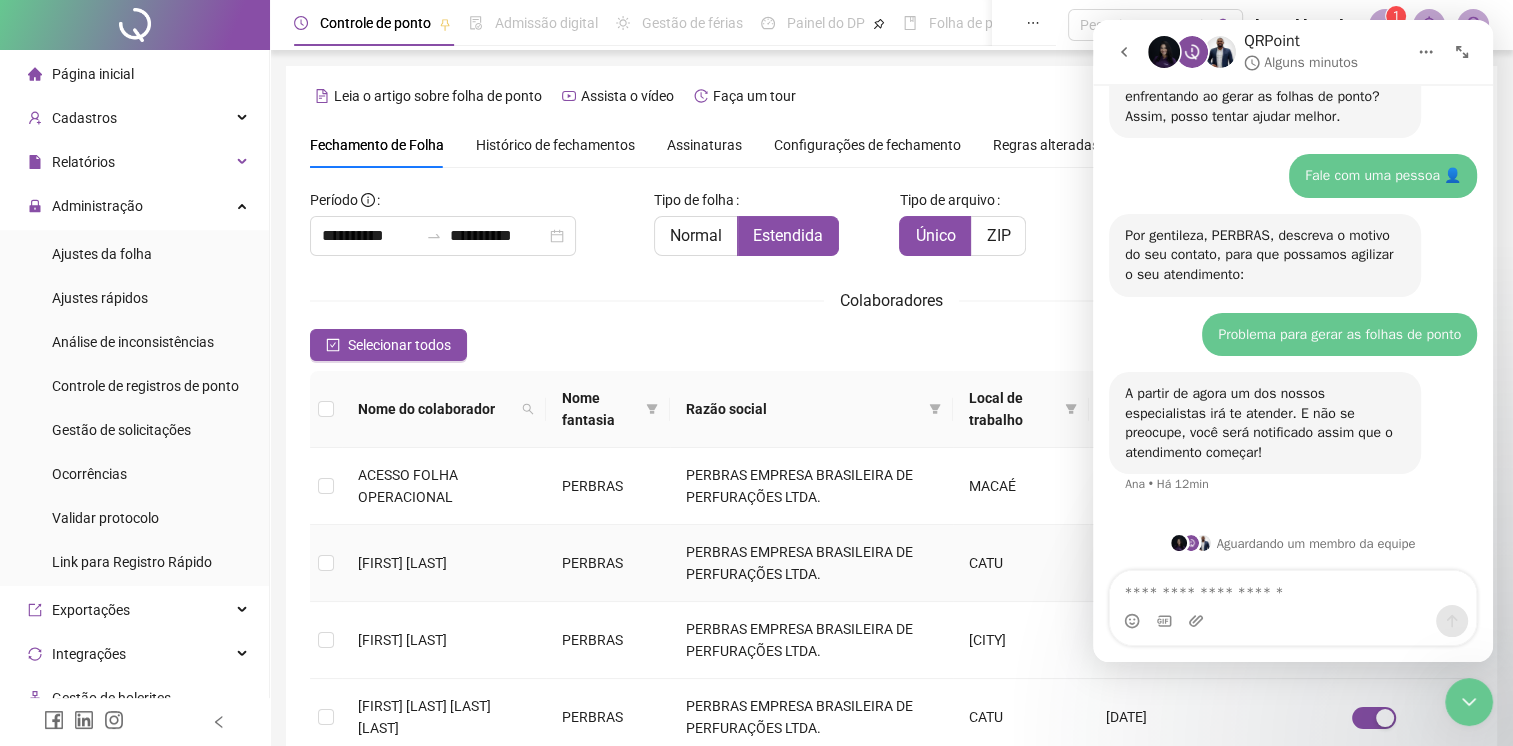 click on "[FIRST] [LAST]" at bounding box center (444, 563) 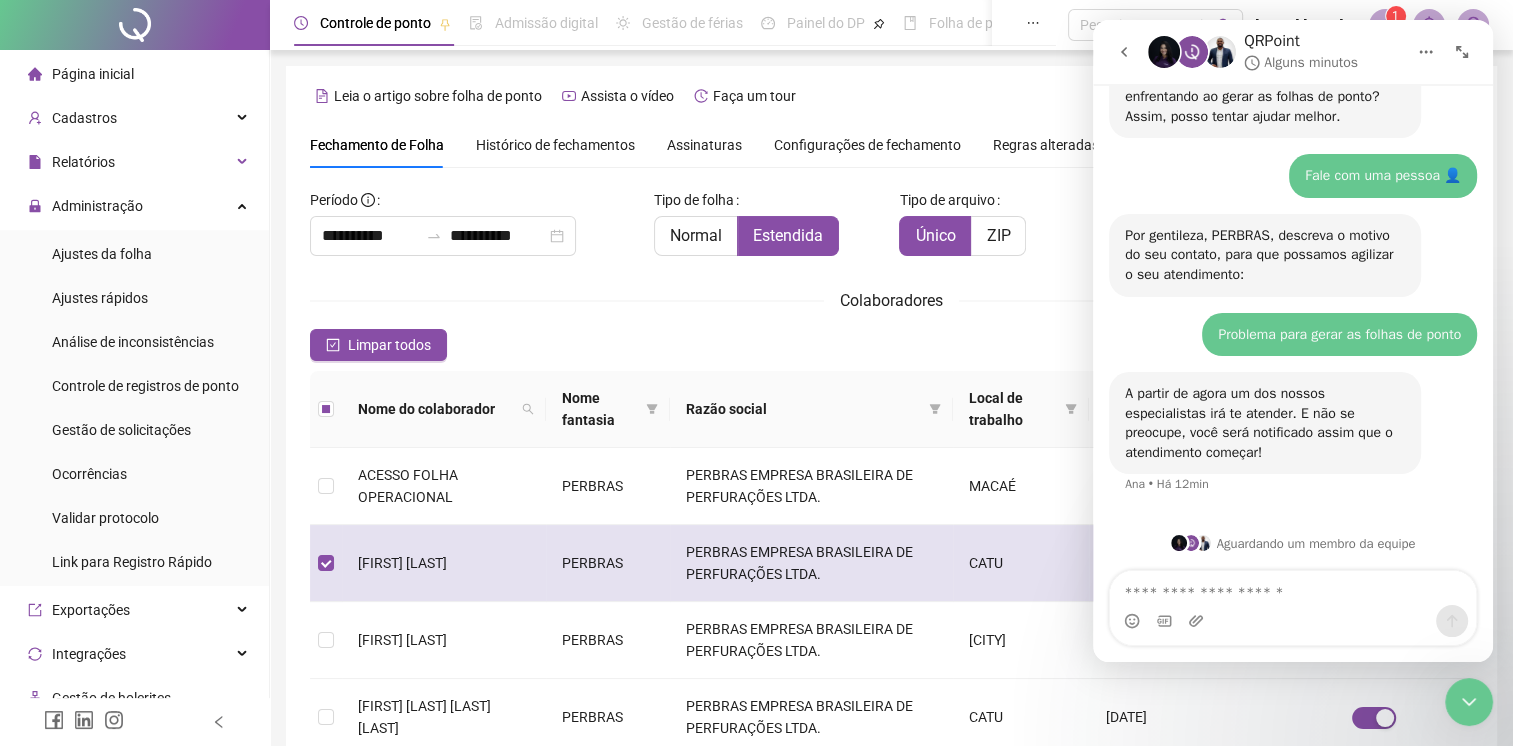 scroll, scrollTop: 36, scrollLeft: 0, axis: vertical 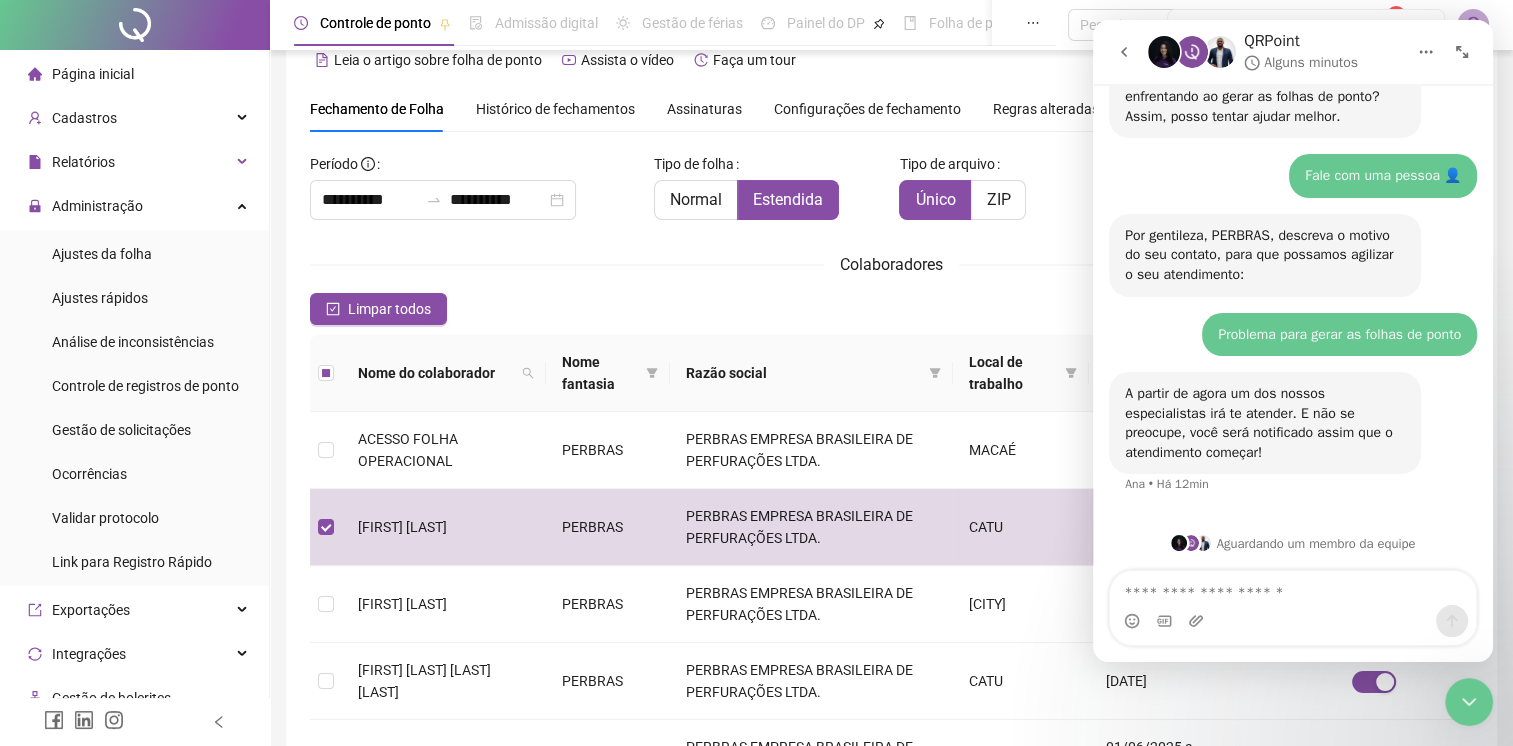 click at bounding box center [1469, 702] 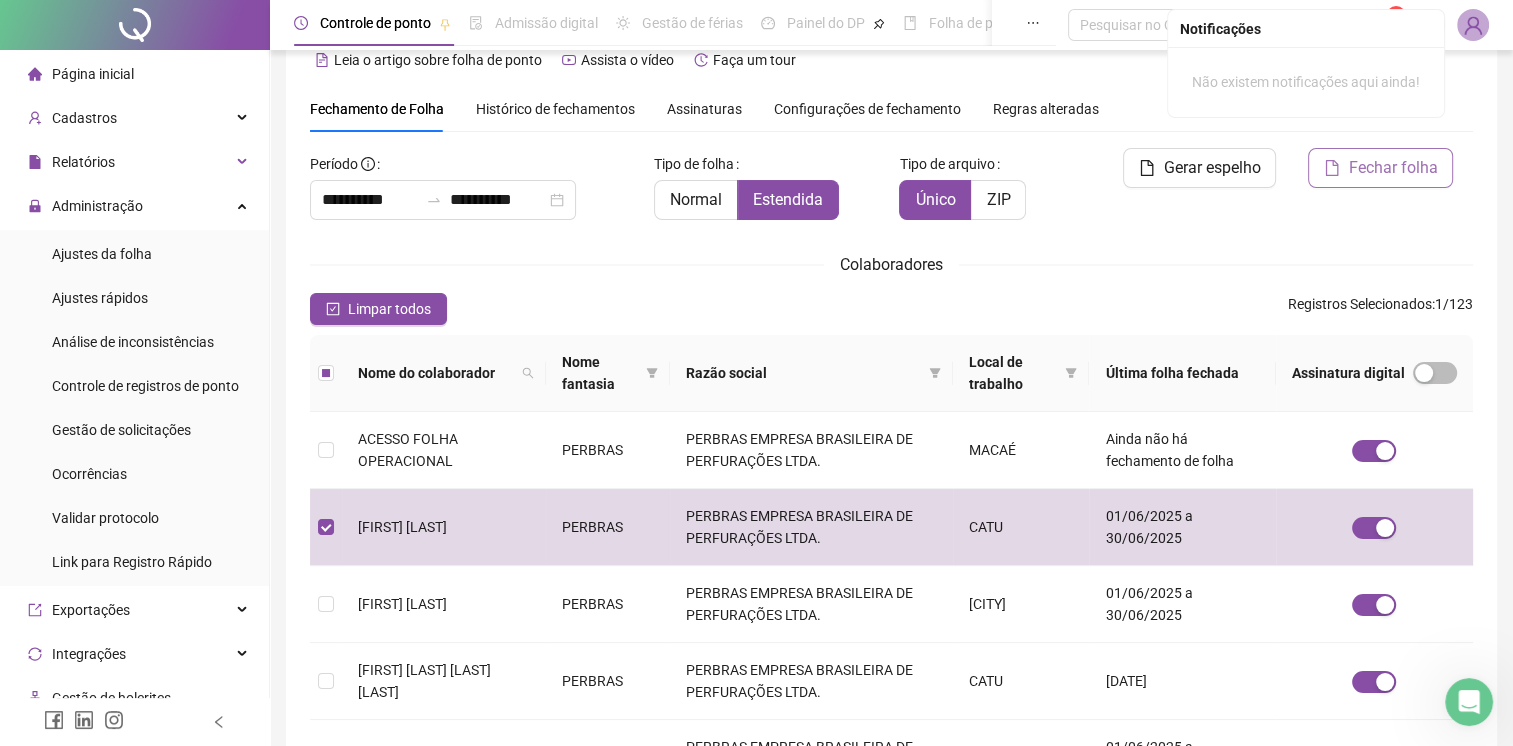 click on "Fechar folha" at bounding box center (1392, 168) 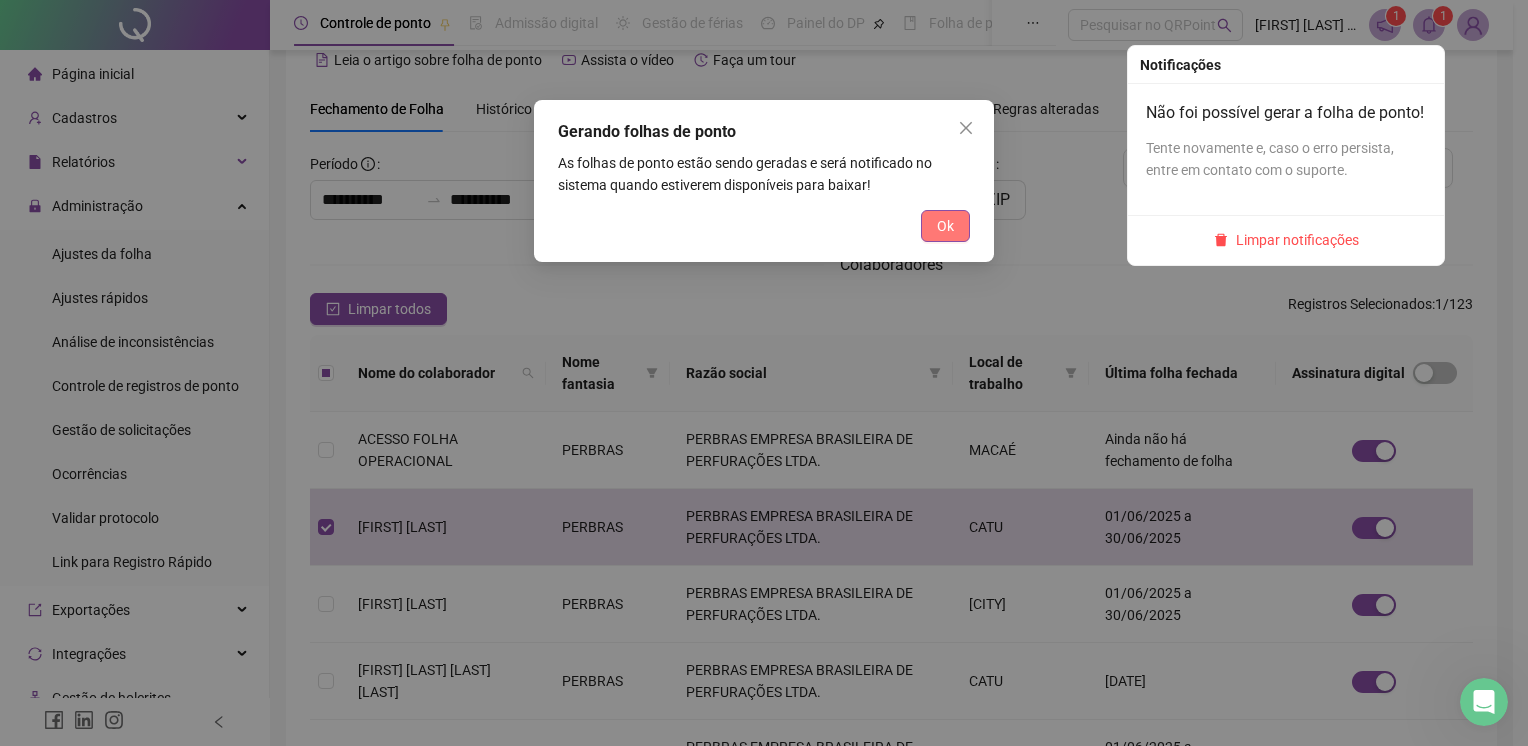 click on "Ok" at bounding box center [945, 226] 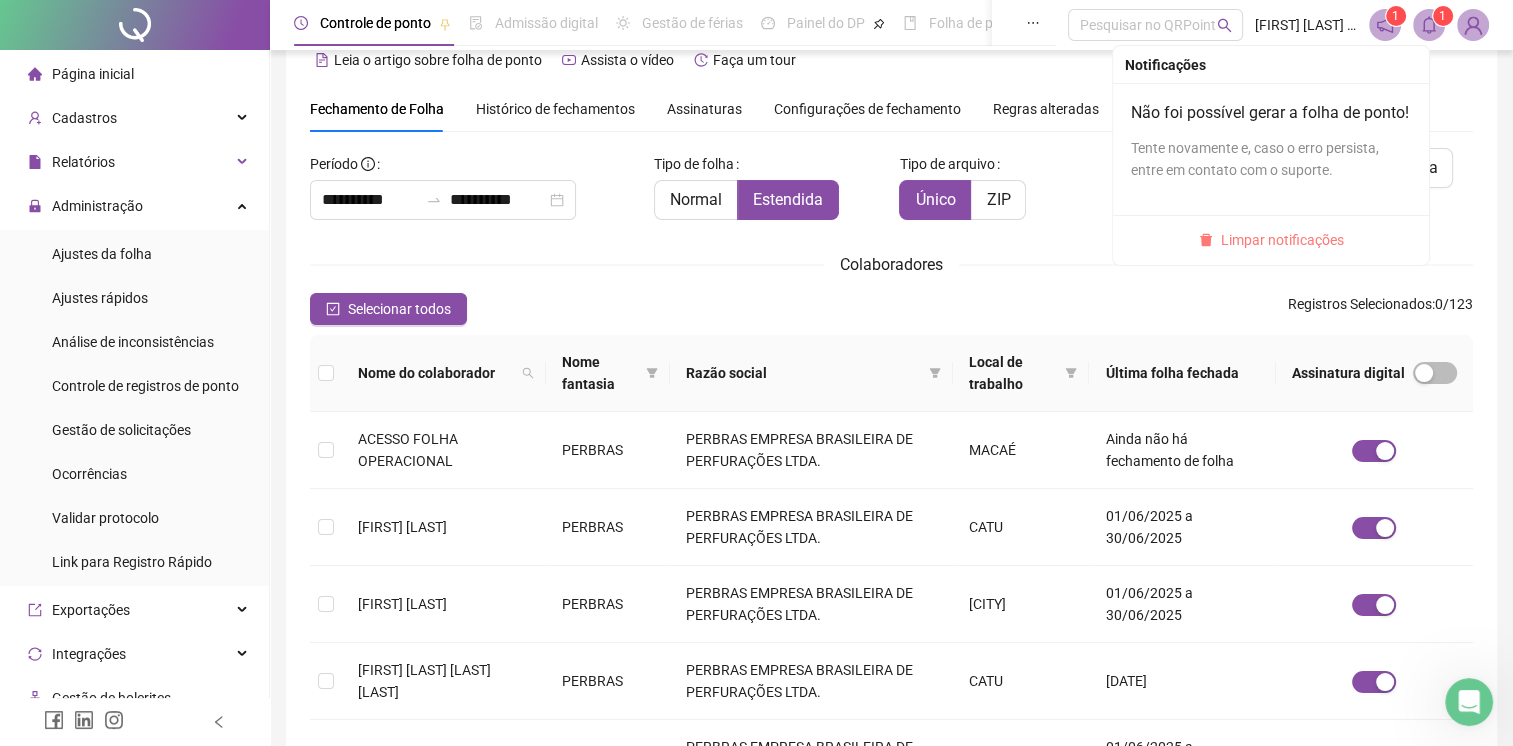 click on "Limpar notificações" at bounding box center [1282, 240] 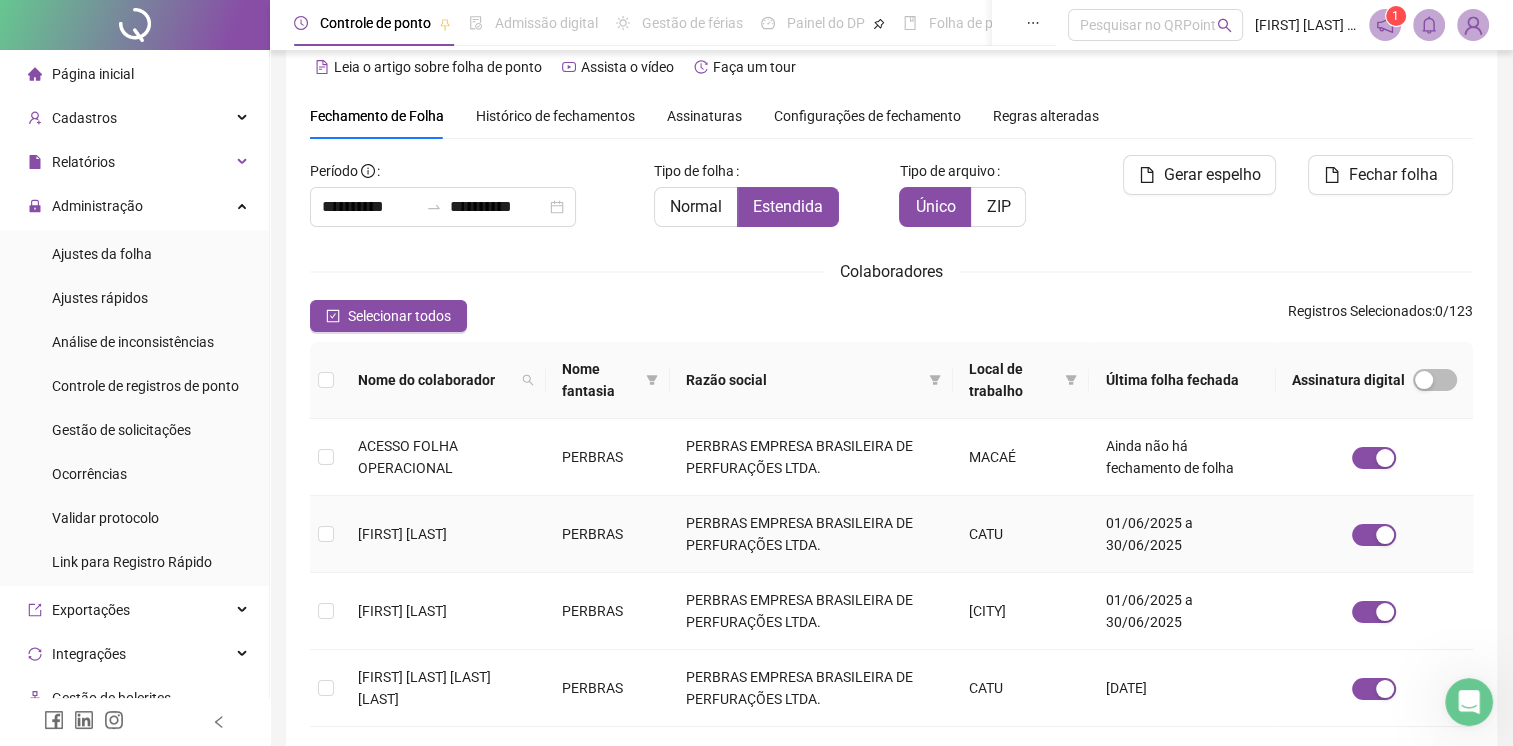 scroll, scrollTop: 0, scrollLeft: 0, axis: both 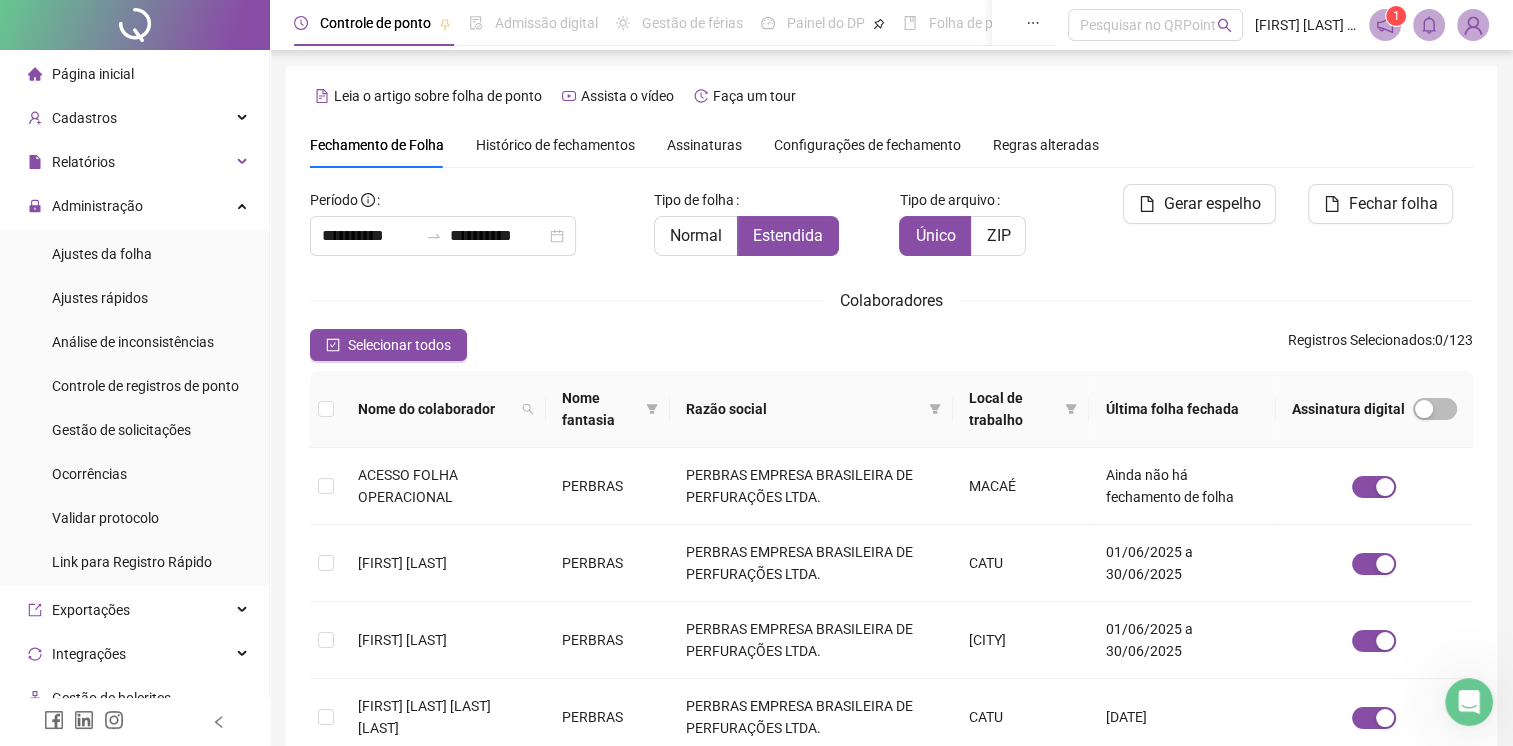 click at bounding box center (1469, 702) 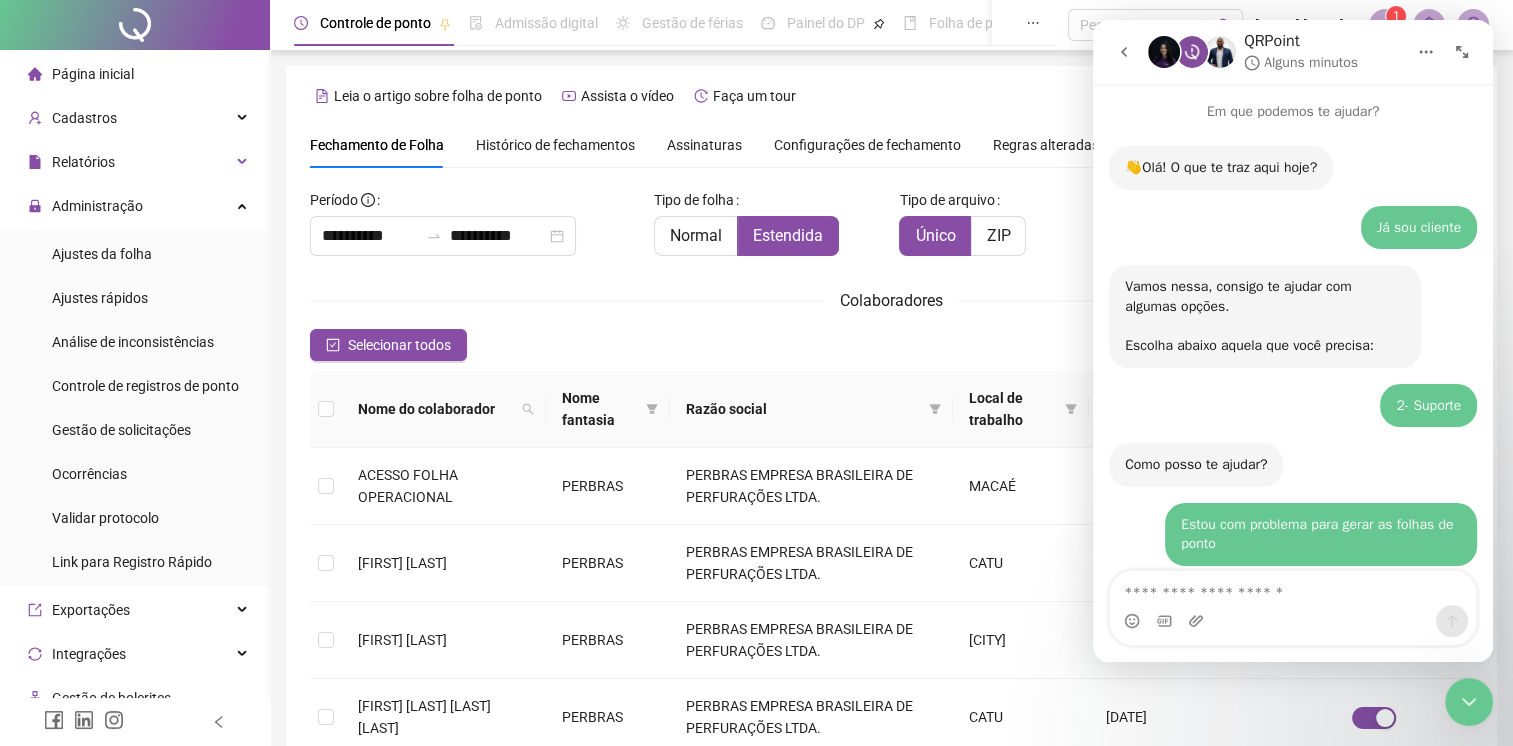 scroll, scrollTop: 1198, scrollLeft: 0, axis: vertical 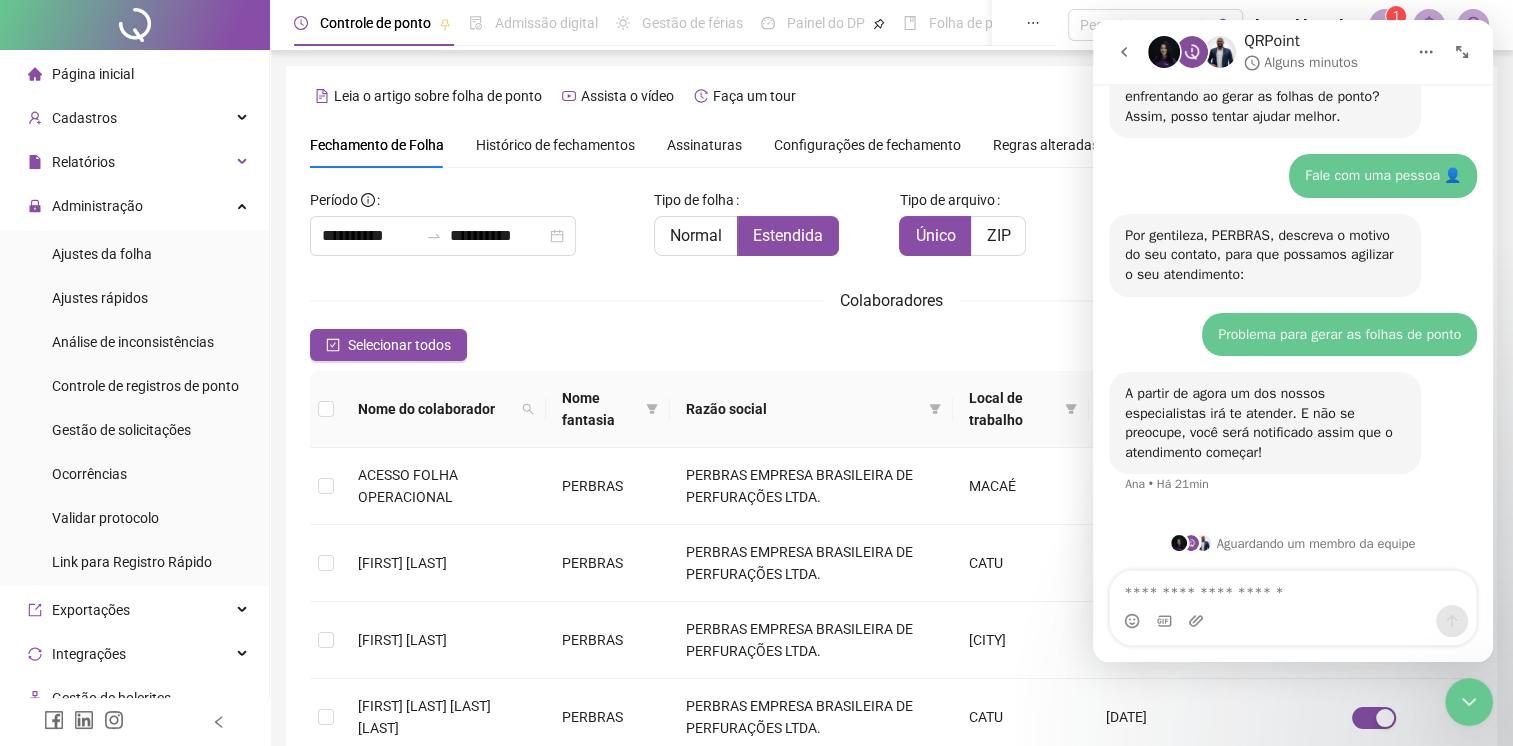click at bounding box center (1124, 52) 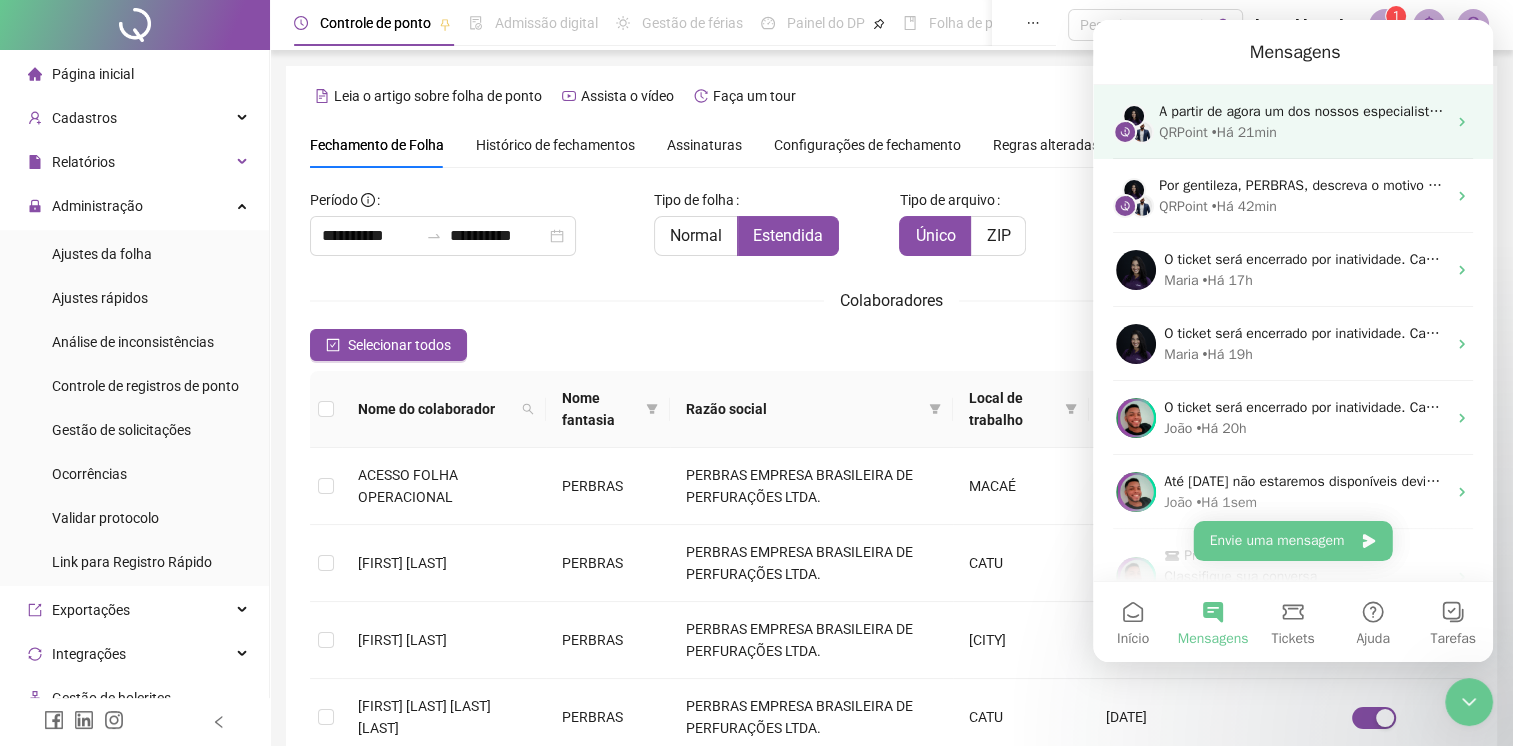 click on "•  Há 21min" at bounding box center (1244, 132) 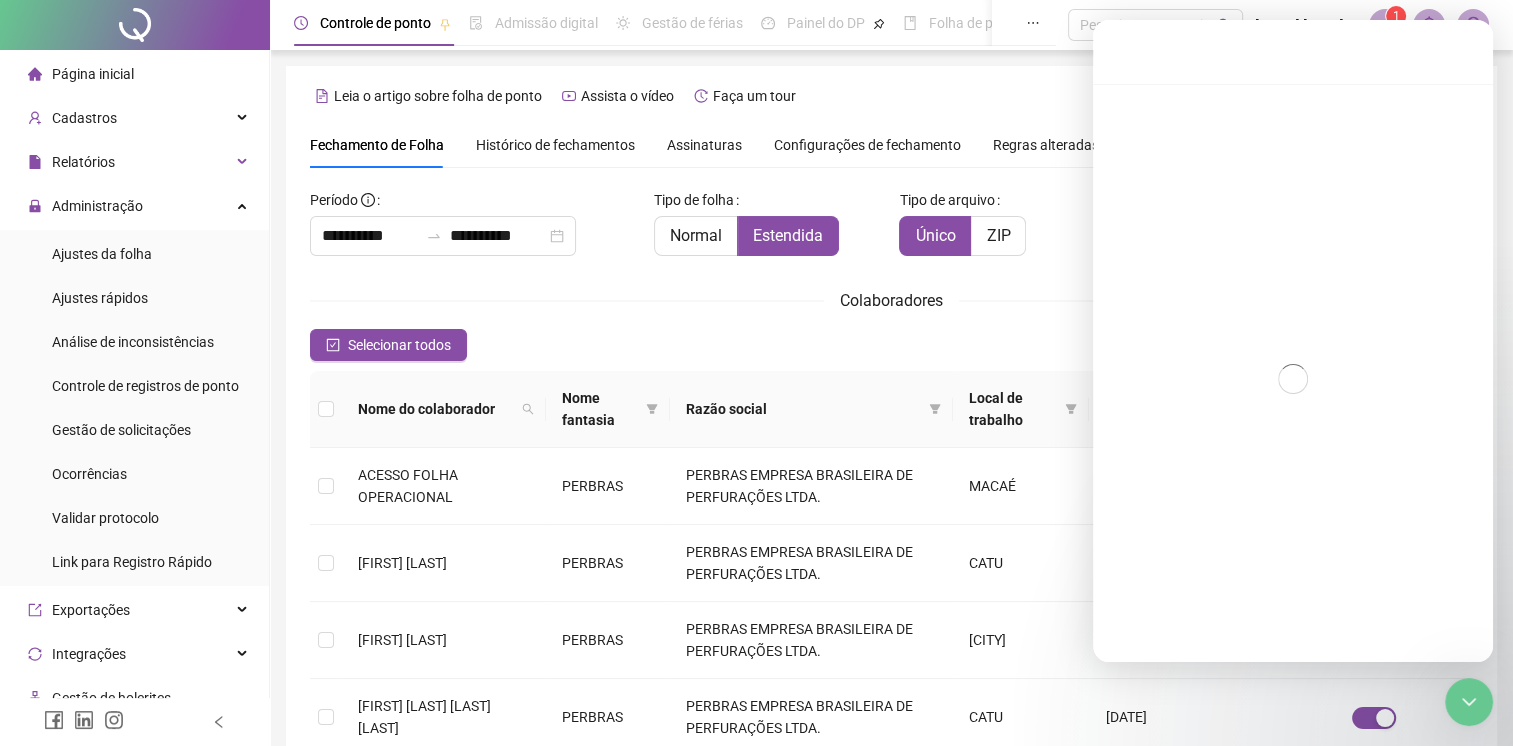 scroll, scrollTop: 1198, scrollLeft: 0, axis: vertical 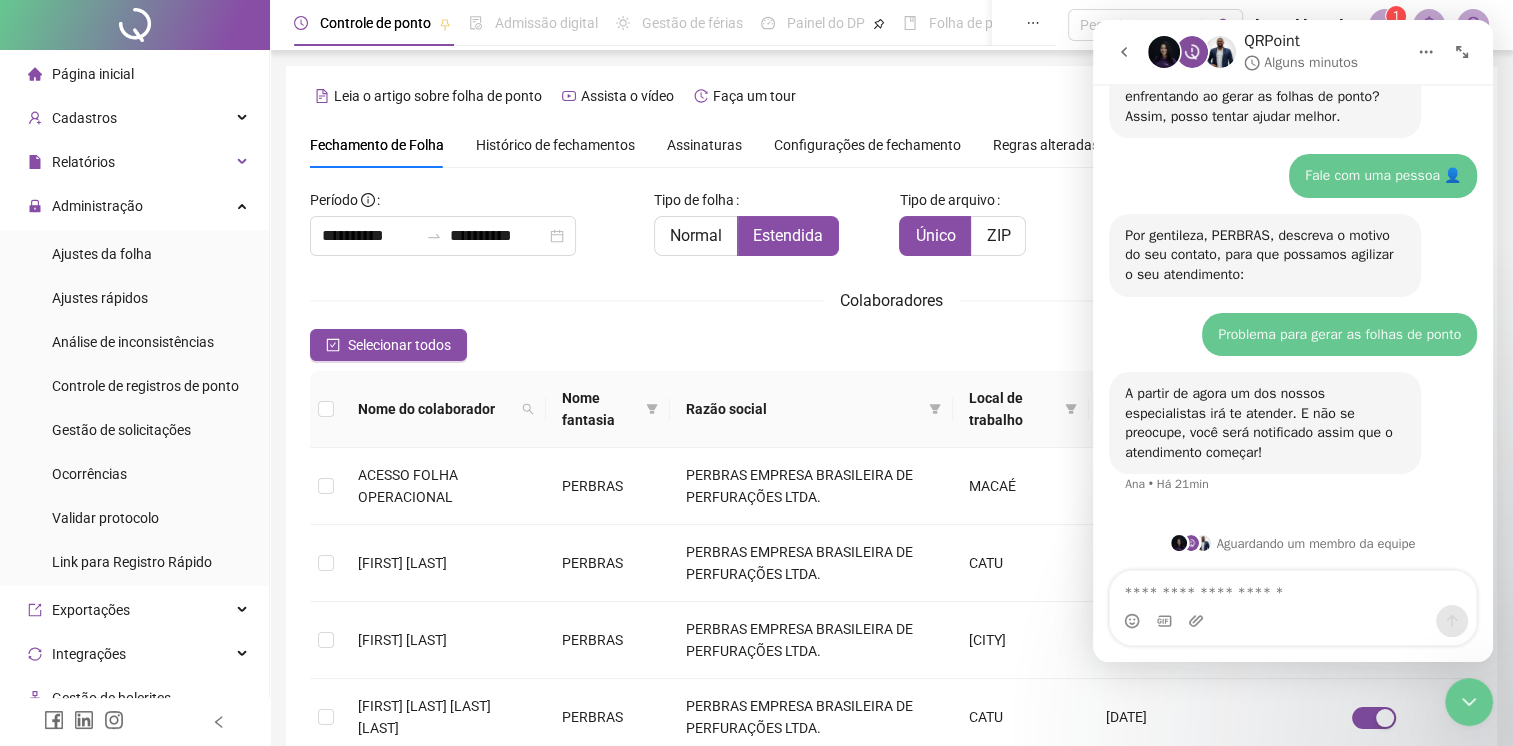 click 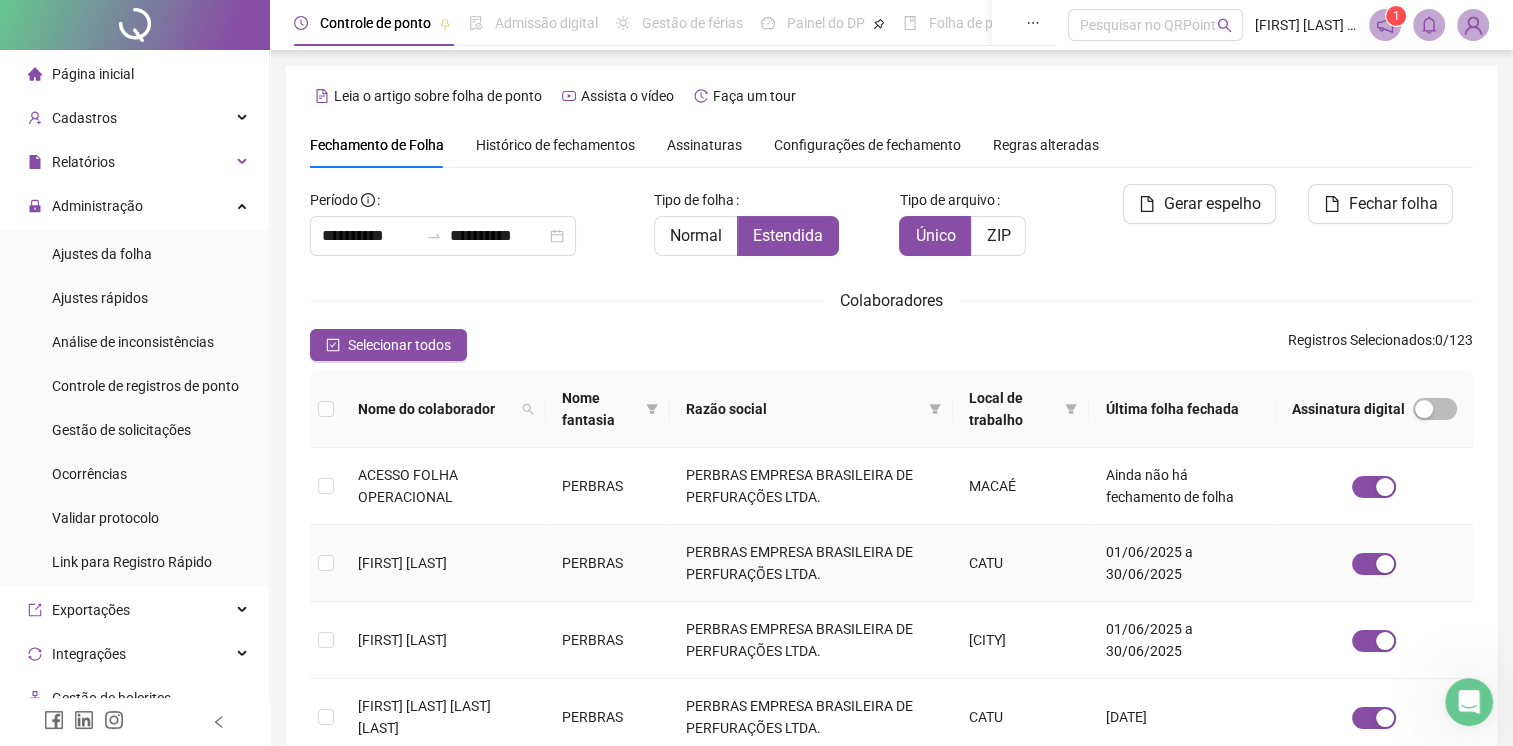 click on "PERBRAS EMPRESA BRASILEIRA DE PERFURAÇÕES LTDA." at bounding box center [811, 563] 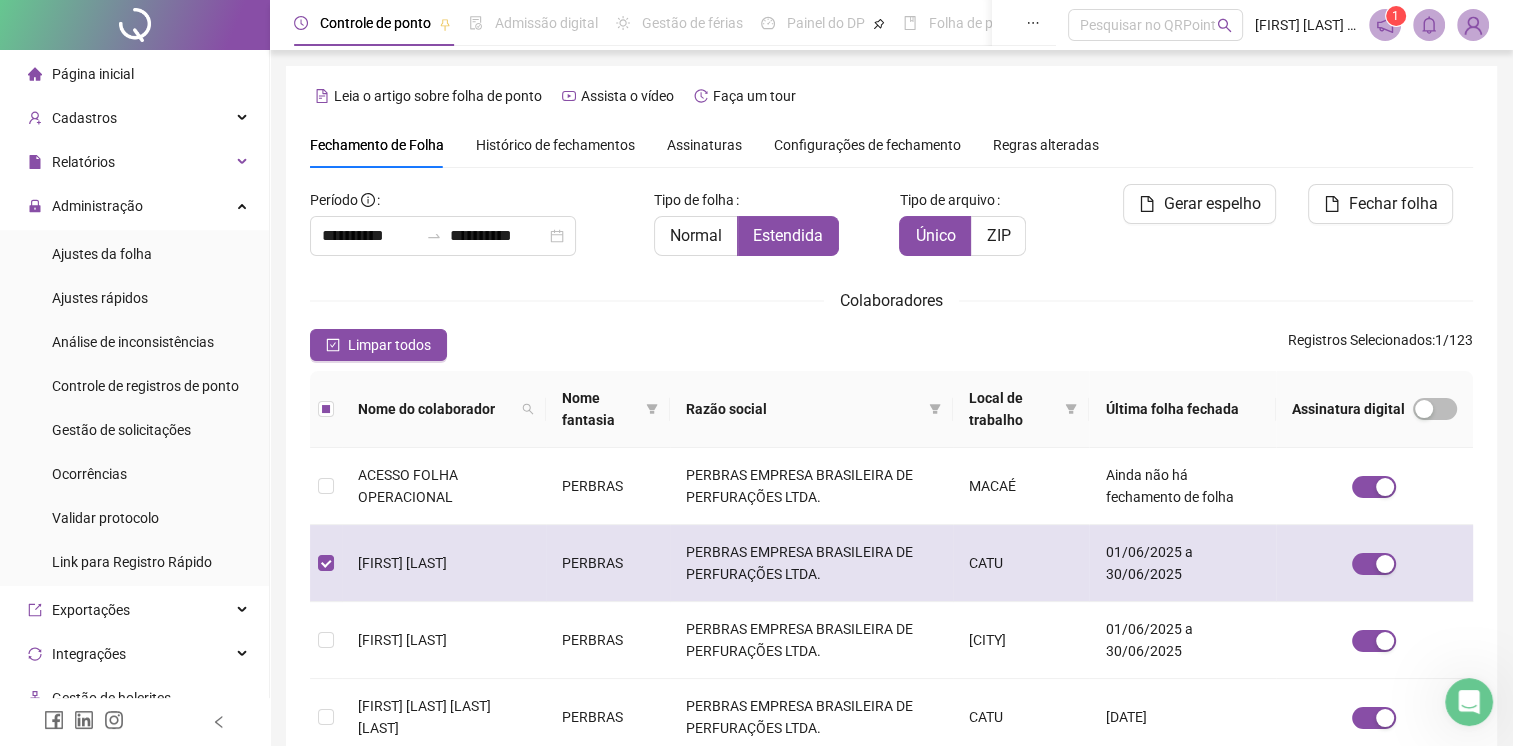 scroll, scrollTop: 36, scrollLeft: 0, axis: vertical 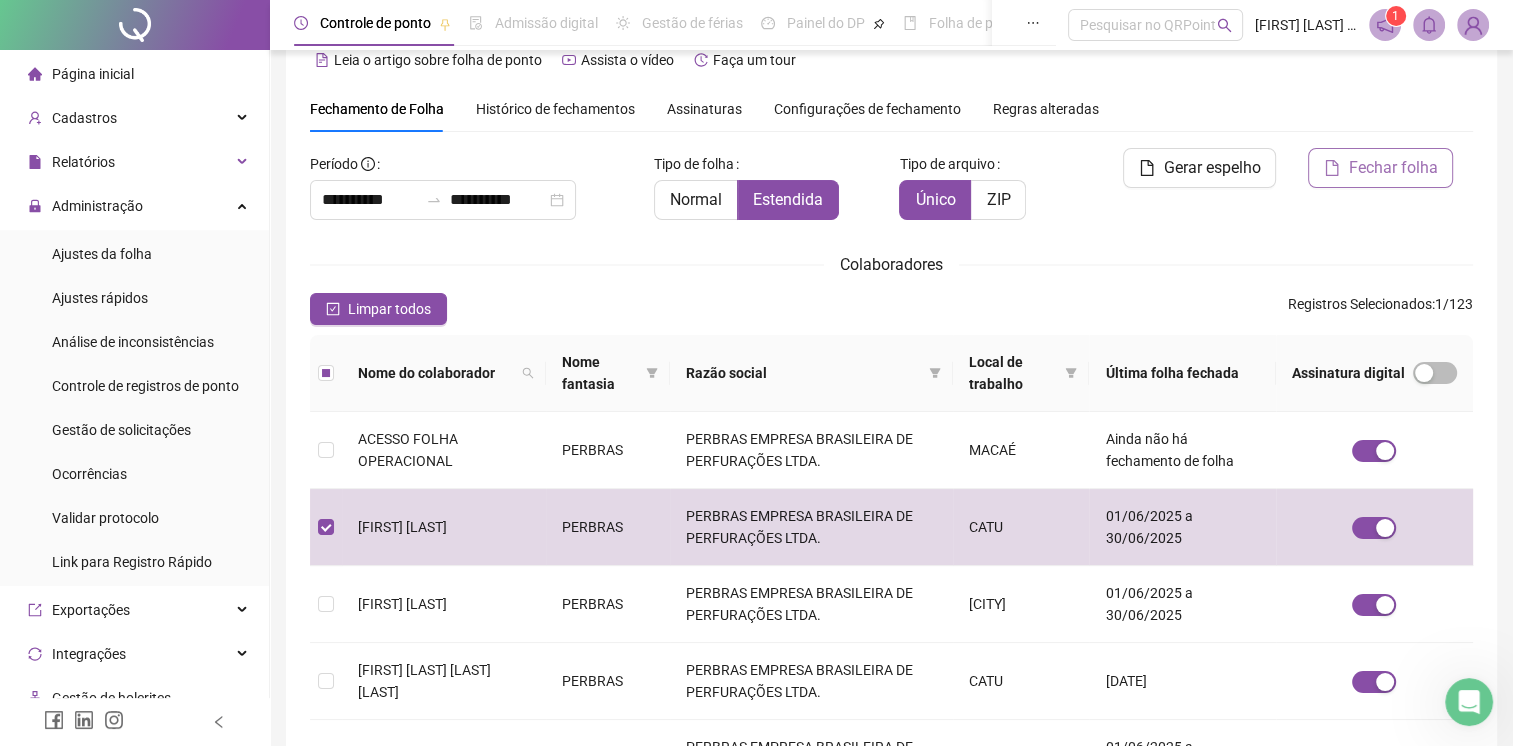 click on "Fechar folha" at bounding box center (1392, 168) 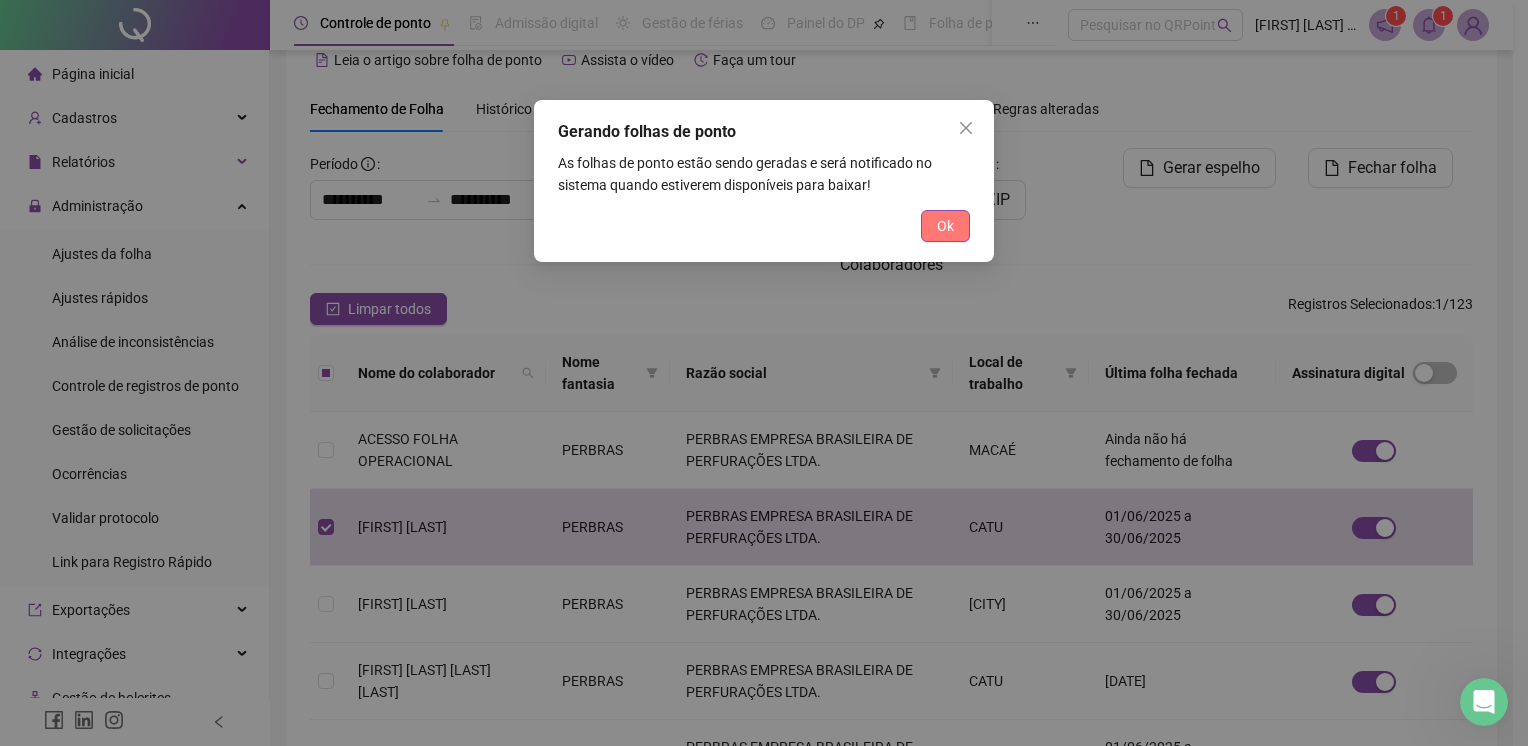 click on "Ok" at bounding box center (945, 226) 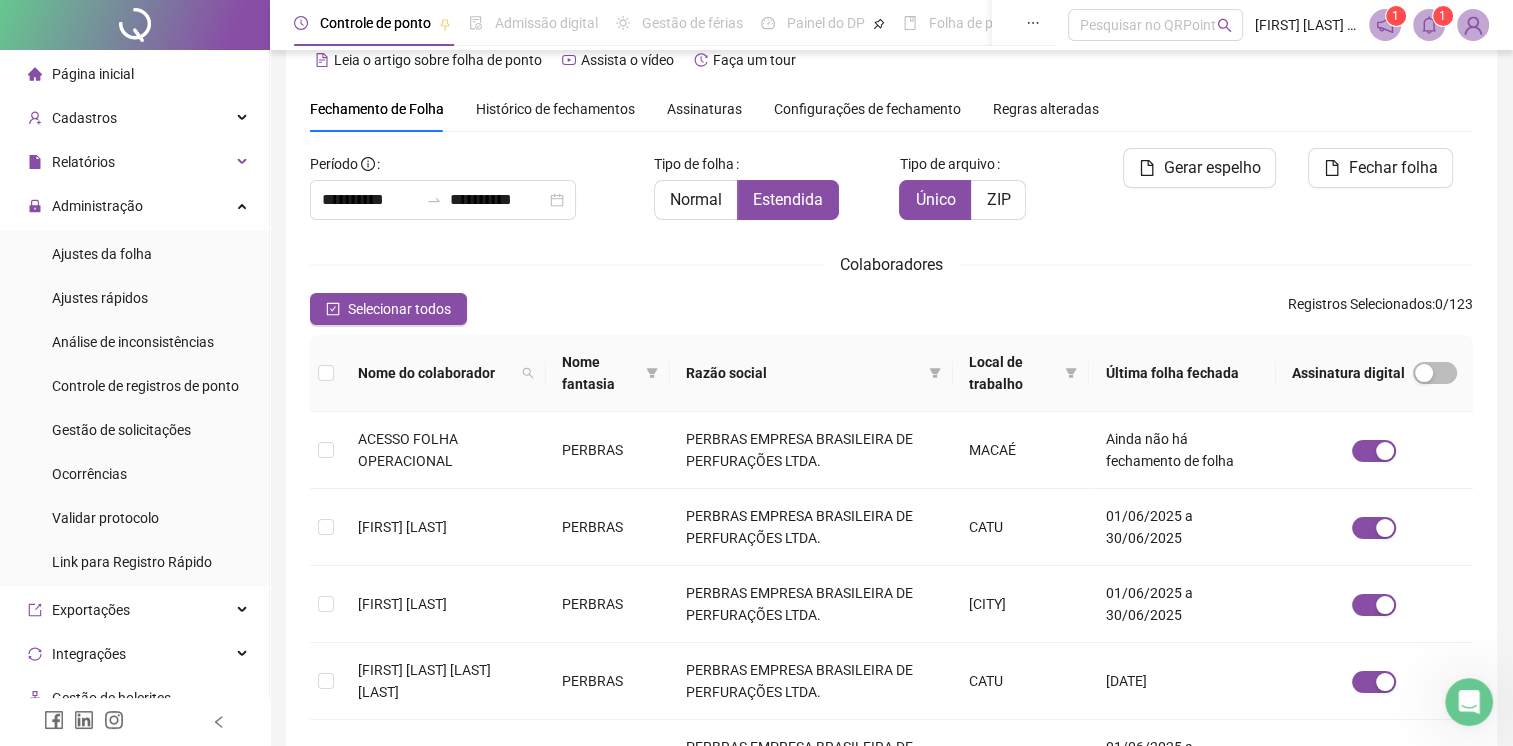 click on "Controle de ponto Admissão digital Gestão de férias Painel do DP Folha de pagamento   Pesquisar no QRPoint LAYLA MIRELLA GURJAO - PERBRAS 1 1" at bounding box center (891, 25) 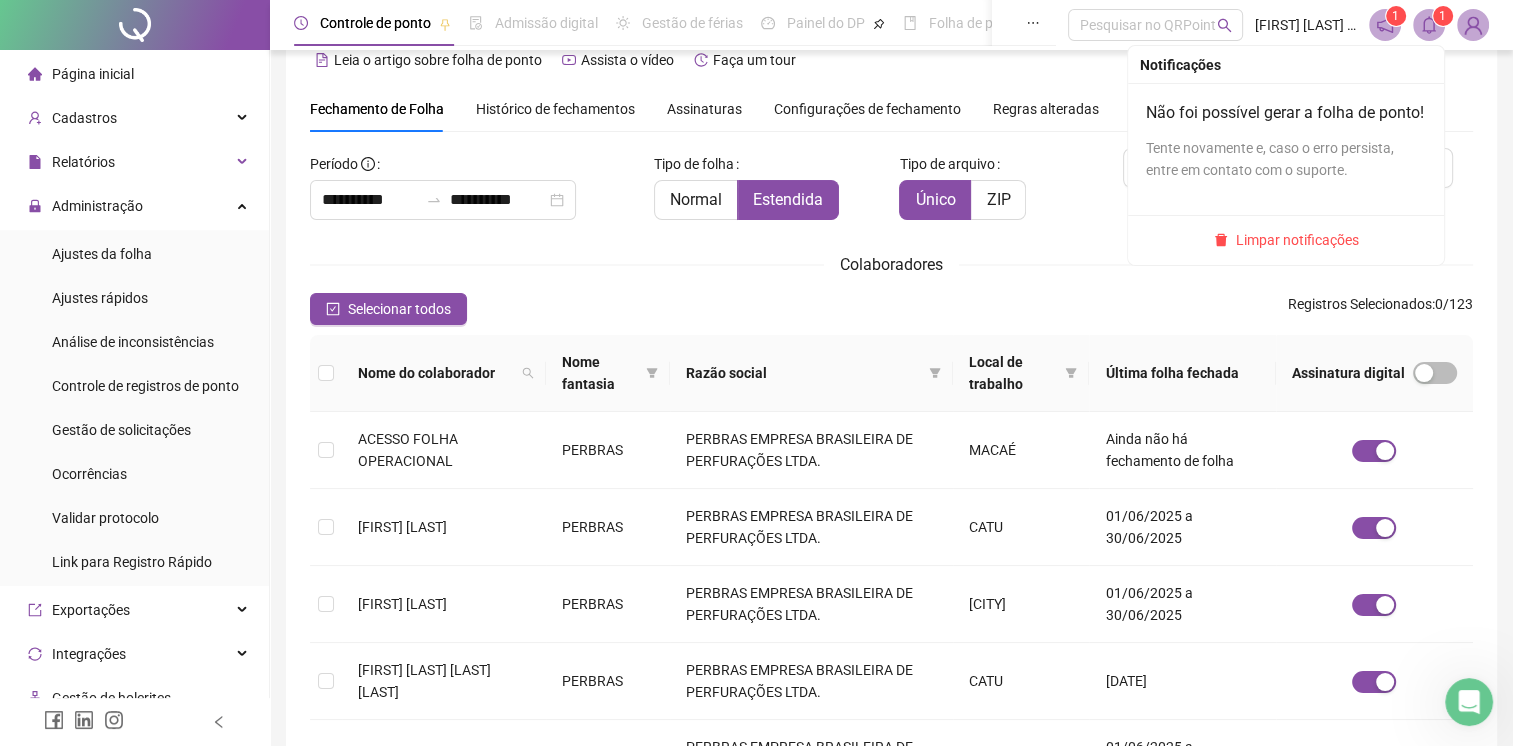 click 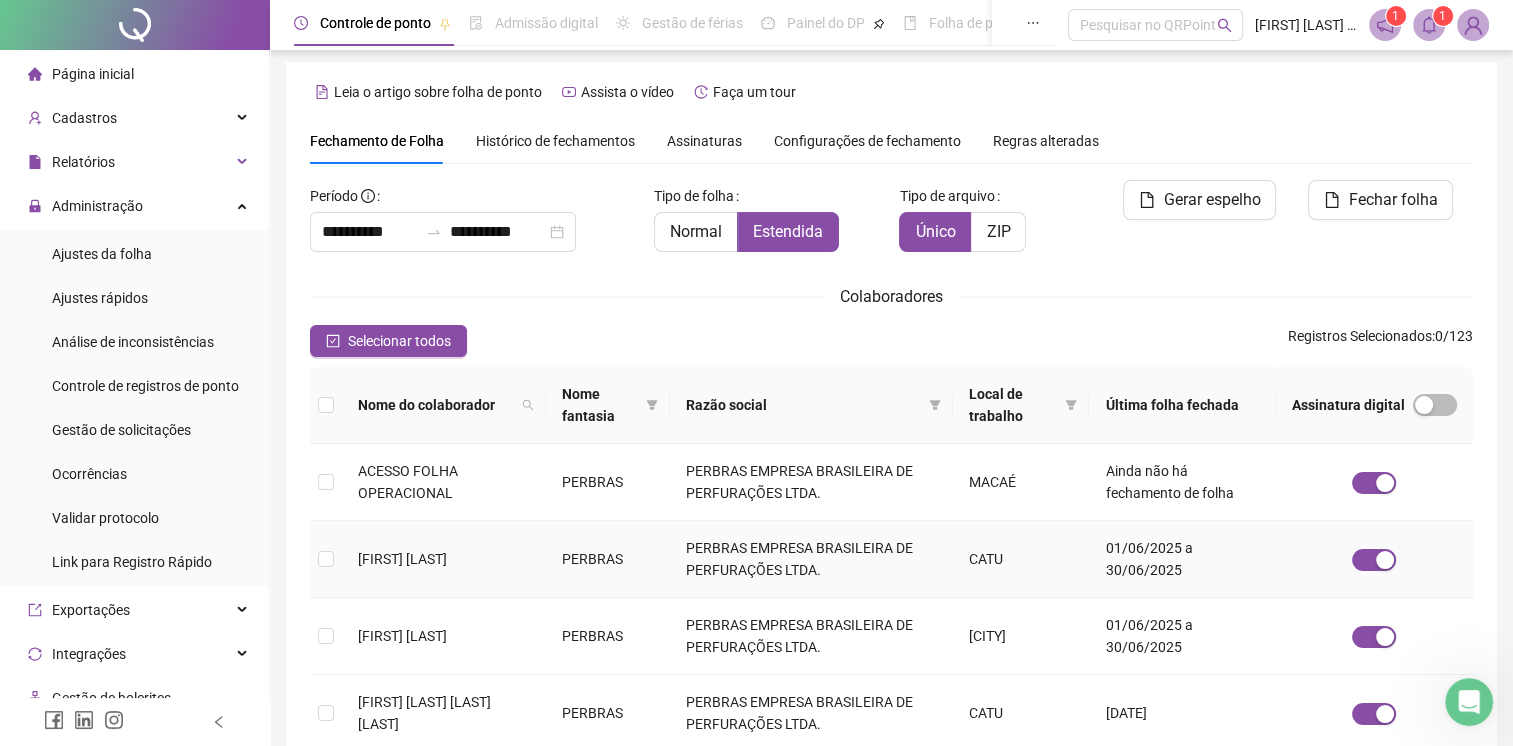 scroll, scrollTop: 0, scrollLeft: 0, axis: both 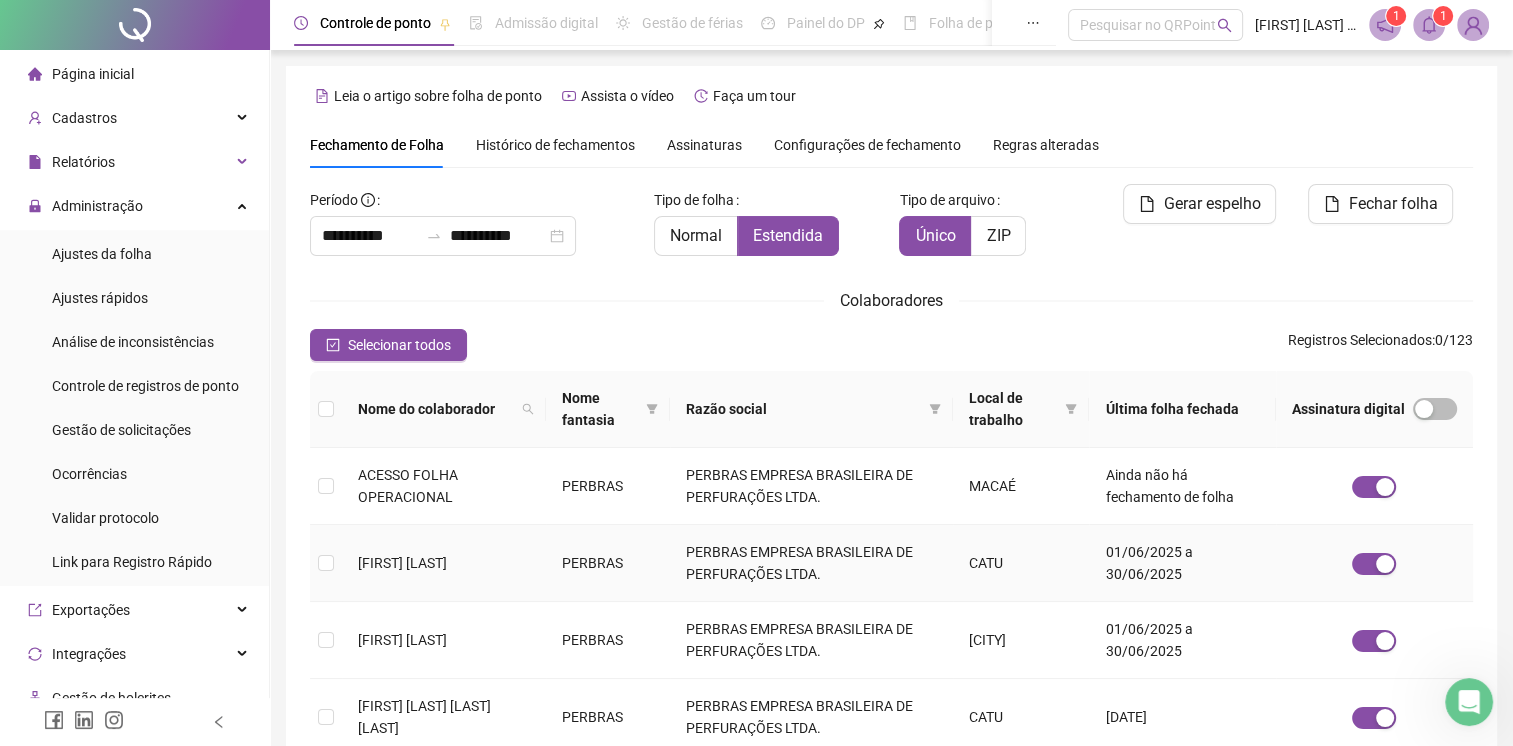 click on "[FIRST] [LAST]" at bounding box center [444, 563] 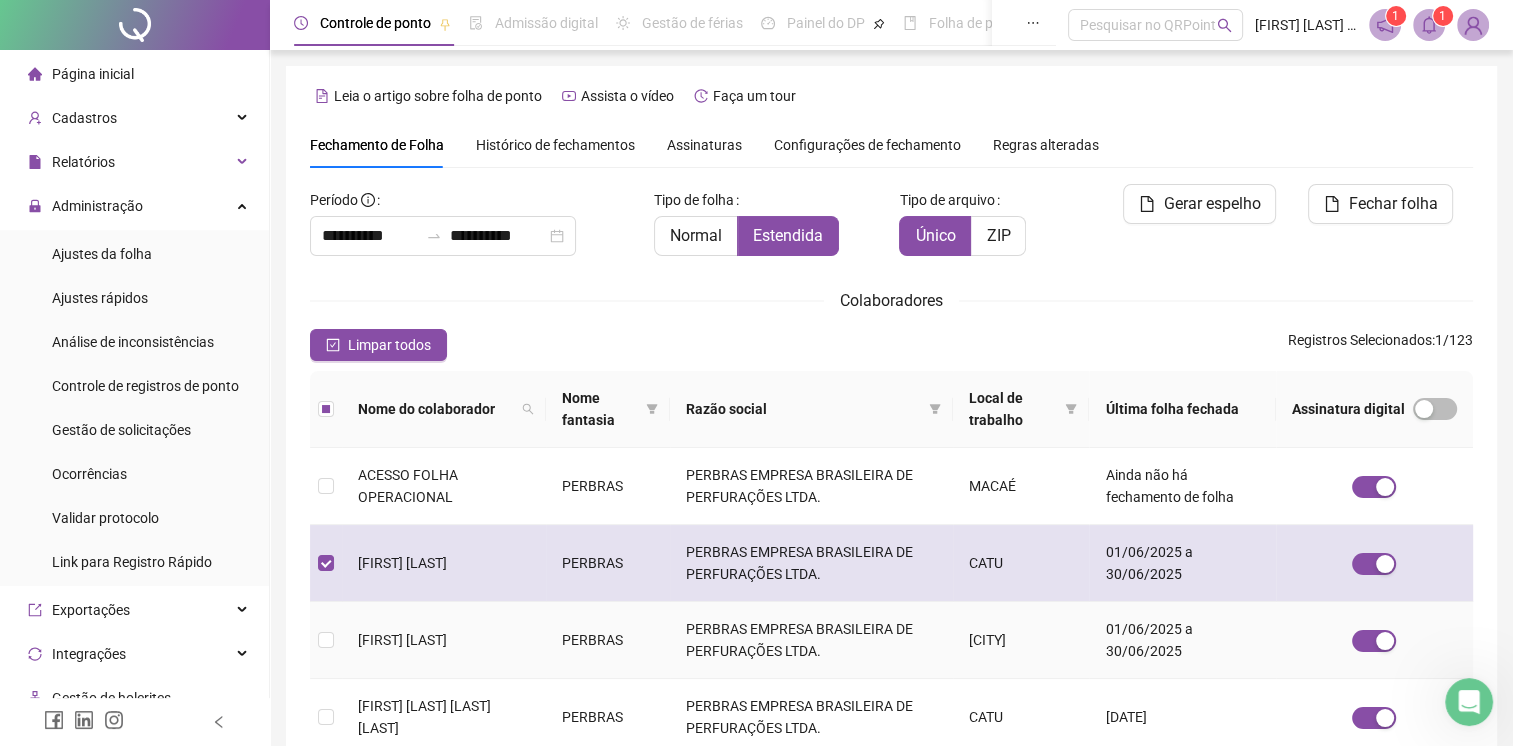 scroll, scrollTop: 36, scrollLeft: 0, axis: vertical 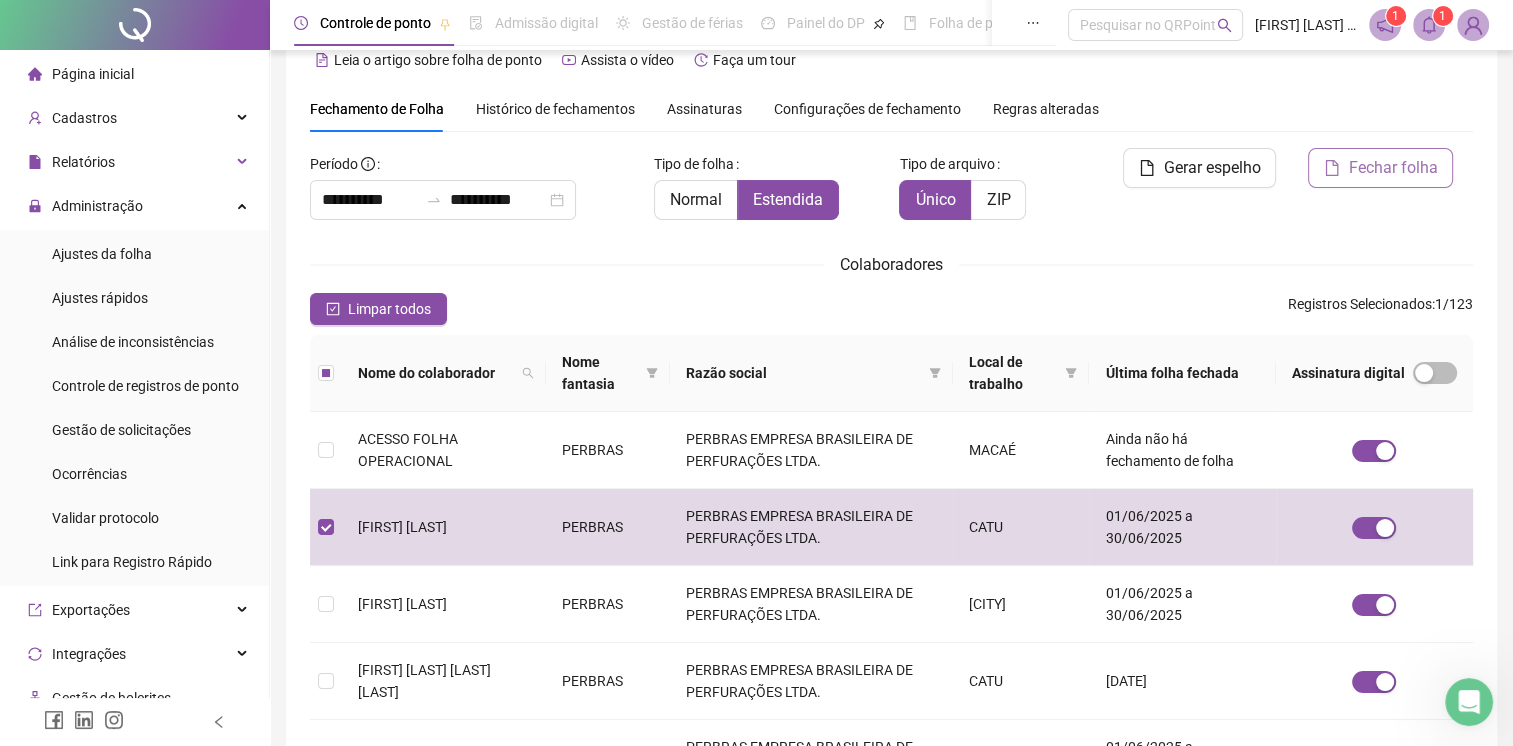 click on "Fechar folha" at bounding box center [1392, 168] 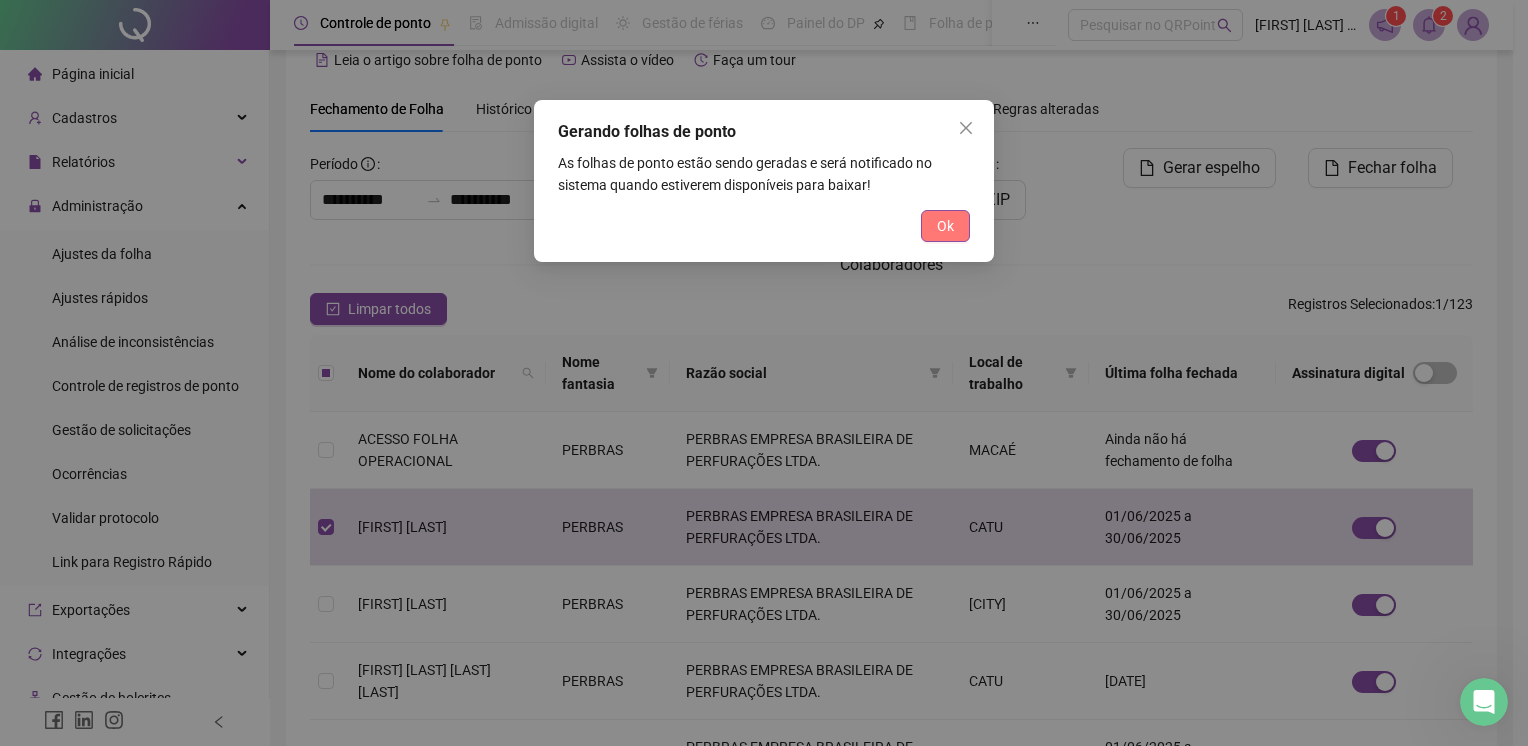 click on "Ok" at bounding box center [945, 226] 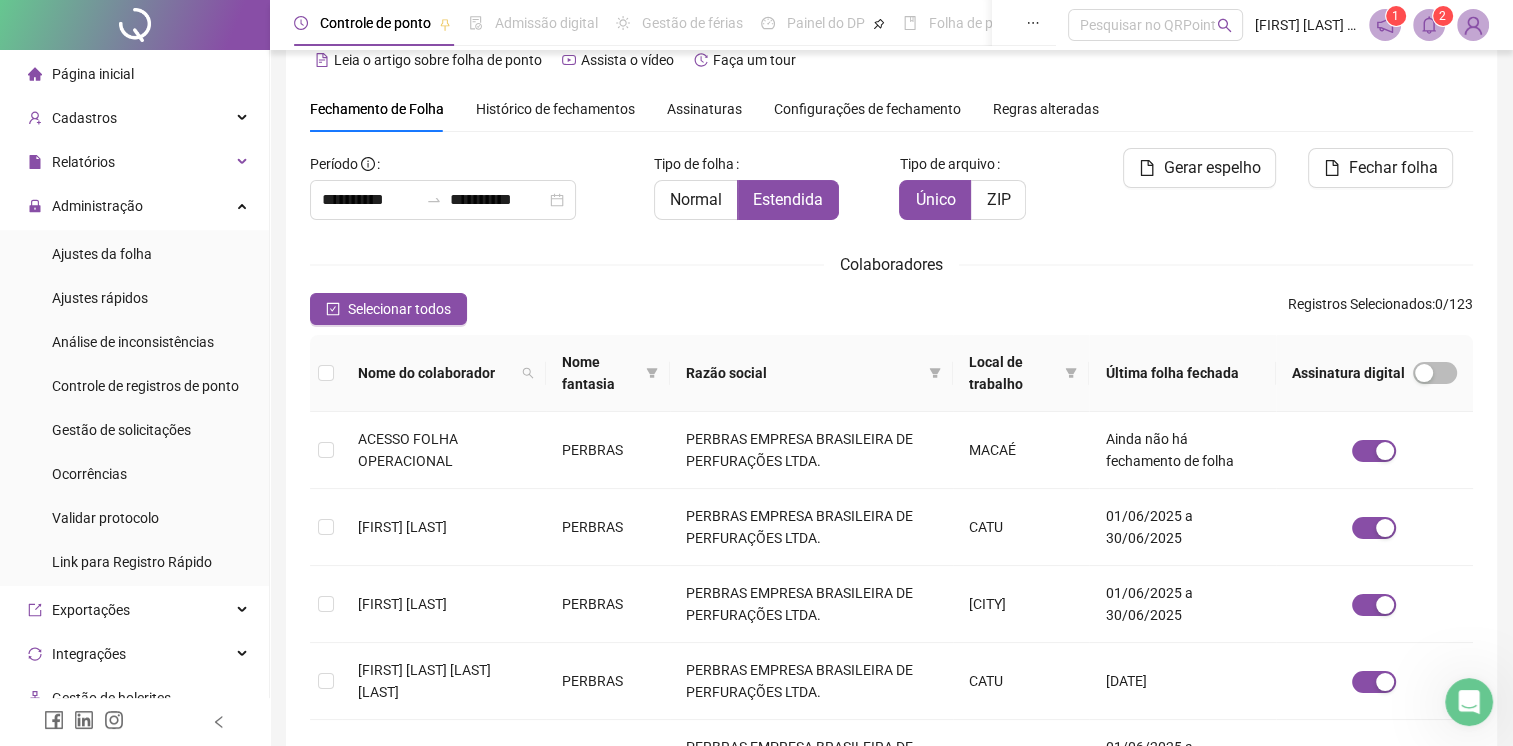 click 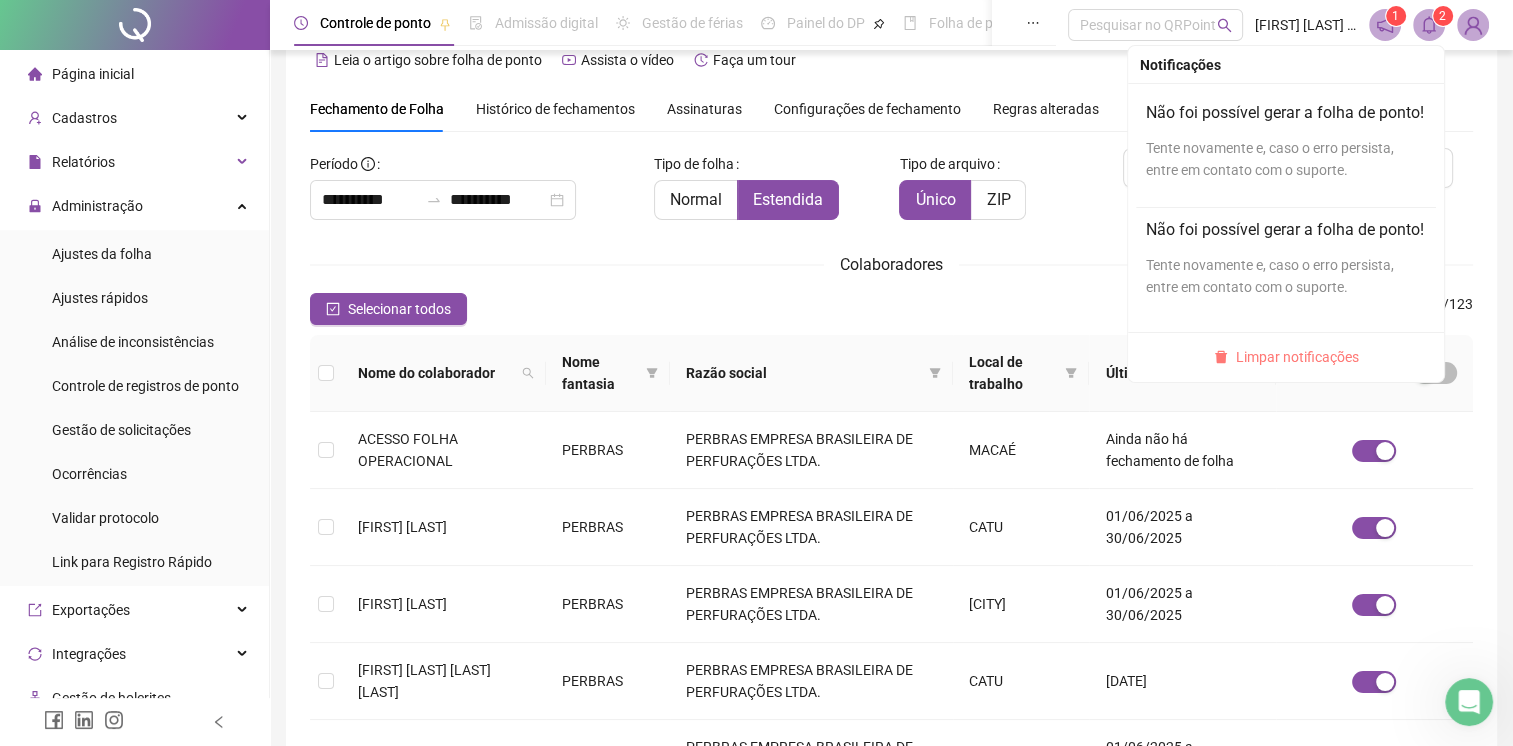 click on "Limpar notificações" at bounding box center (1297, 357) 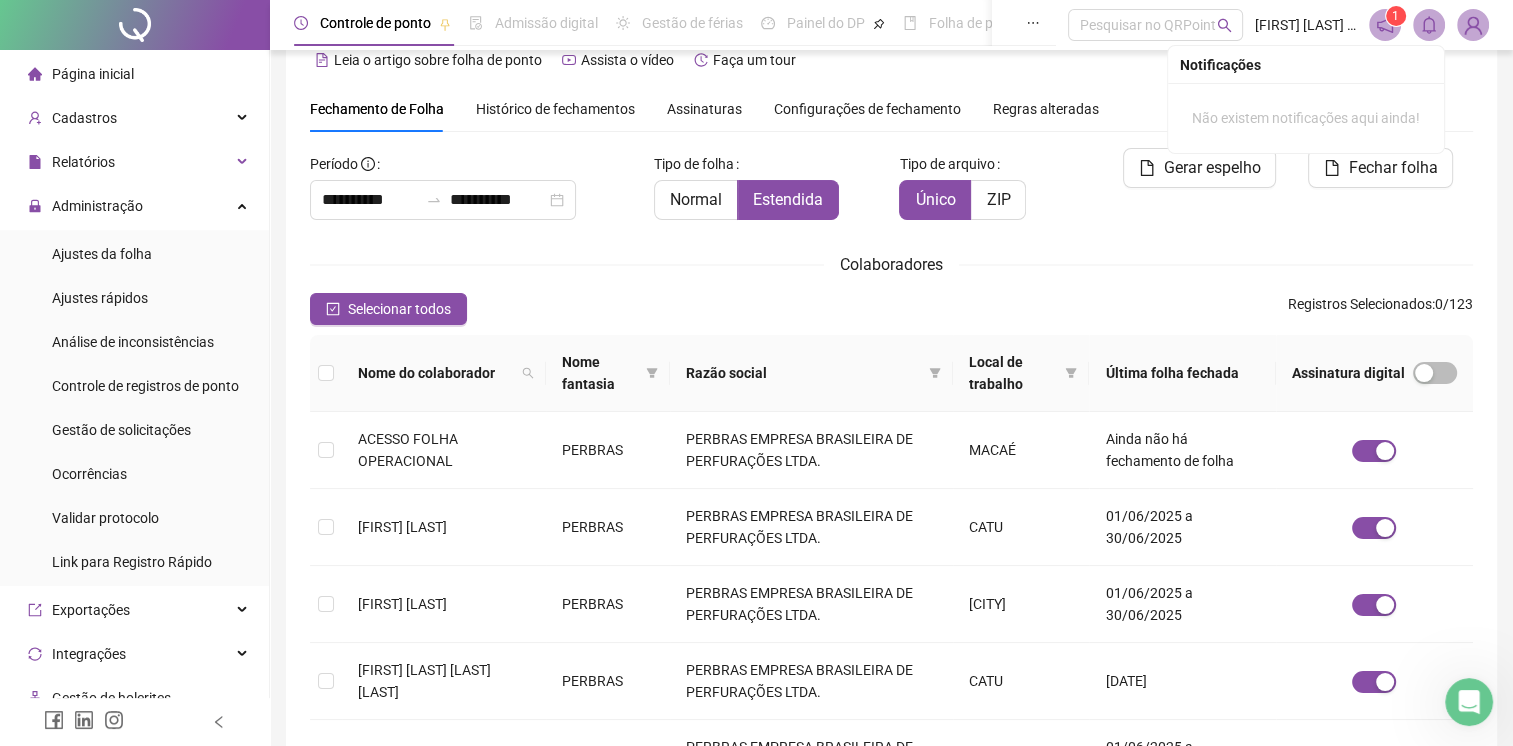 scroll, scrollTop: 0, scrollLeft: 0, axis: both 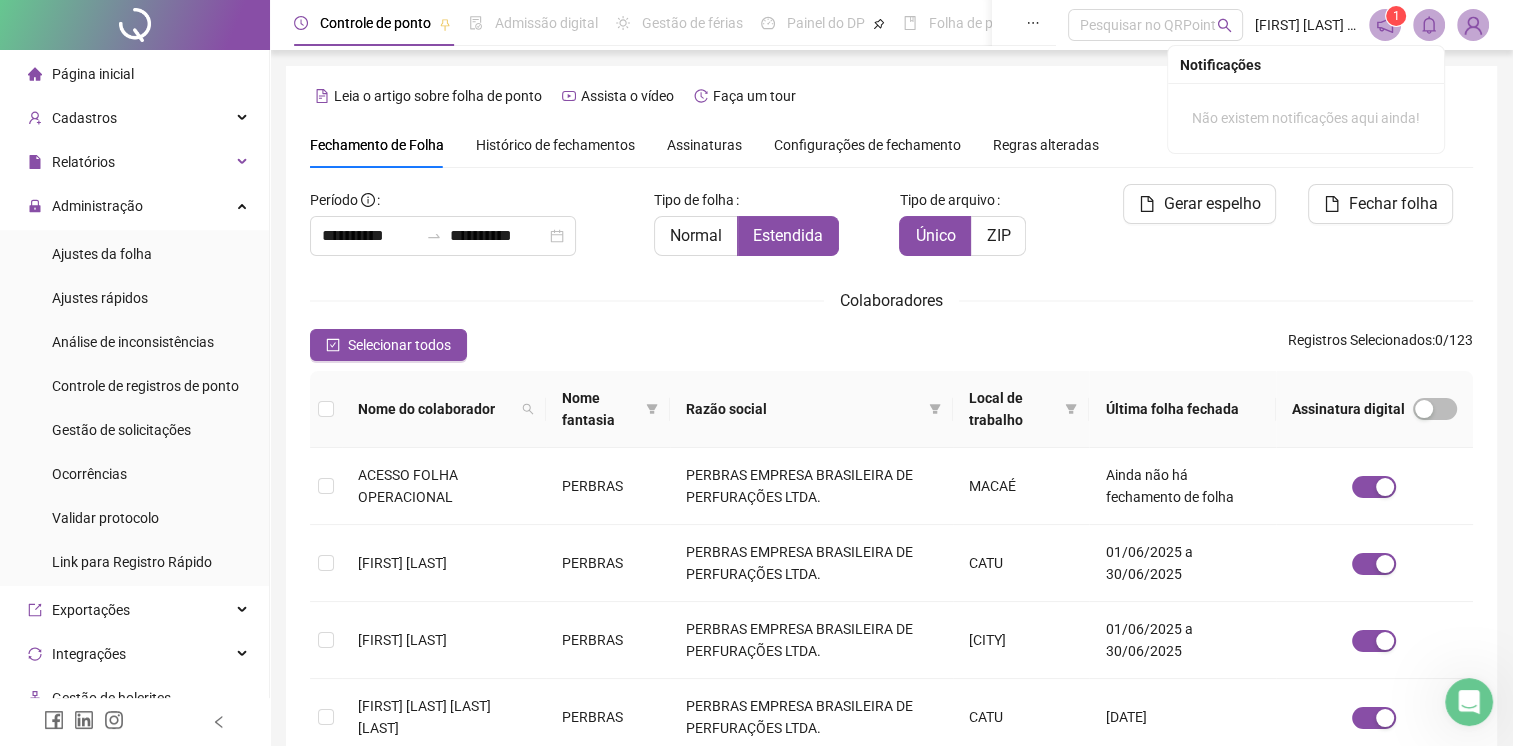 click on "**********" at bounding box center (891, 733) 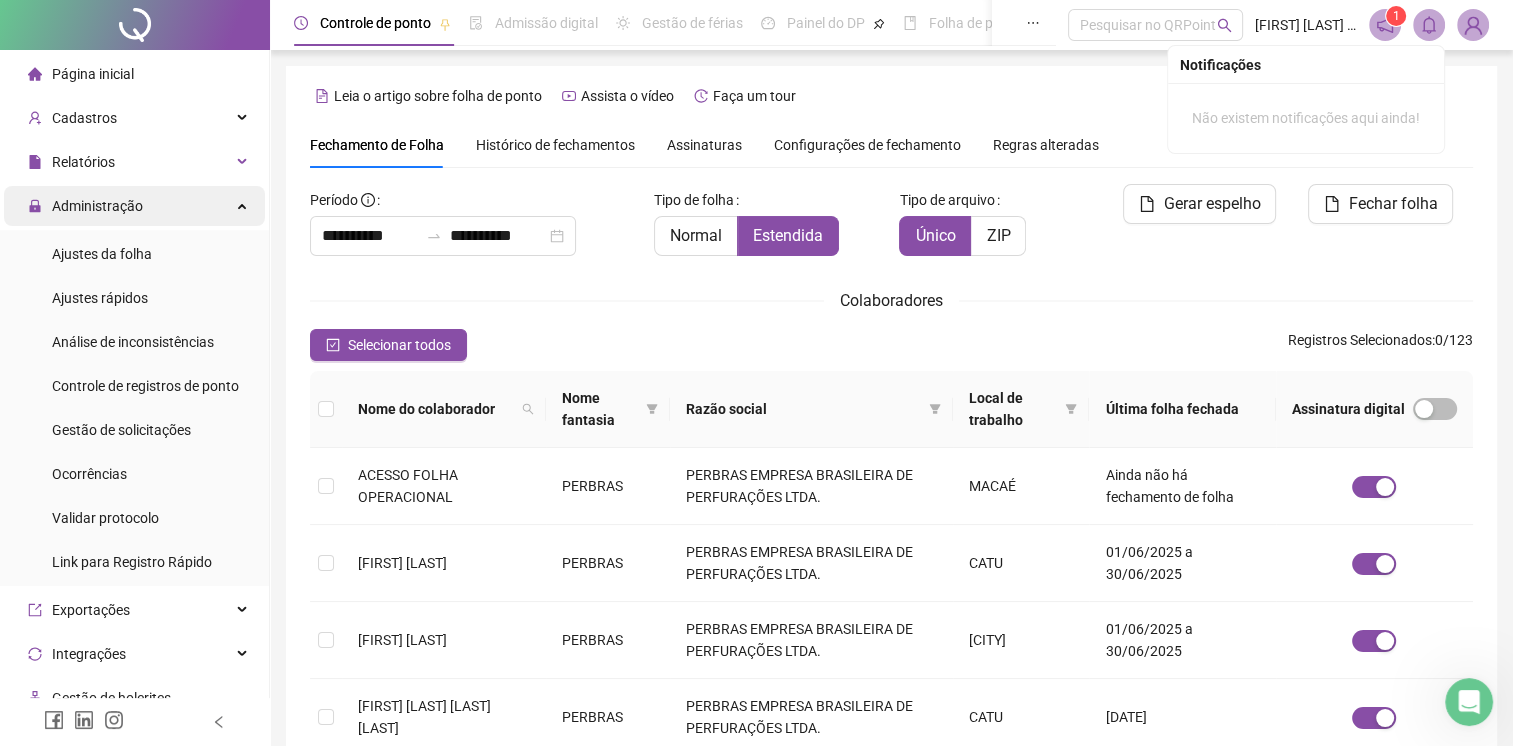 click on "Administração" at bounding box center [134, 206] 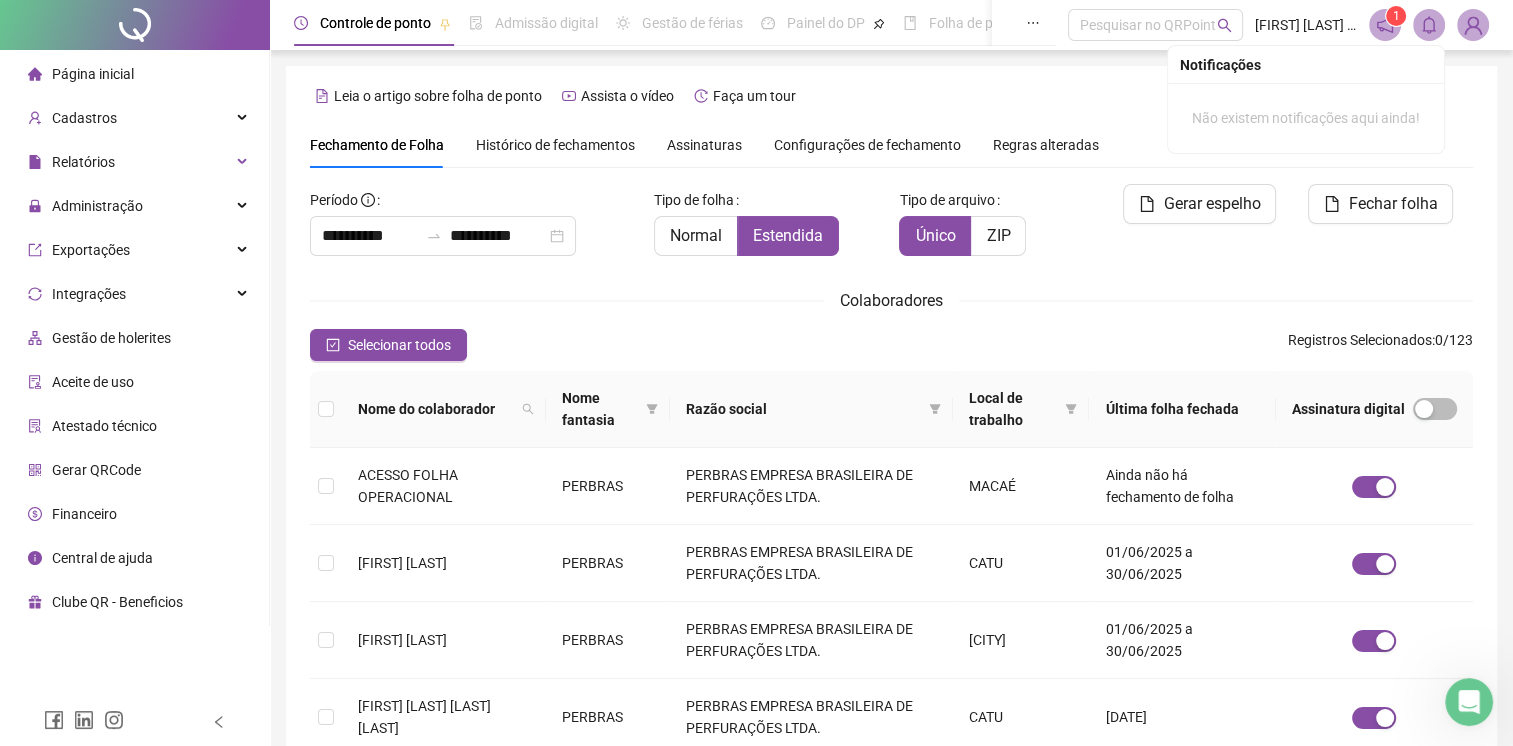 scroll, scrollTop: 36, scrollLeft: 0, axis: vertical 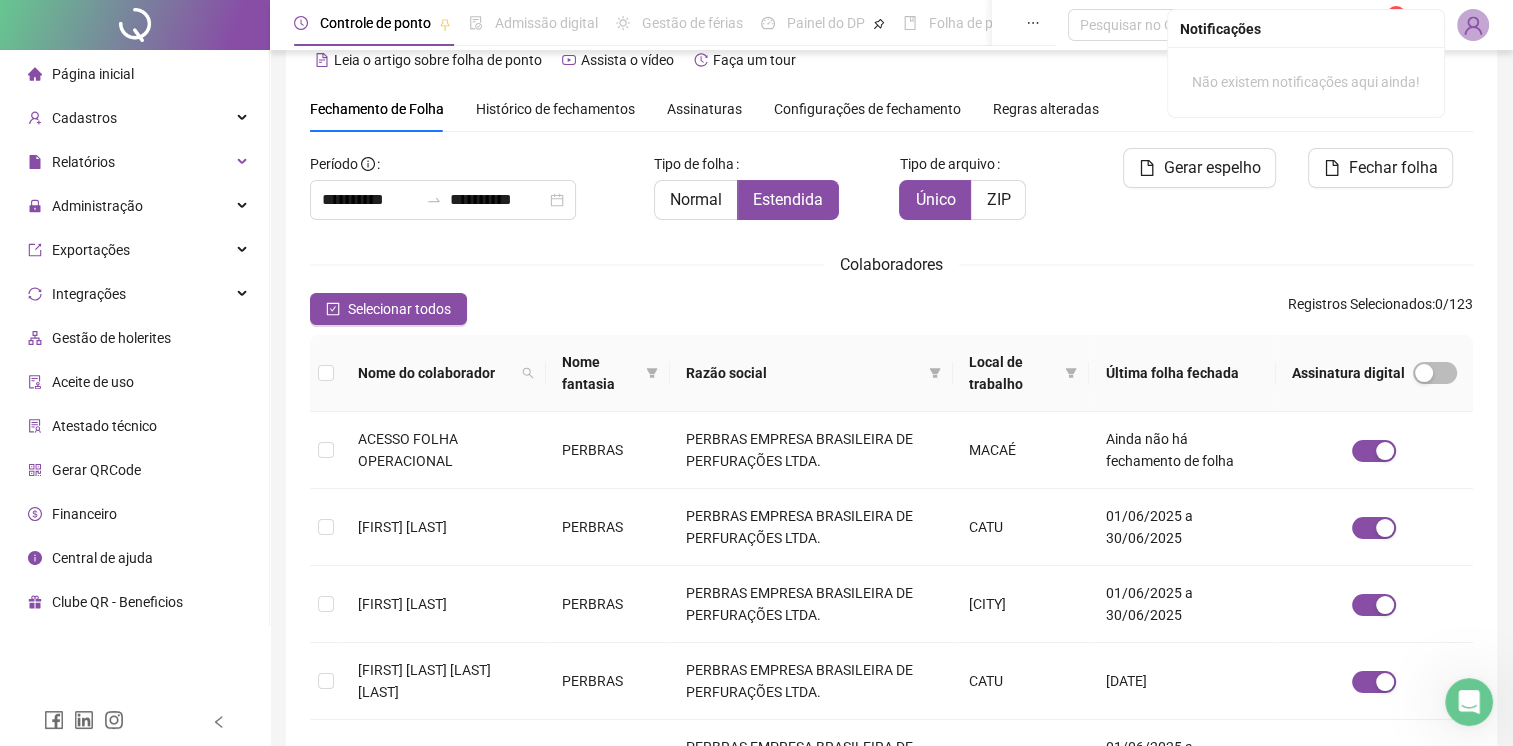 click on "Fechamento de Folha Histórico de fechamentos Assinaturas Configurações de fechamento Regras alteradas" at bounding box center (891, 109) 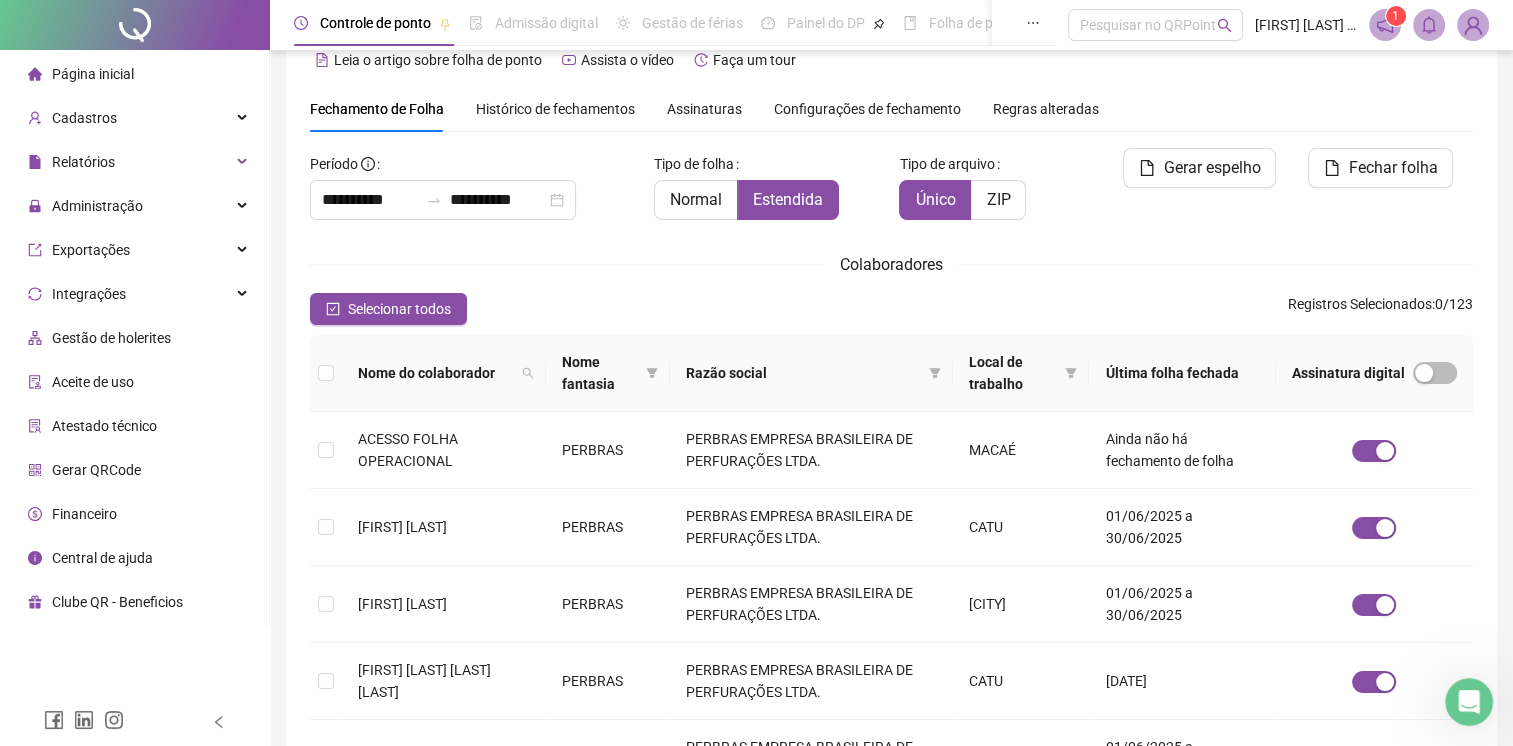 click at bounding box center (1473, 25) 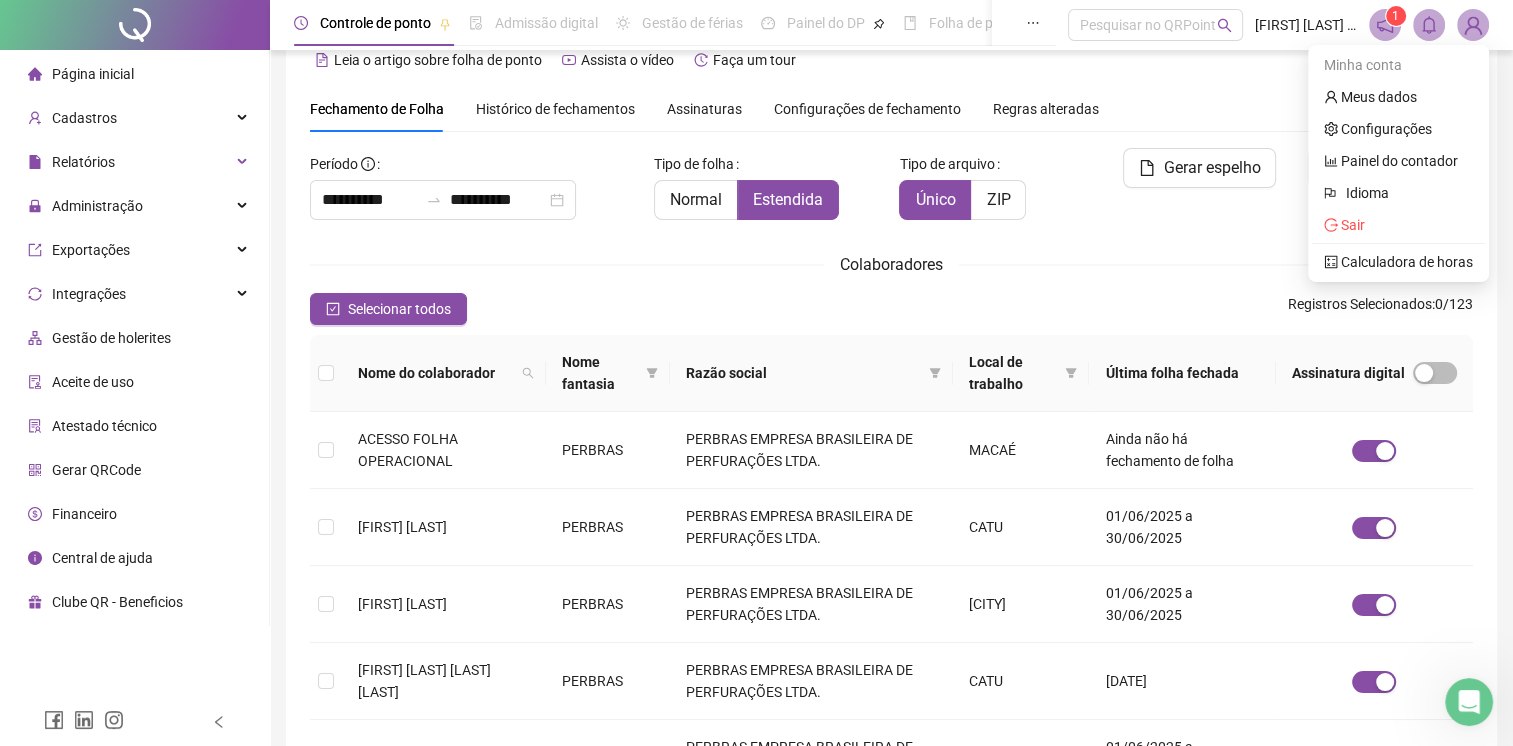 click at bounding box center [1473, 25] 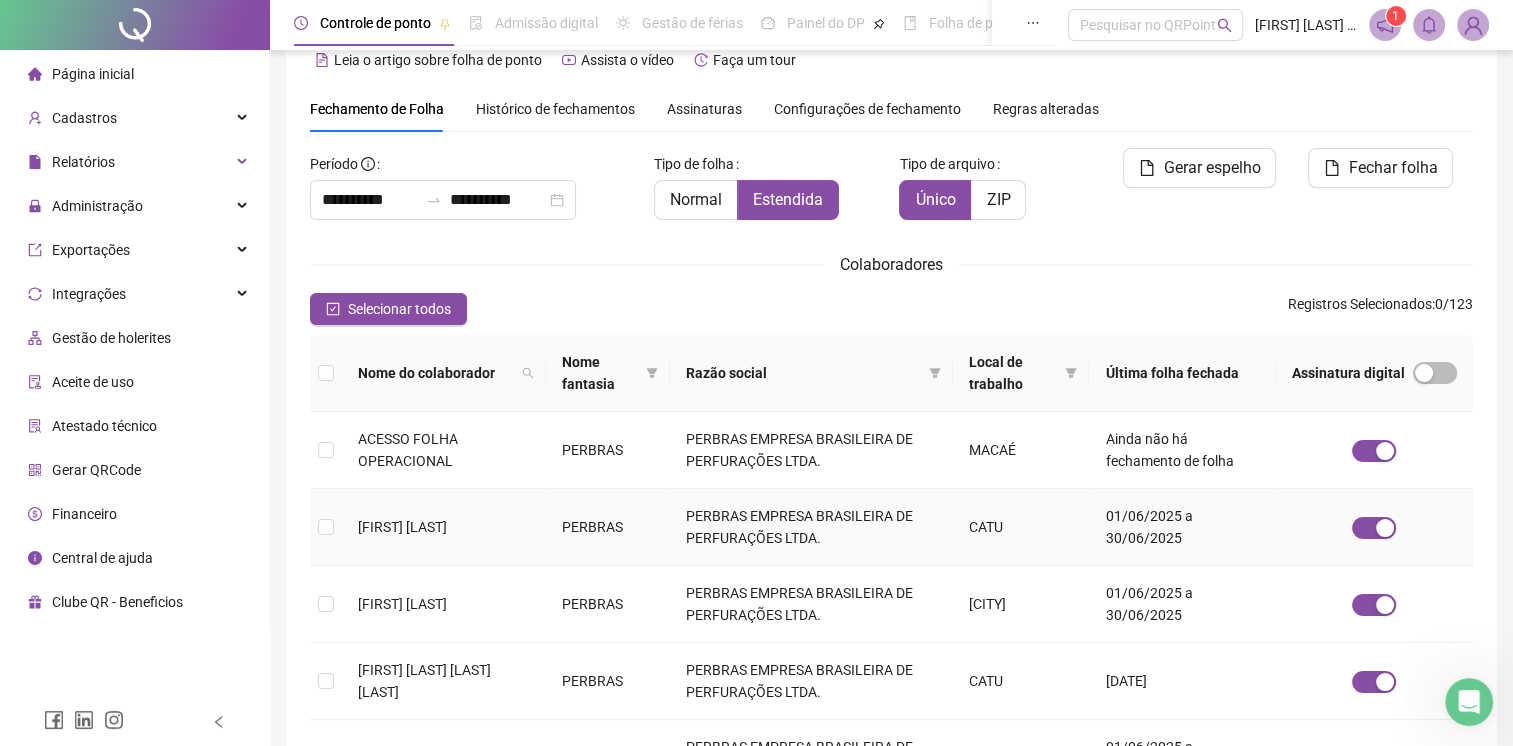 click on "[FIRST] [LAST]" at bounding box center (402, 527) 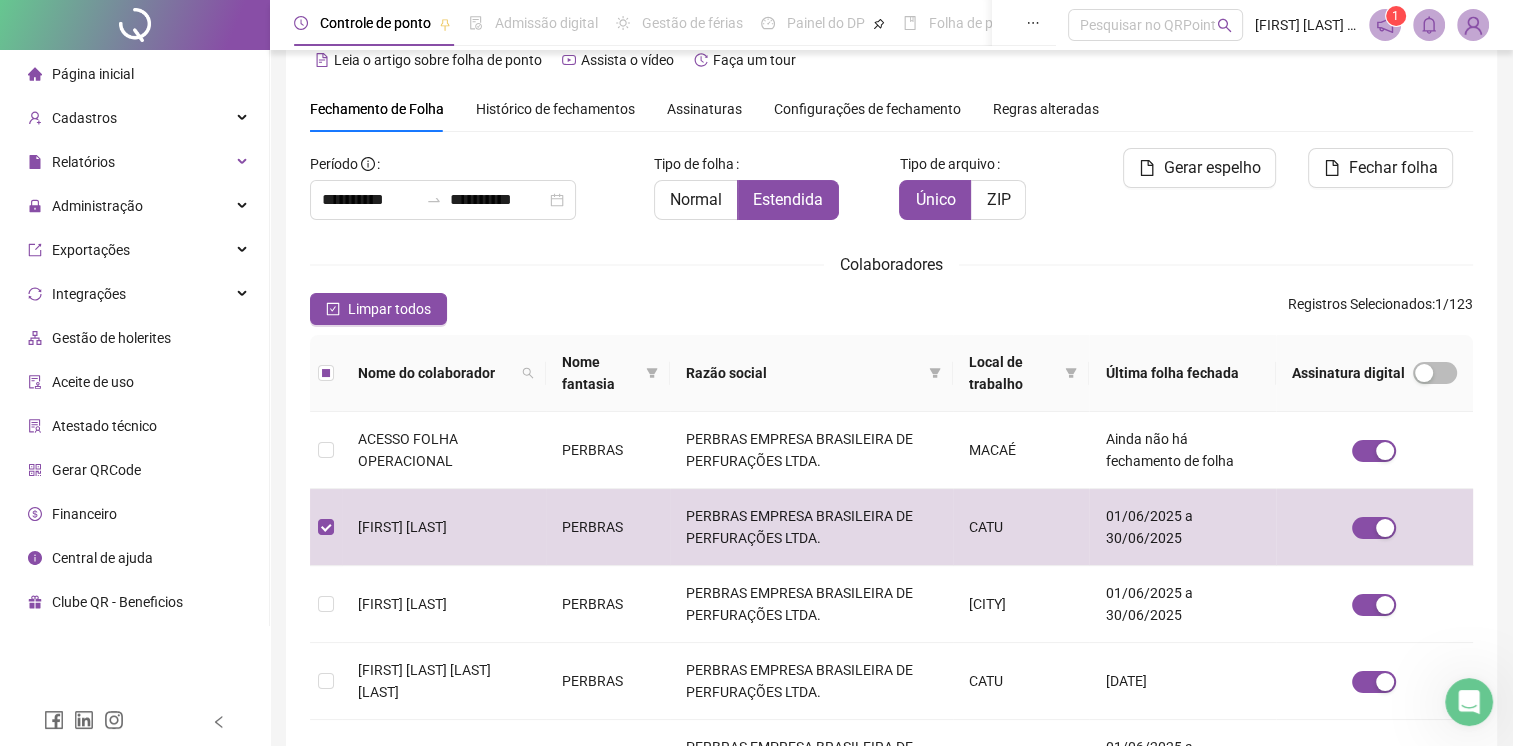 click 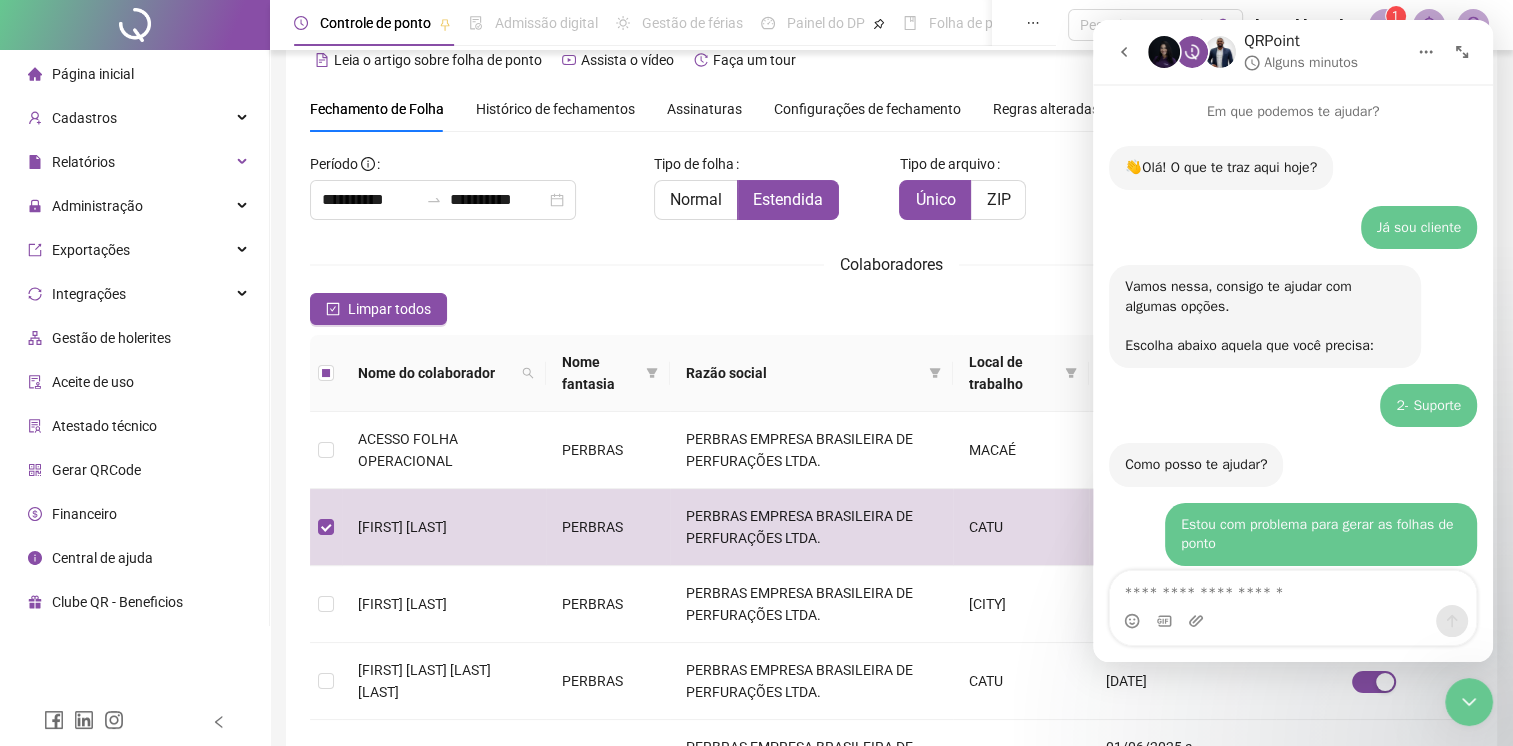 scroll, scrollTop: 1198, scrollLeft: 0, axis: vertical 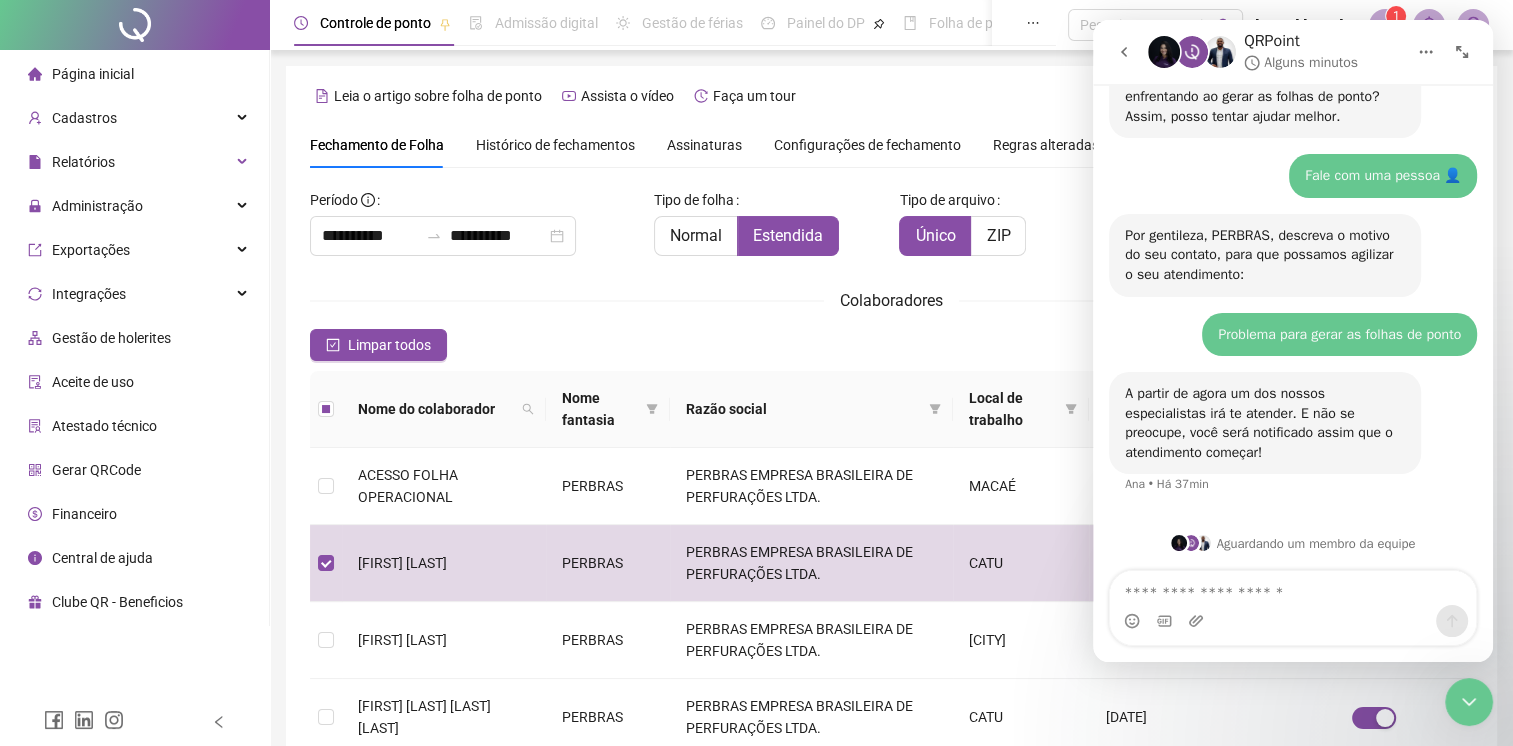 click 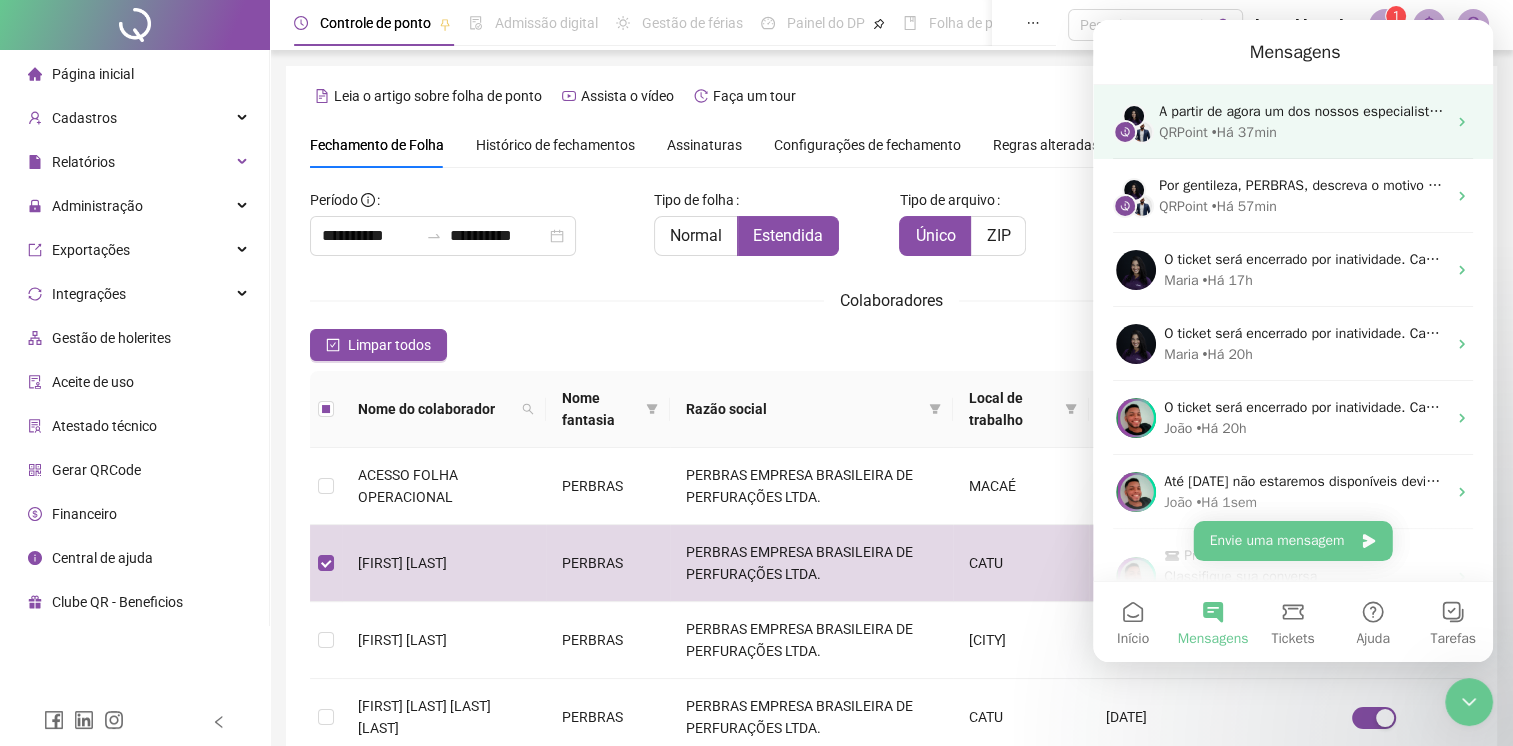 click on "A partir de agora um dos nossos especialistas irá te atender. E não se preocupe, você será notificado assim que o atendimento começar!" at bounding box center (1582, 111) 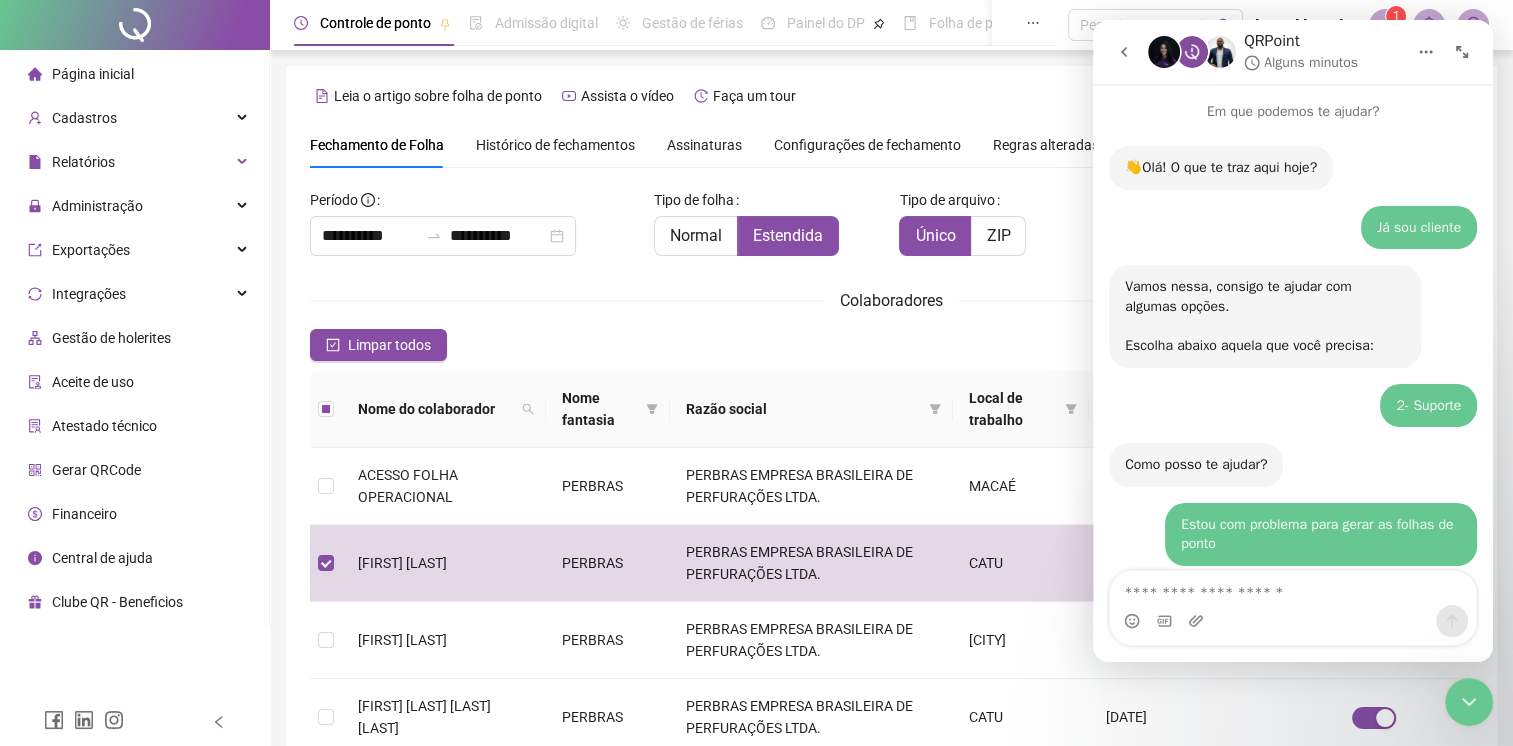 scroll, scrollTop: 1198, scrollLeft: 0, axis: vertical 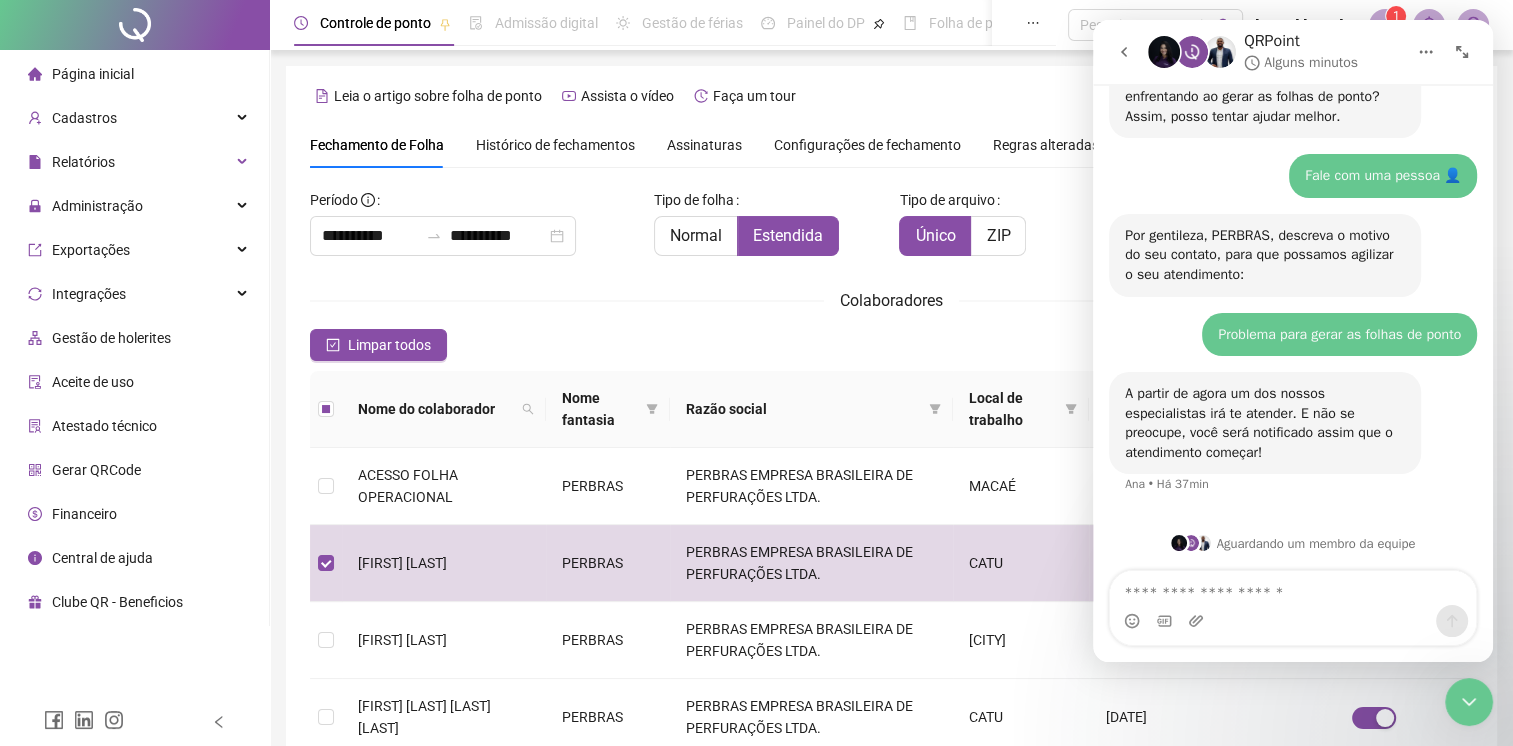 click 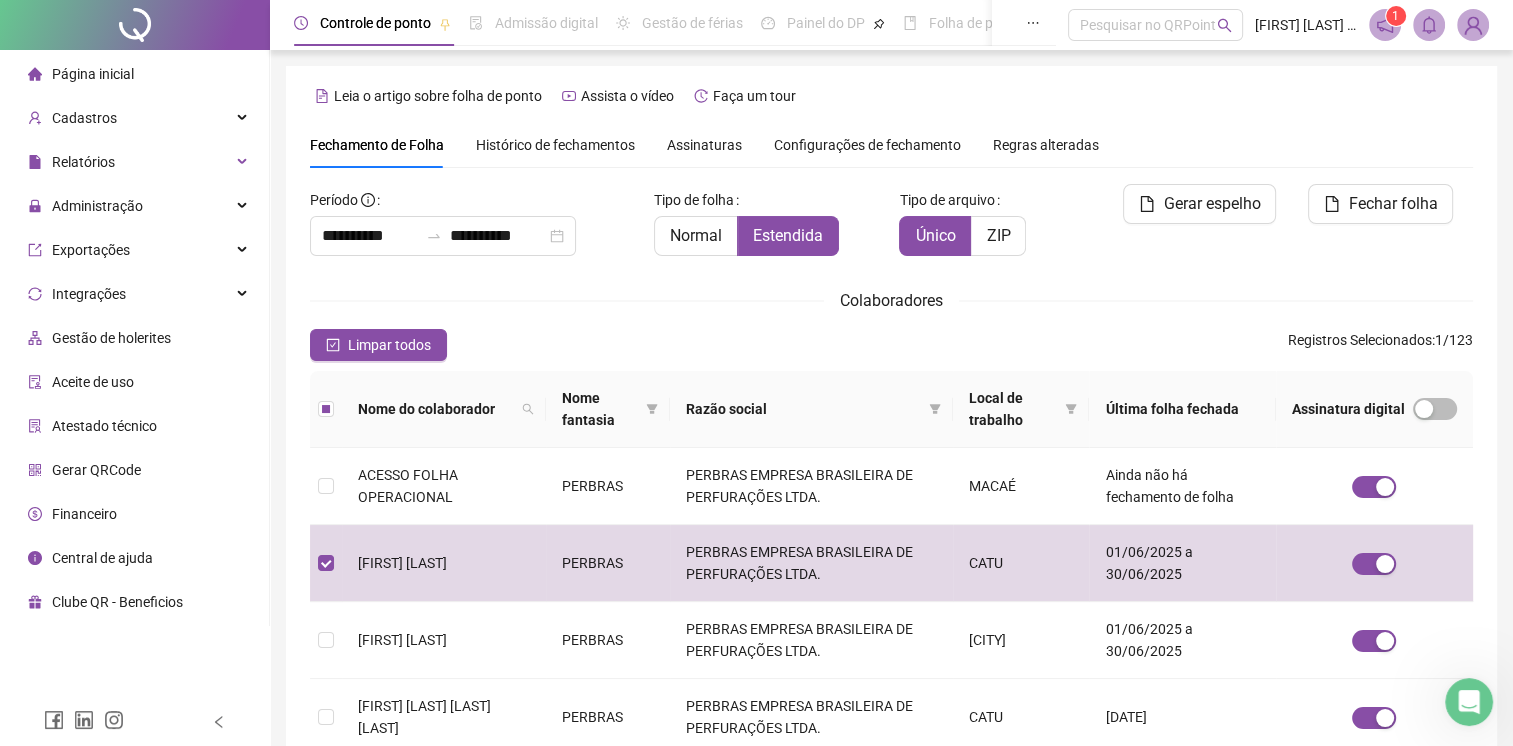 scroll, scrollTop: 36, scrollLeft: 0, axis: vertical 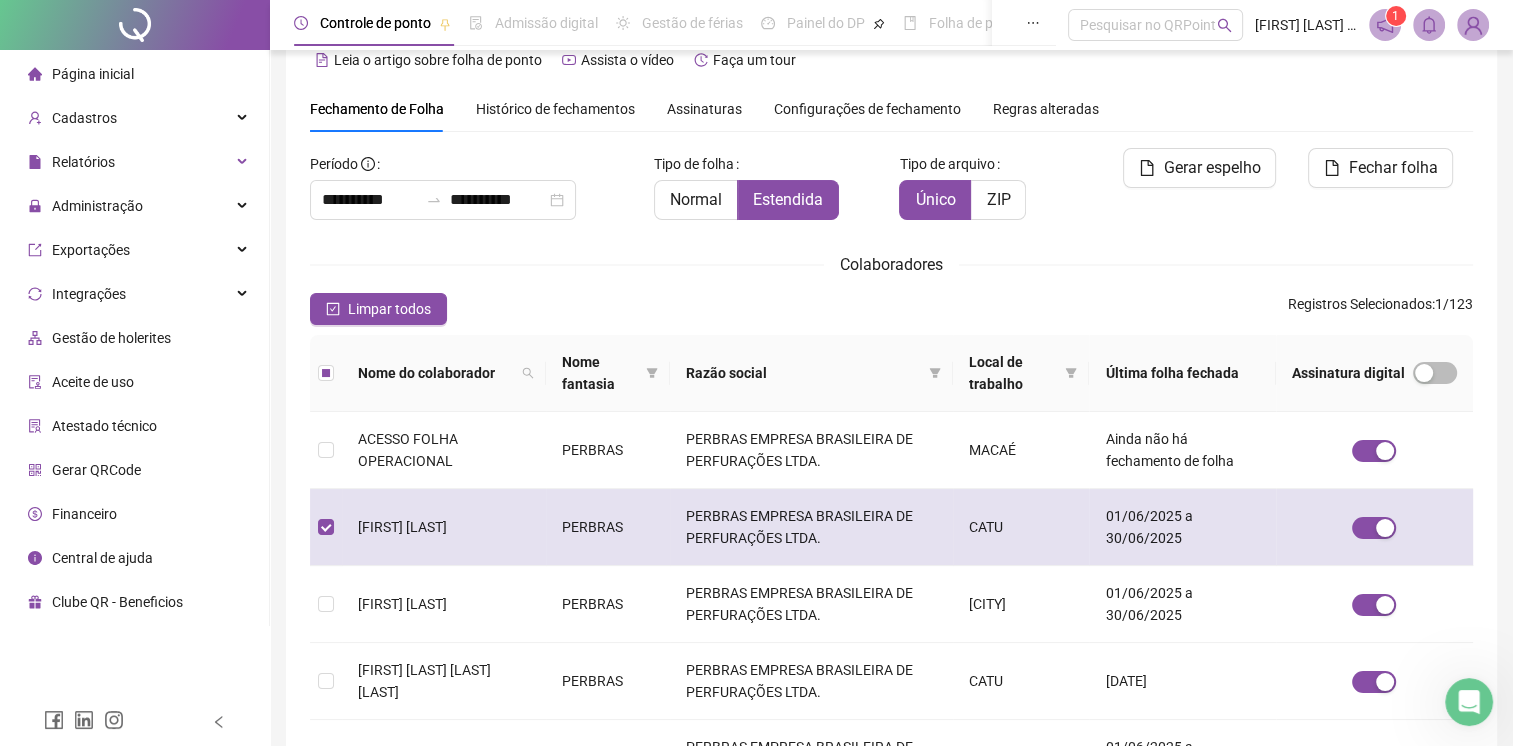 click at bounding box center [326, 527] 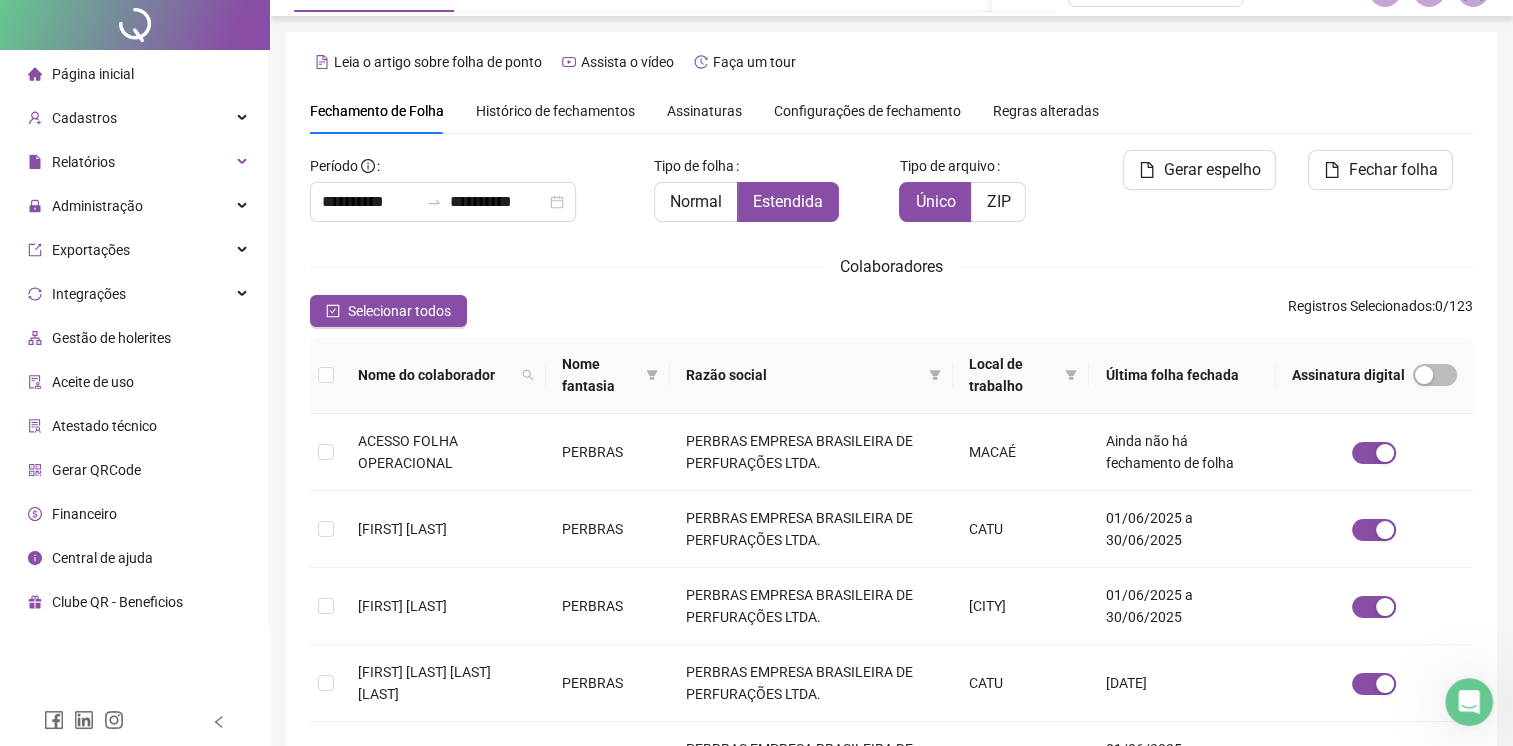 scroll, scrollTop: 0, scrollLeft: 0, axis: both 